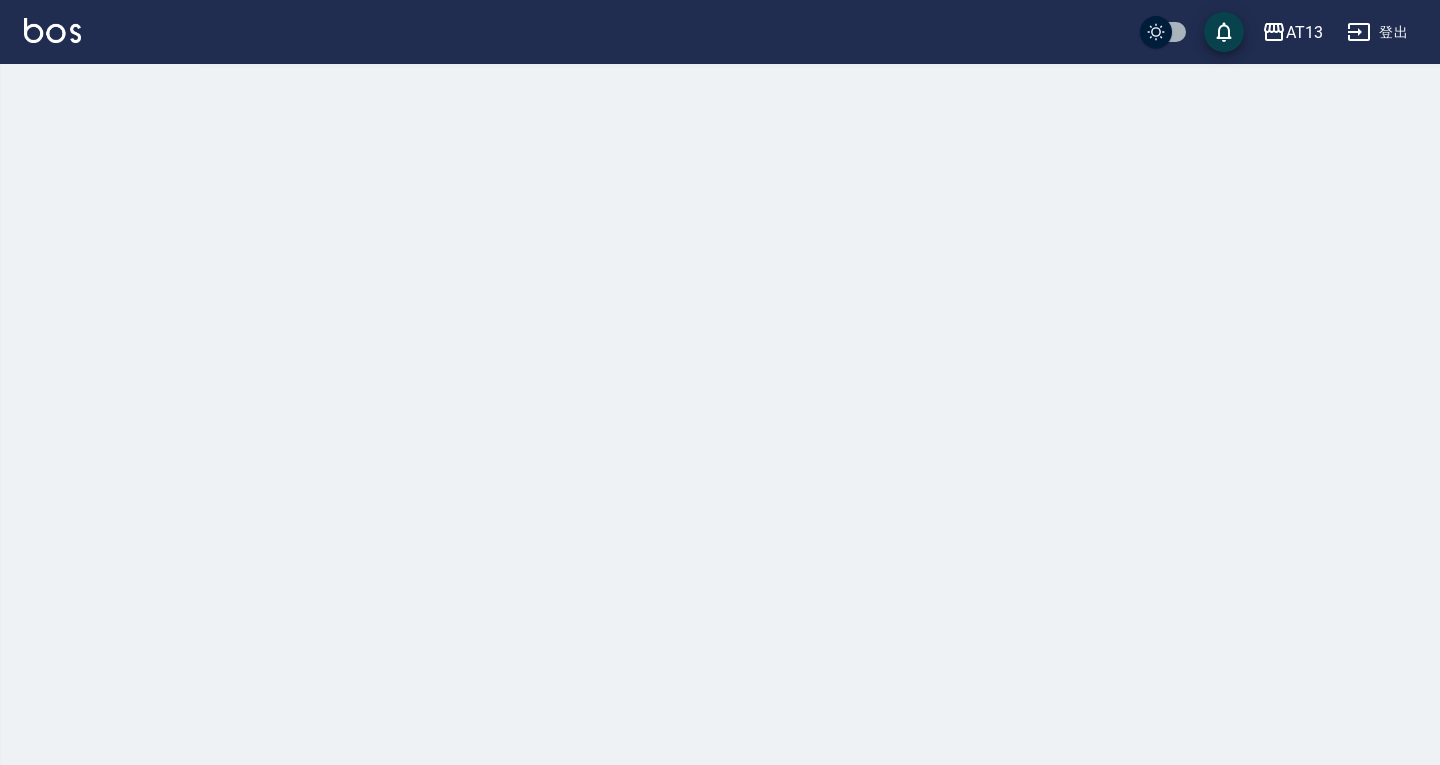scroll, scrollTop: 0, scrollLeft: 0, axis: both 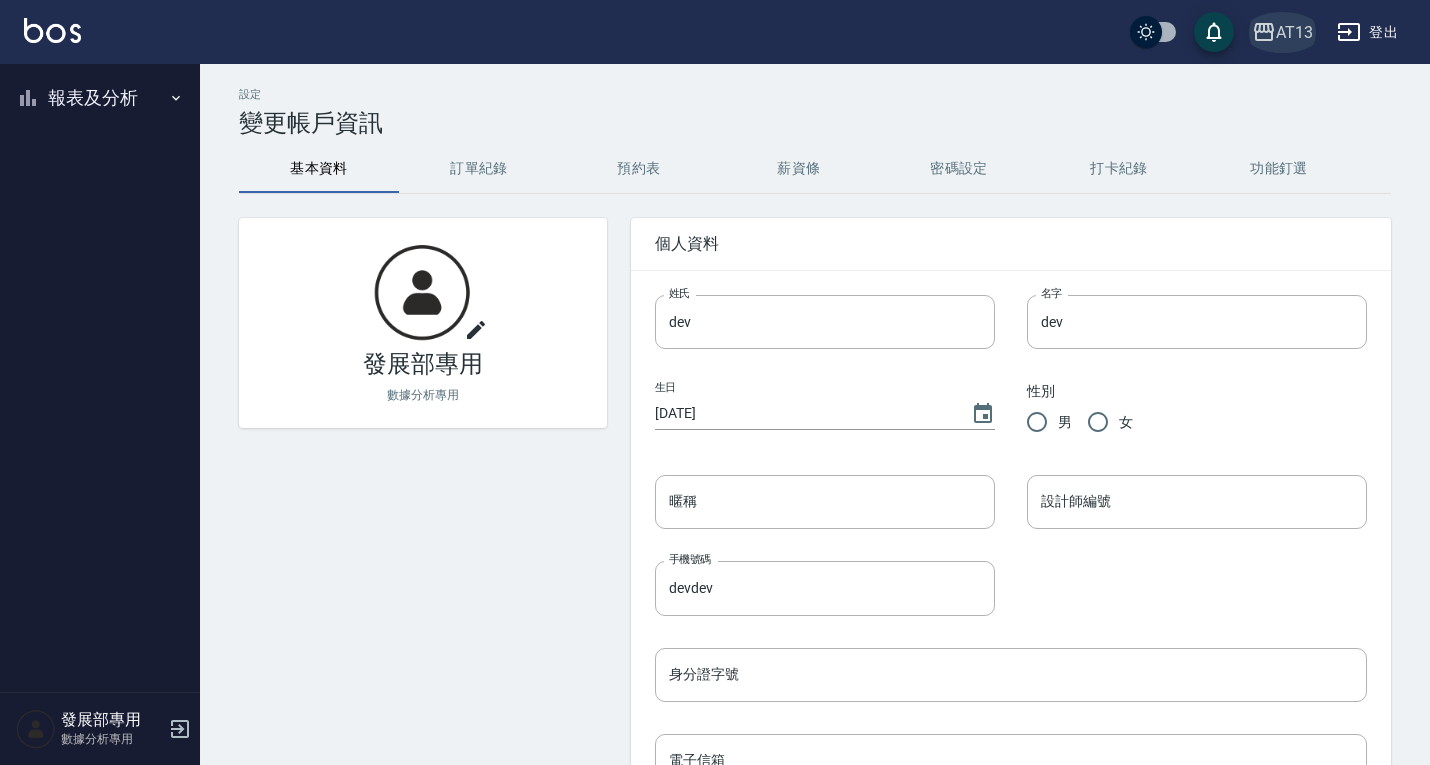 click on "AT13" at bounding box center [1294, 32] 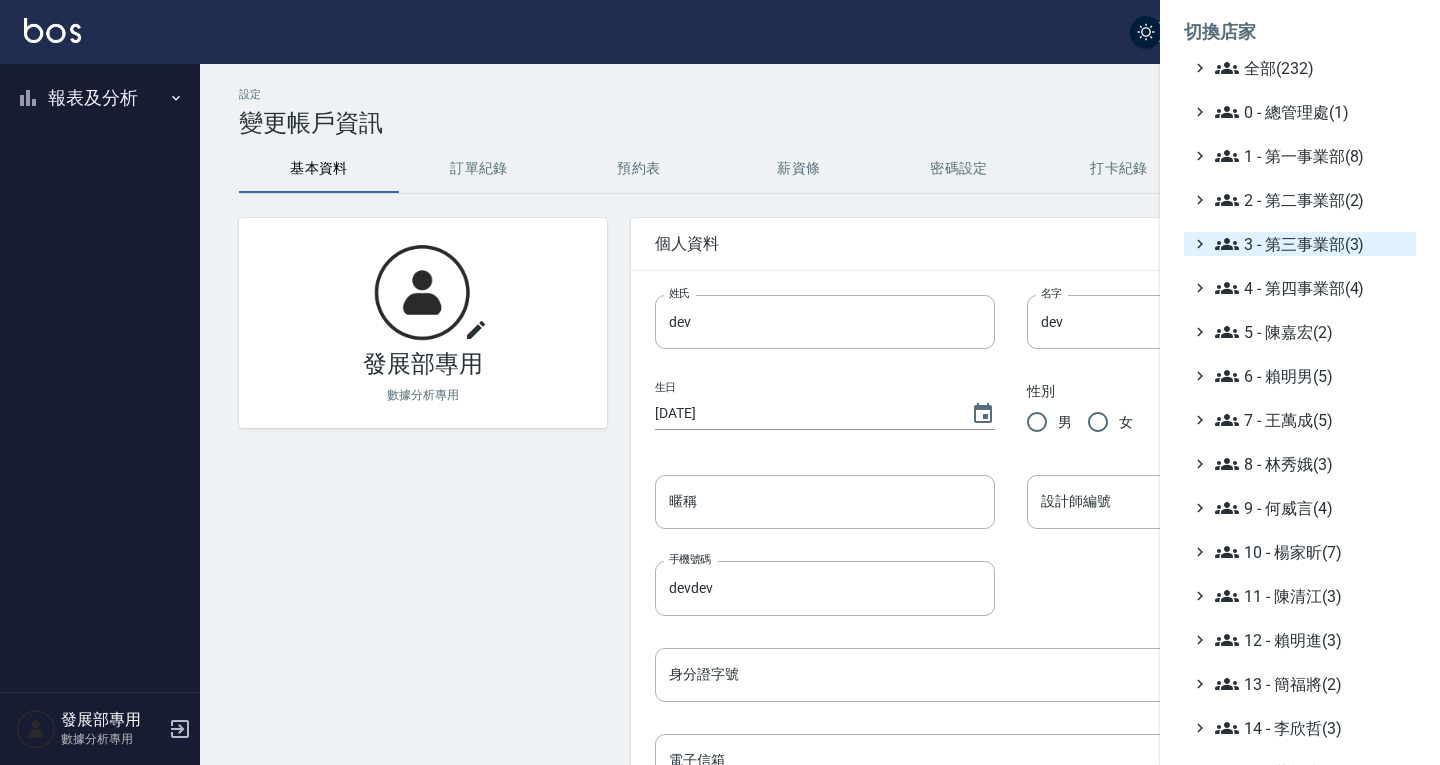 click on "3 - 第三事業部(3)" at bounding box center [1311, 244] 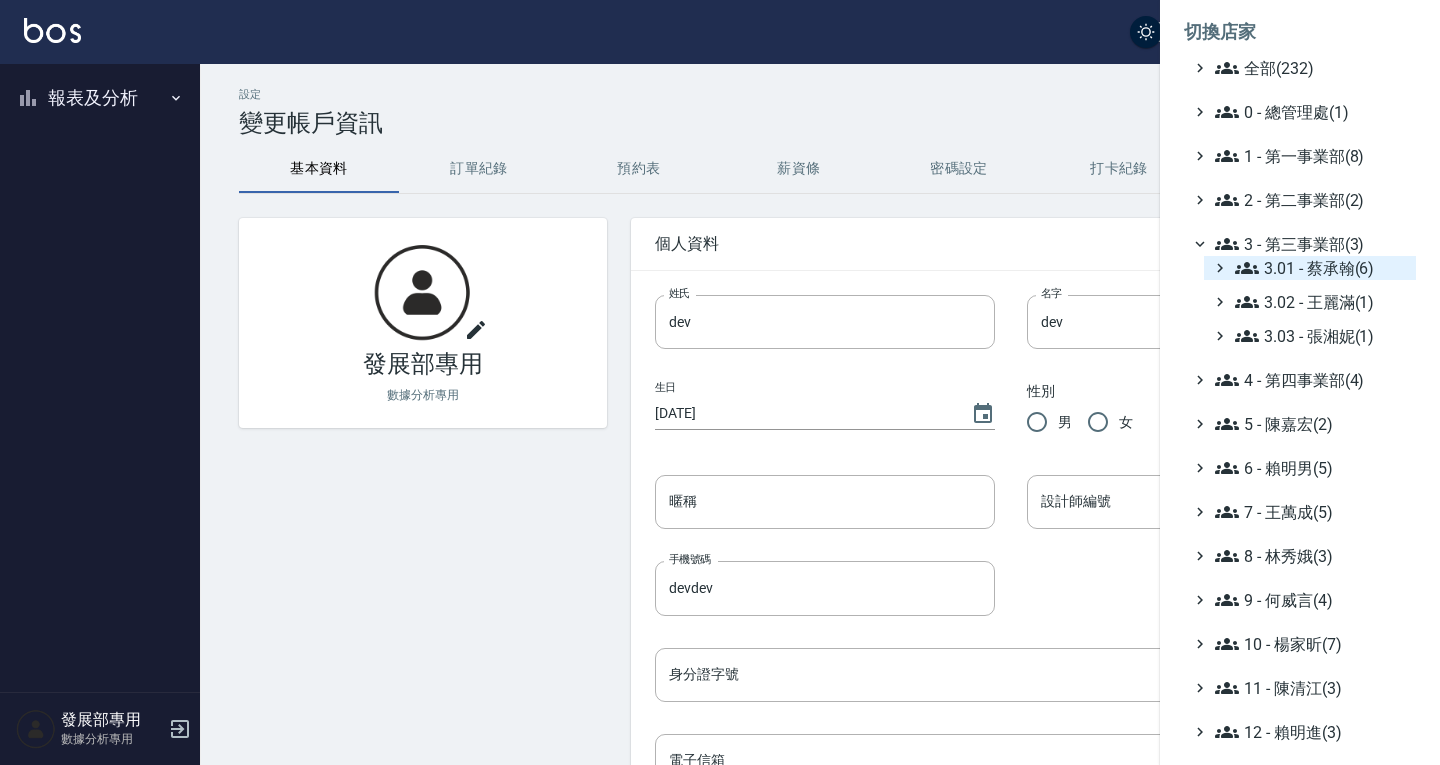 click on "3.01 - 蔡承翰(6)" at bounding box center (1321, 268) 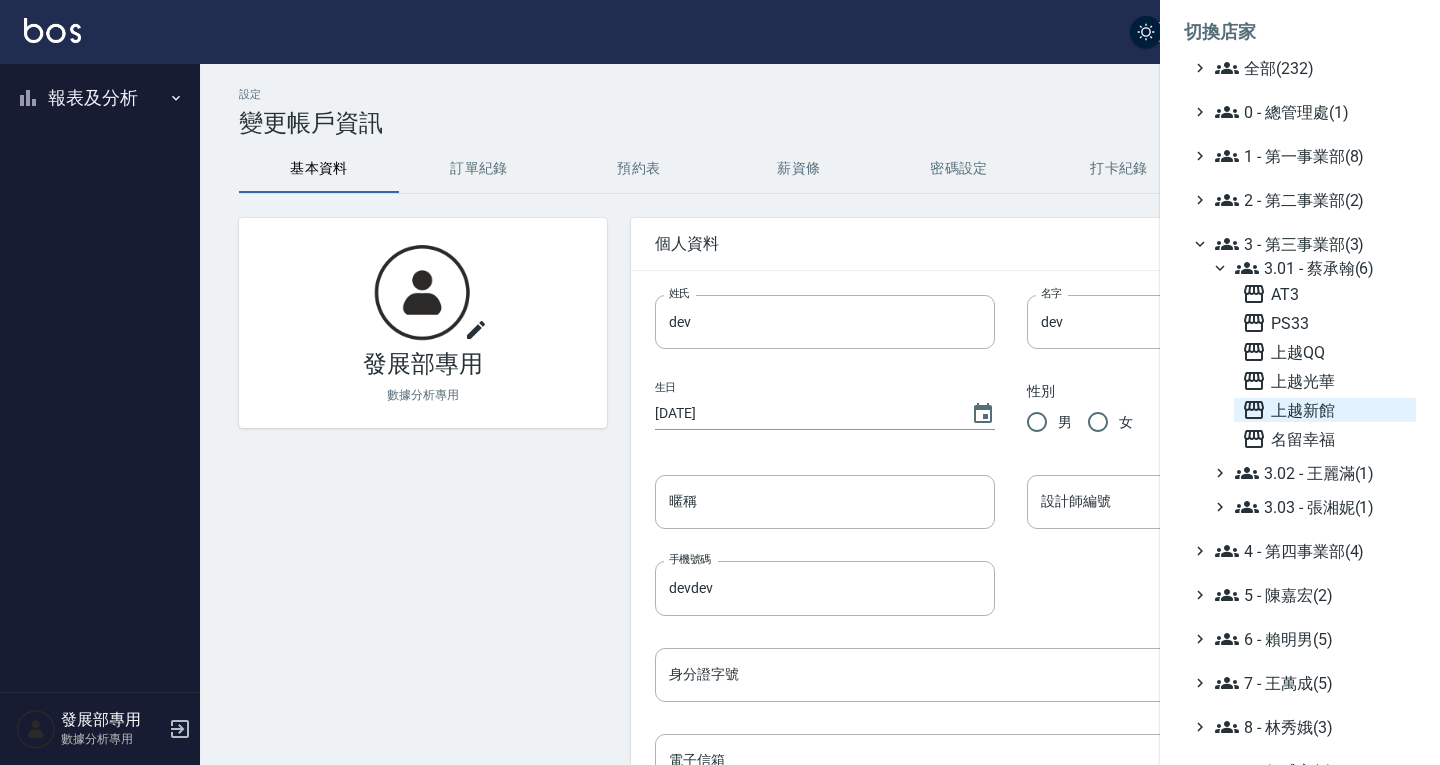click on "上越新館" at bounding box center (1325, 410) 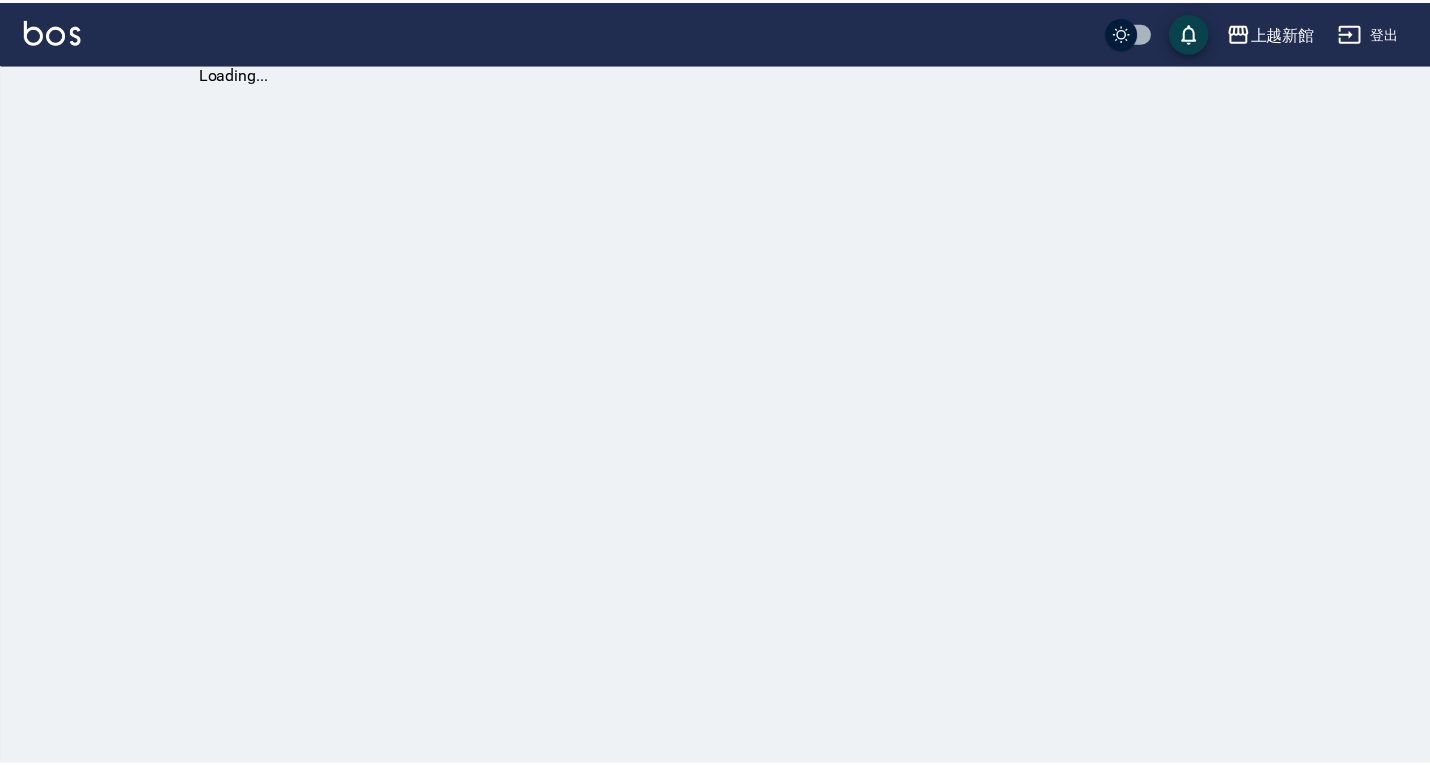 scroll, scrollTop: 0, scrollLeft: 0, axis: both 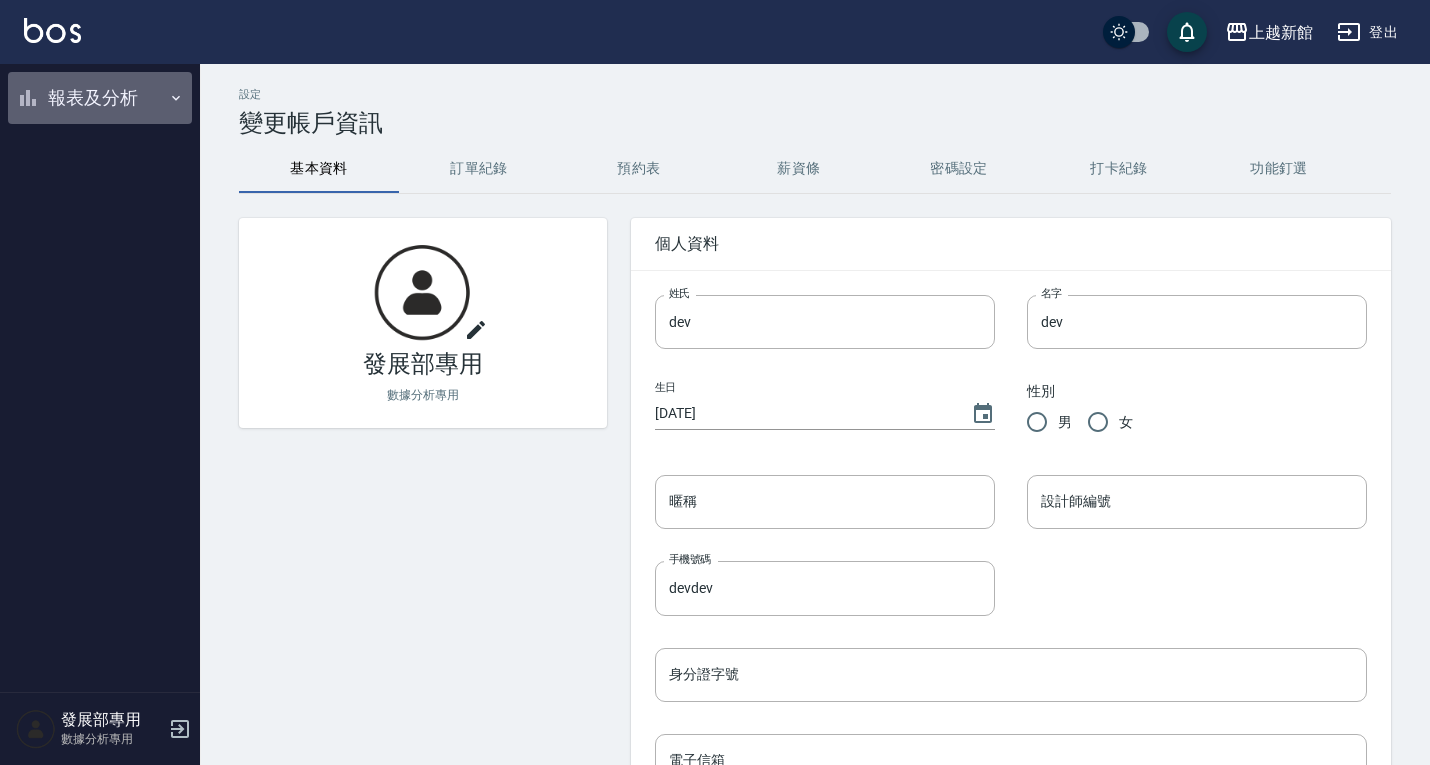 click on "報表及分析" at bounding box center [100, 98] 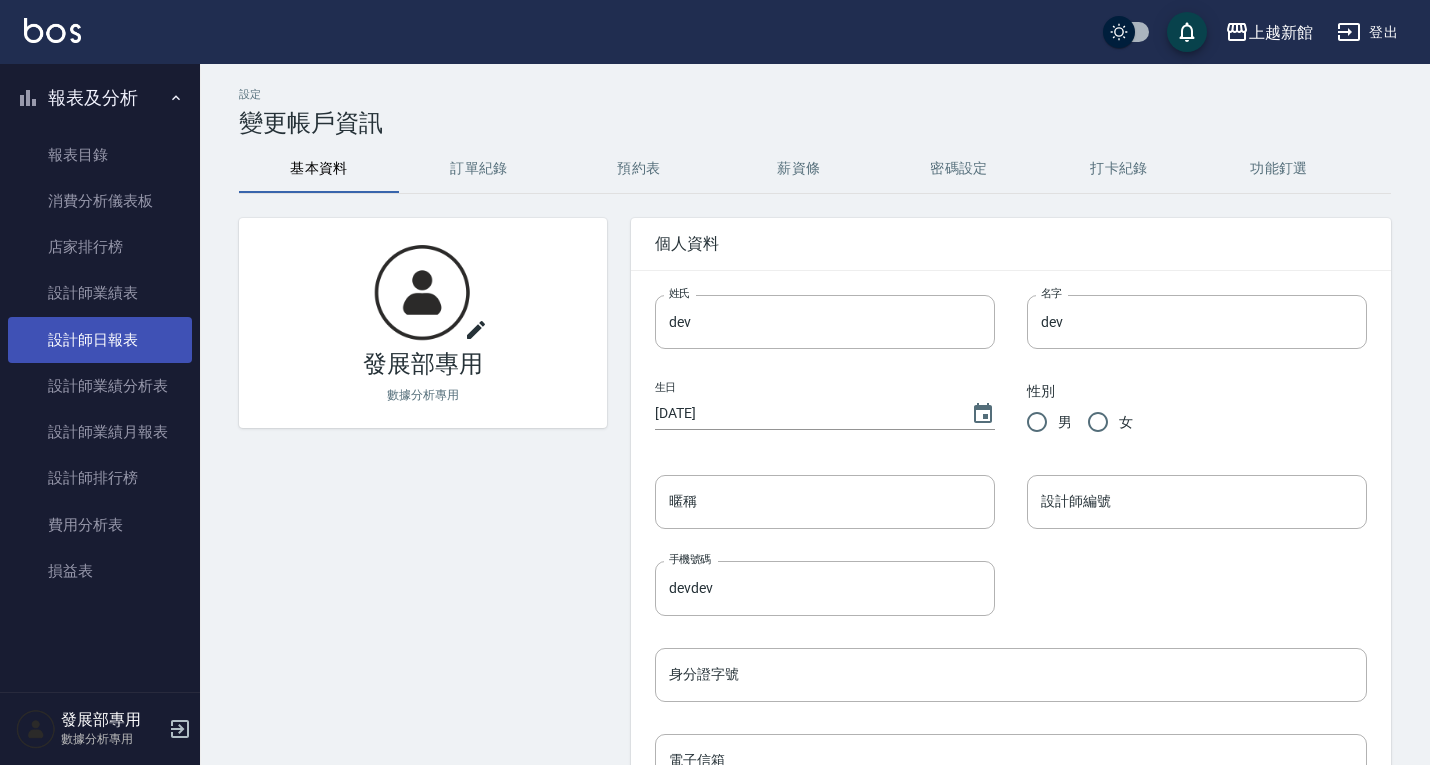 click on "設計師日報表" at bounding box center (100, 340) 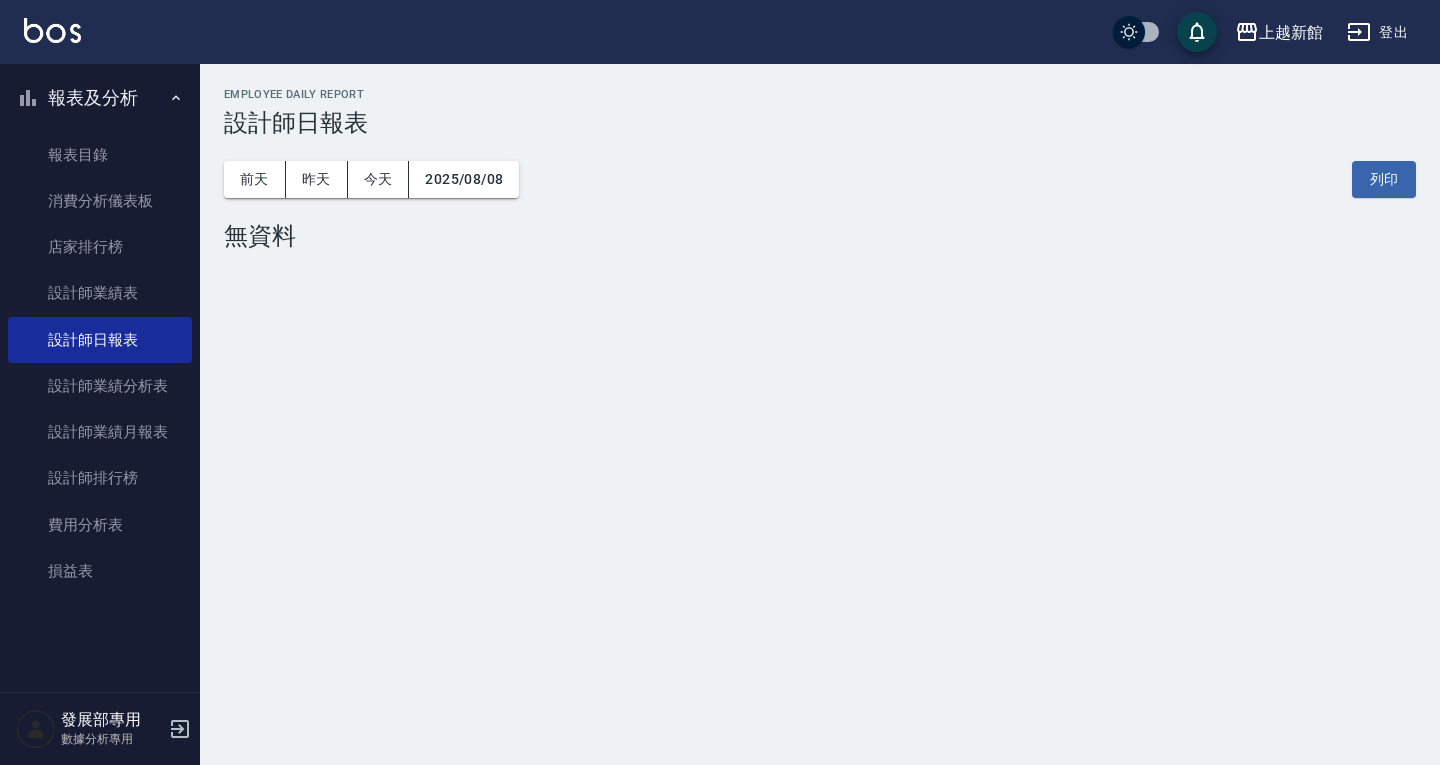 click on "前天 昨天 今天 2025/08/08 列印" at bounding box center (820, 179) 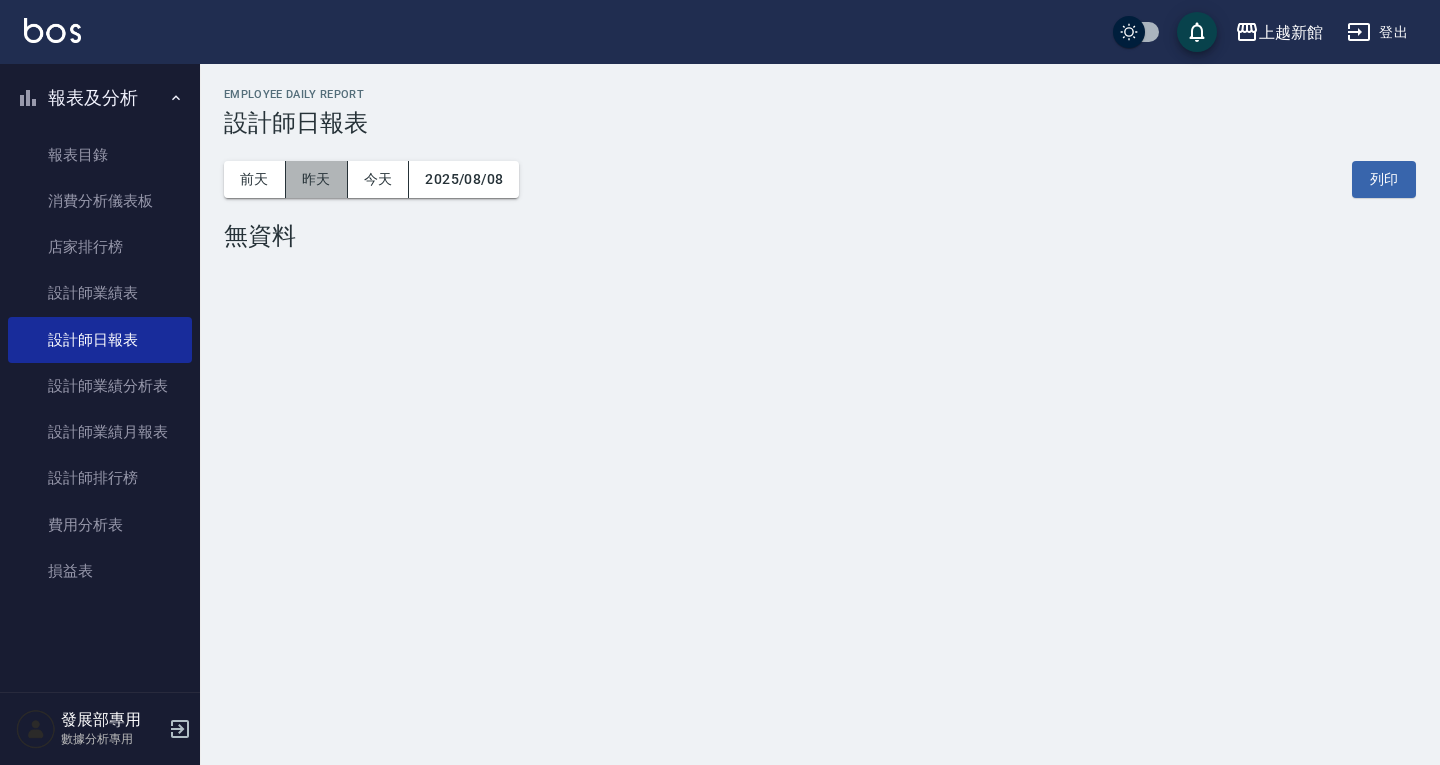 click on "昨天" at bounding box center [317, 179] 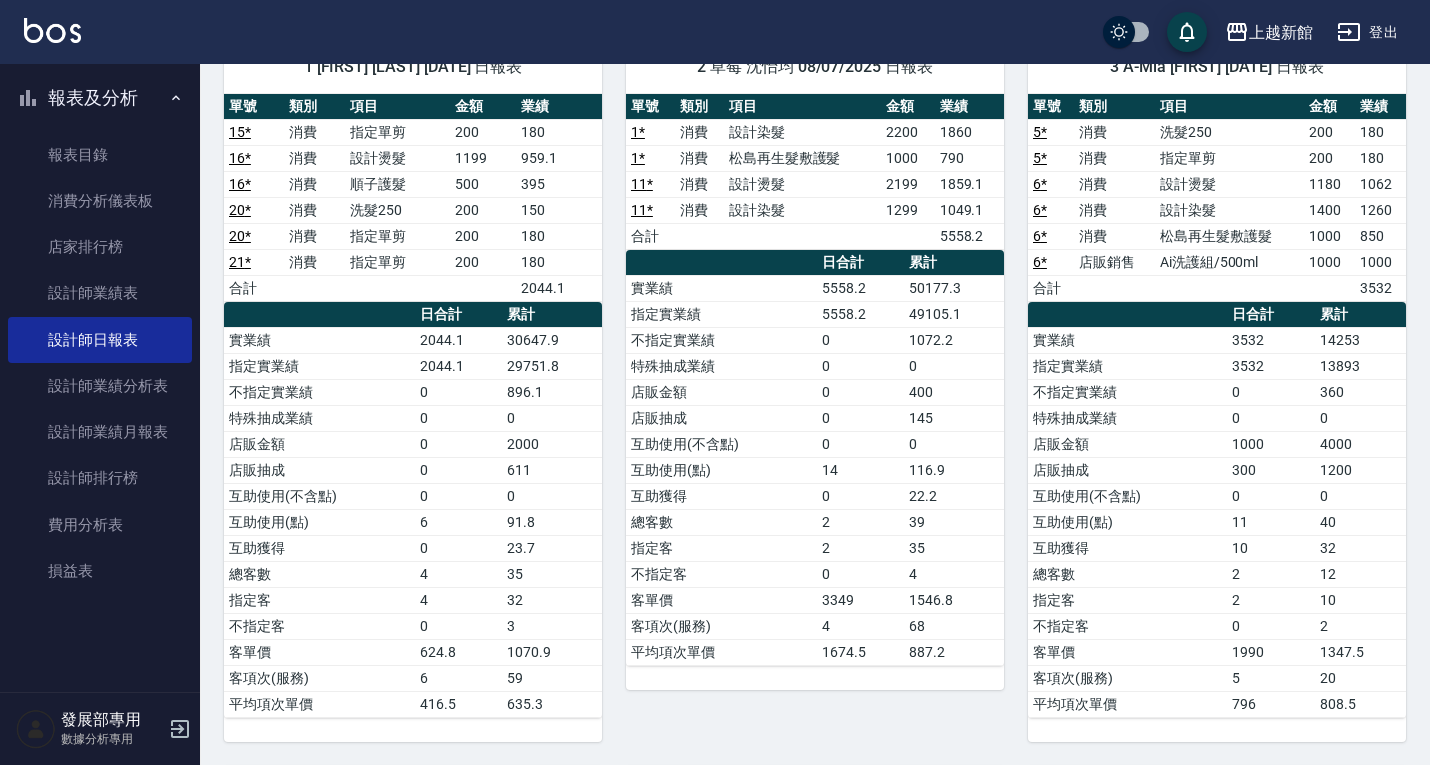 scroll, scrollTop: 0, scrollLeft: 0, axis: both 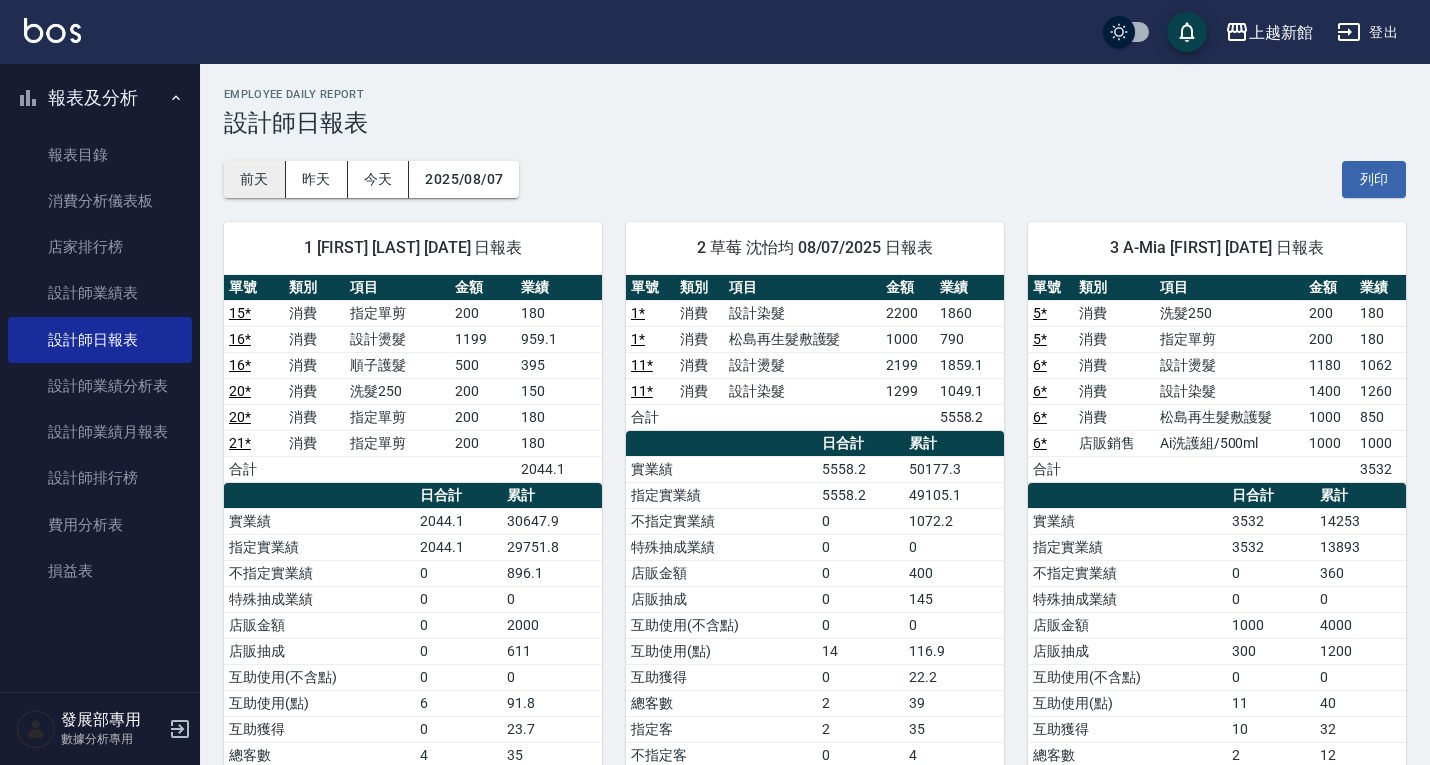 click on "前天" at bounding box center (255, 179) 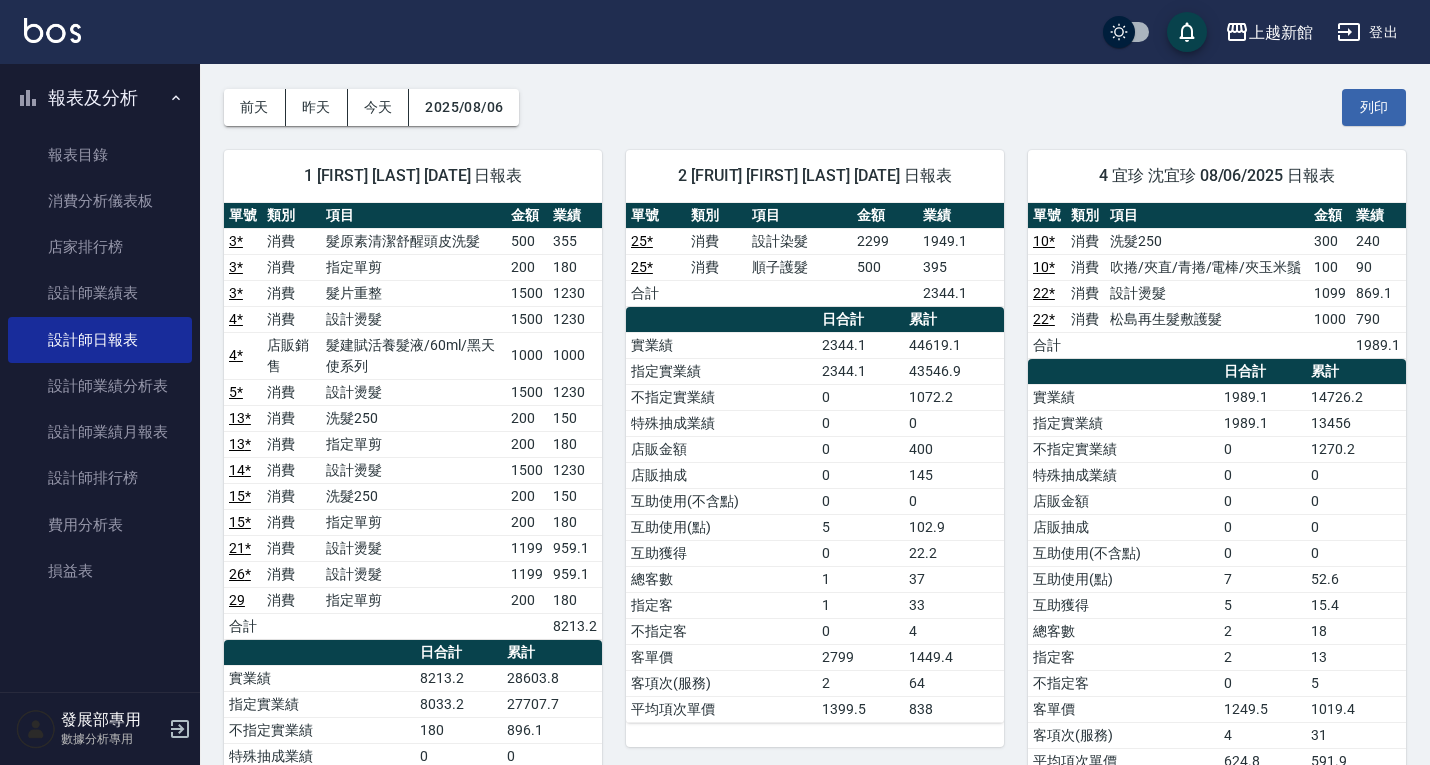 scroll, scrollTop: 0, scrollLeft: 0, axis: both 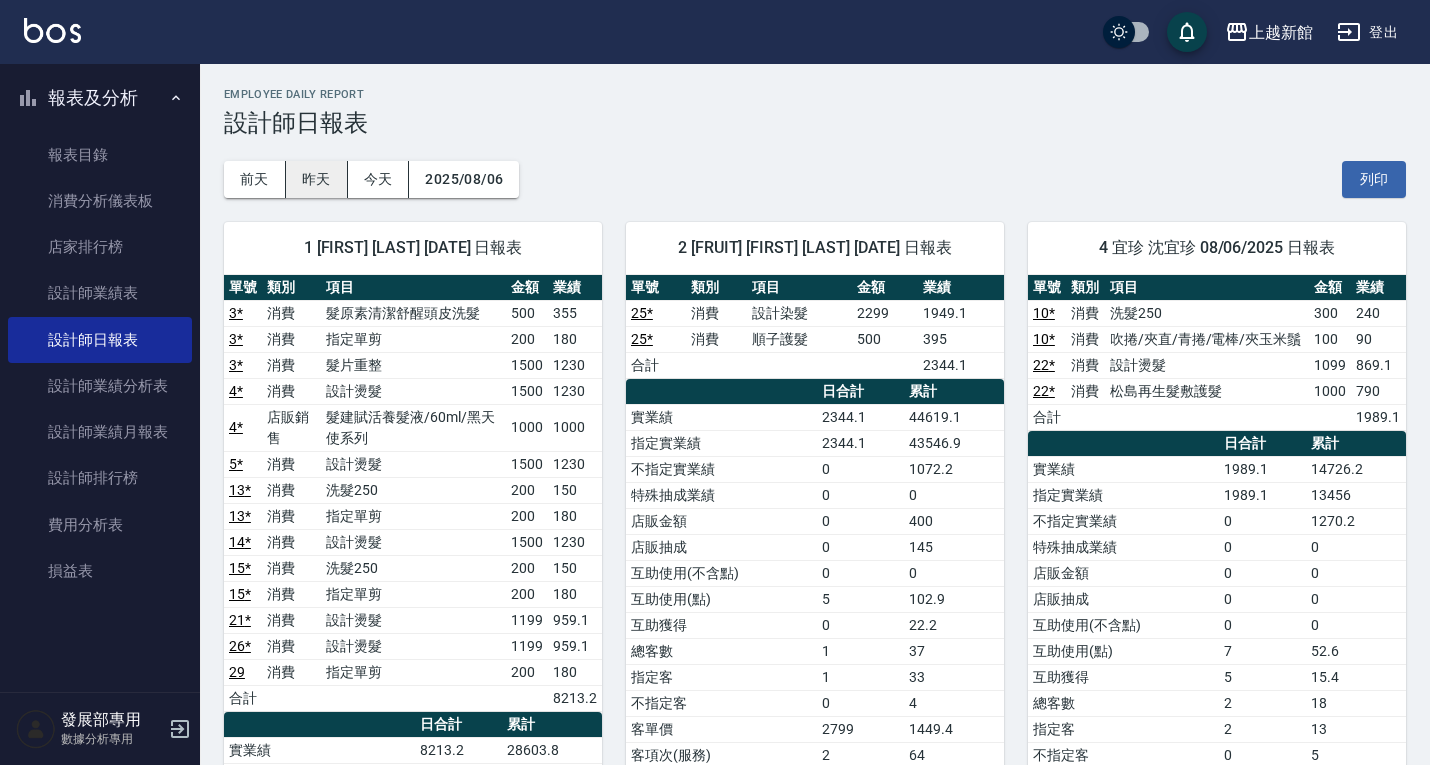 click on "昨天" at bounding box center [317, 179] 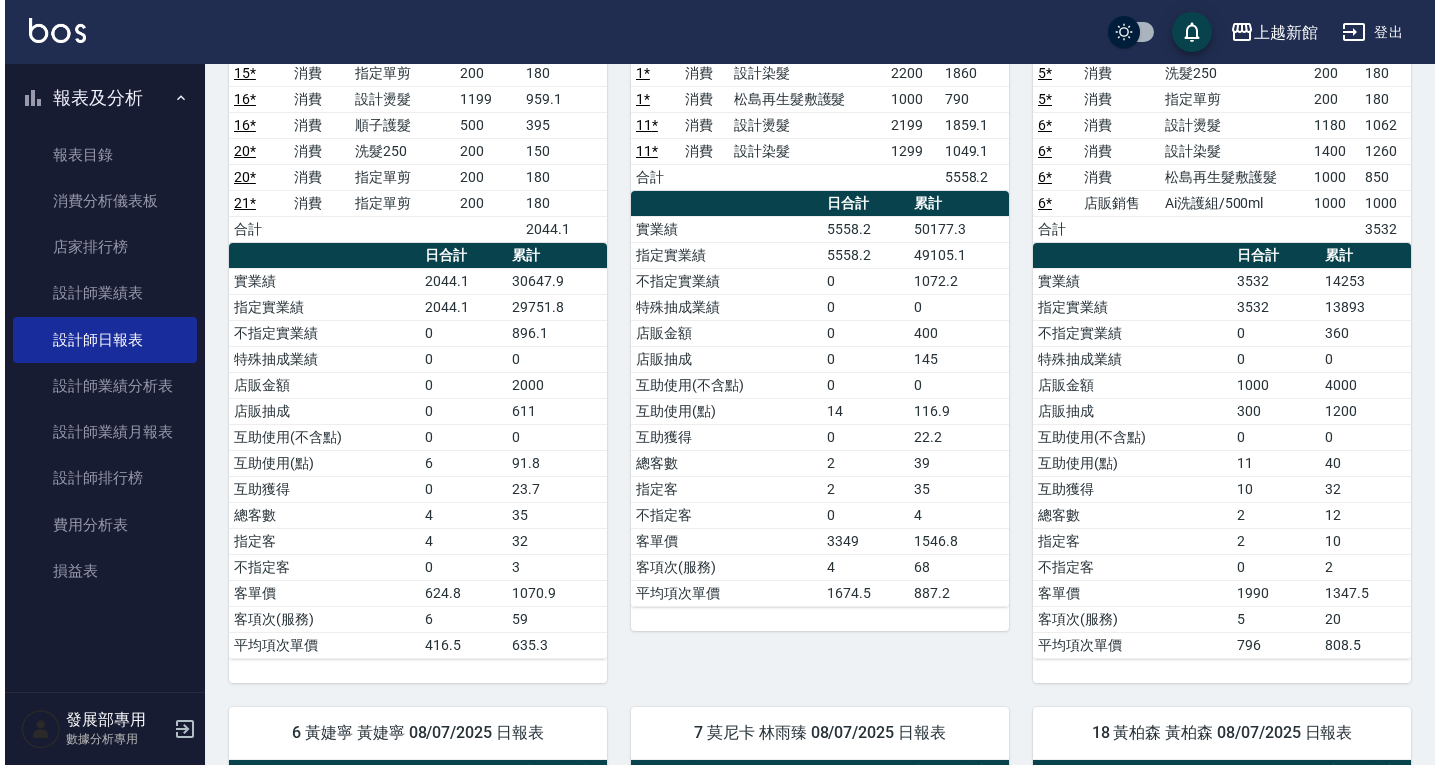 scroll, scrollTop: 0, scrollLeft: 0, axis: both 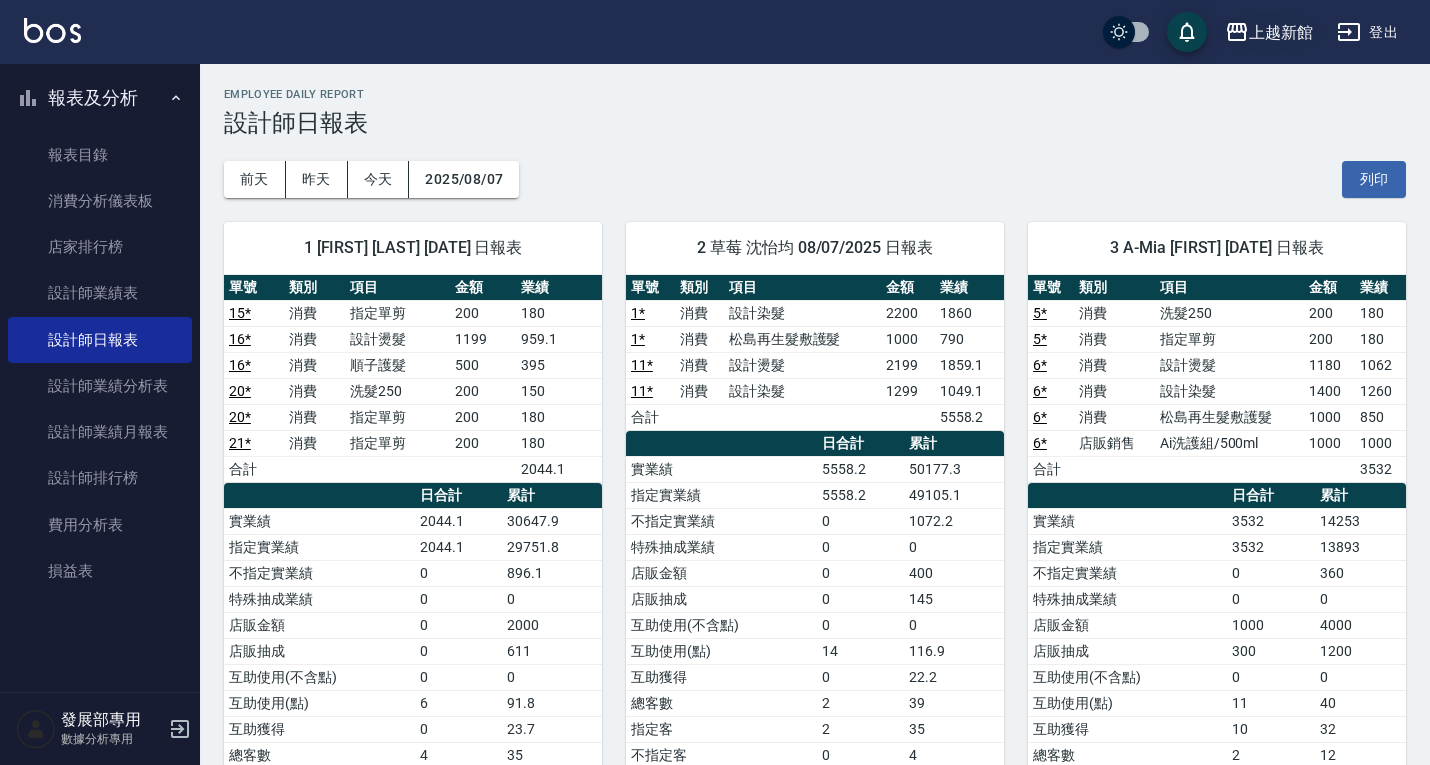 click on "上越新館" at bounding box center (1281, 32) 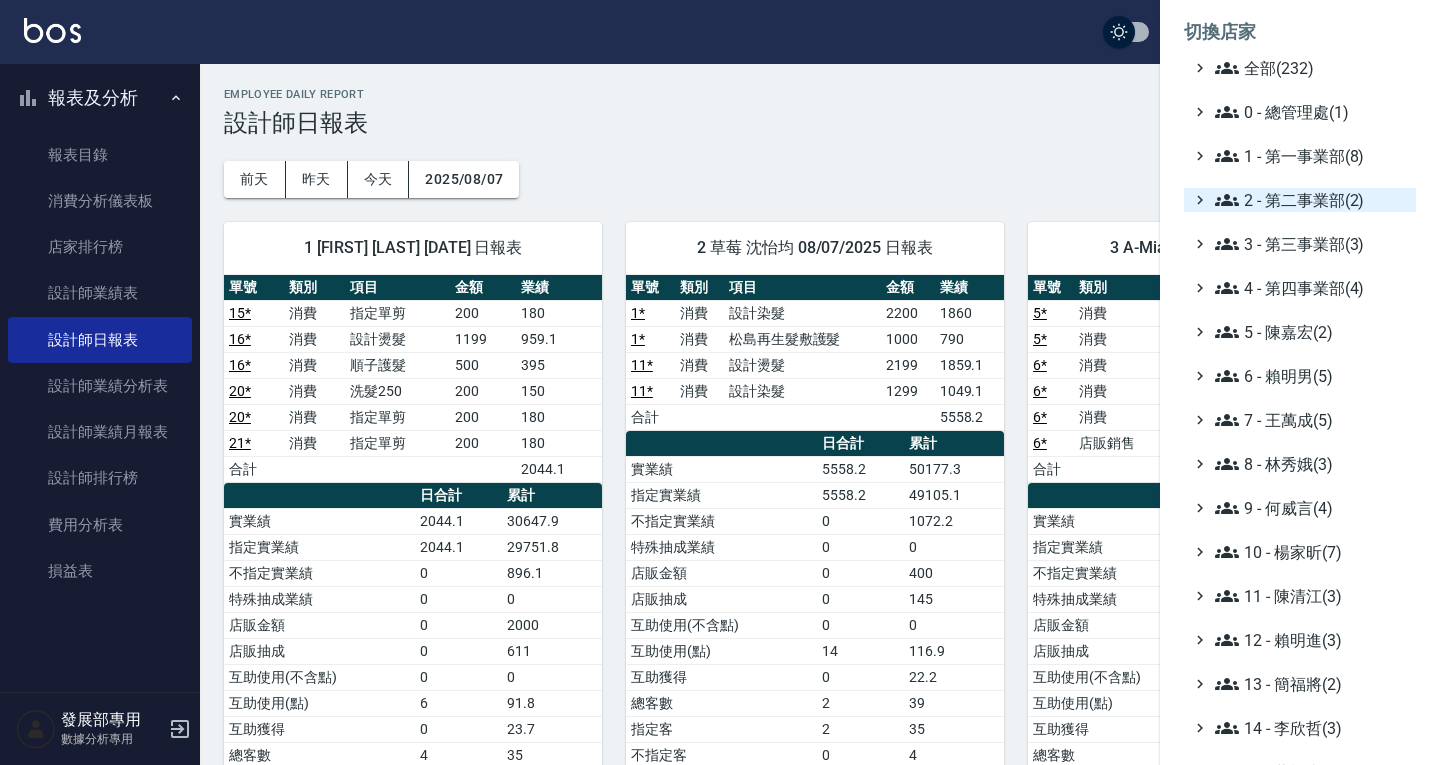 click on "2 - 第二事業部(2)" at bounding box center [1311, 200] 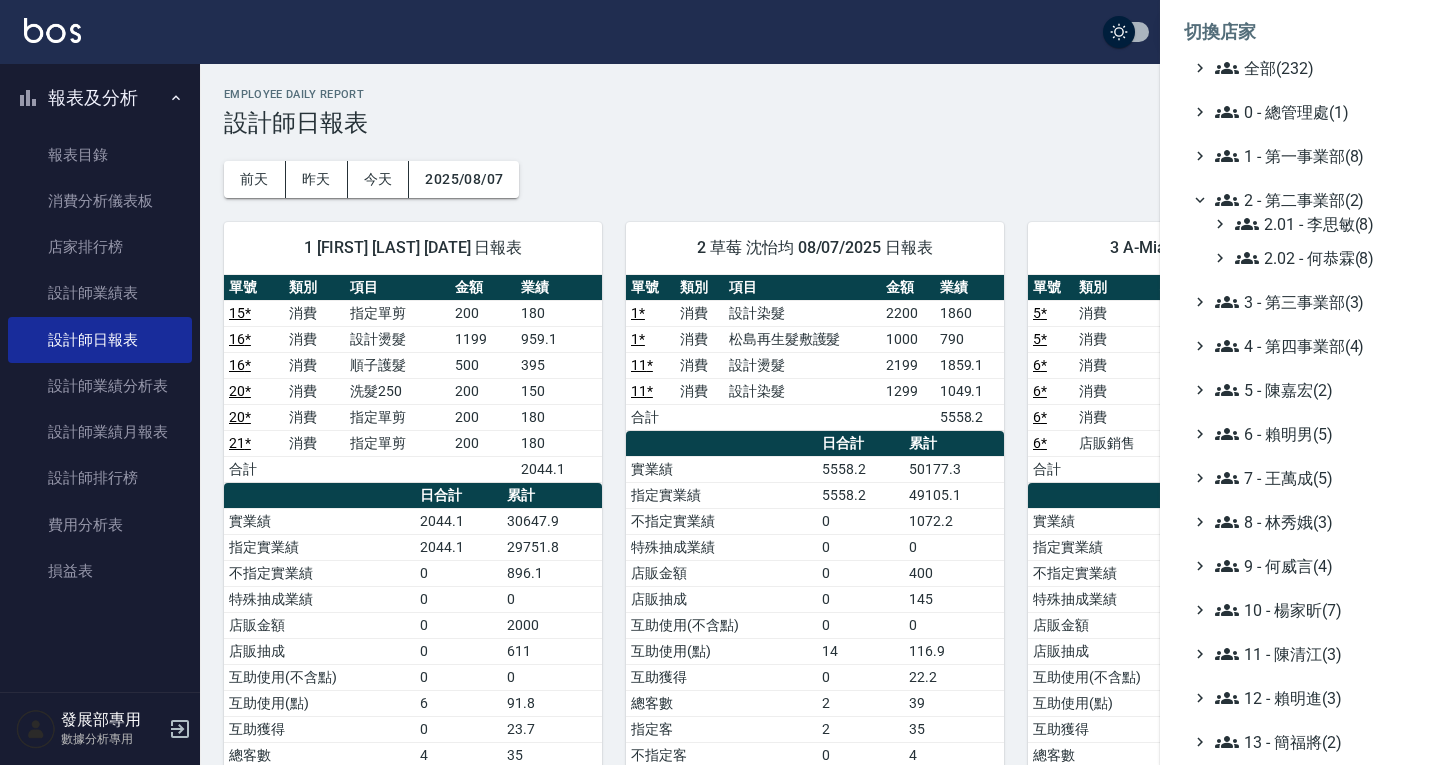 click on "2 - 第二事業部(2)" at bounding box center [1311, 200] 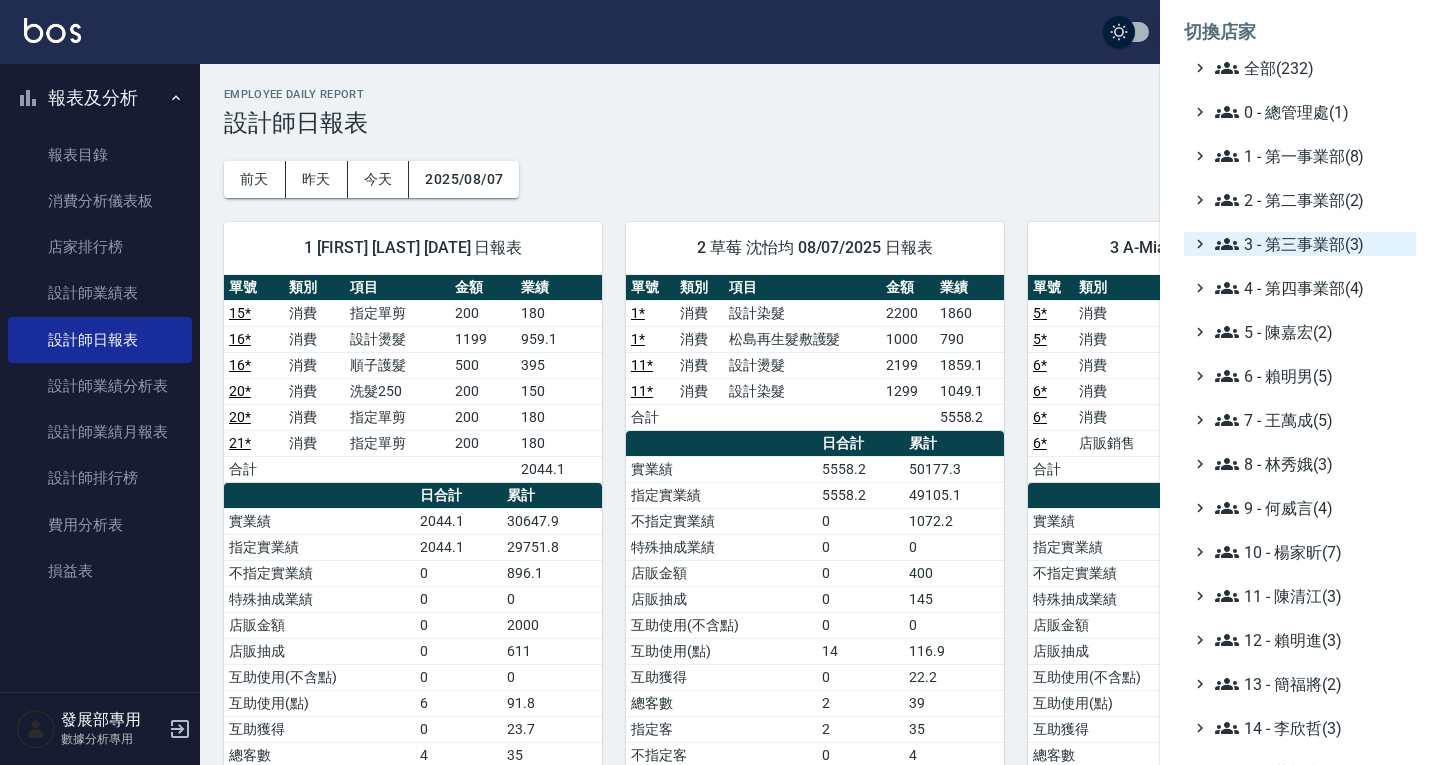 click on "3 - 第三事業部(3)" at bounding box center (1311, 244) 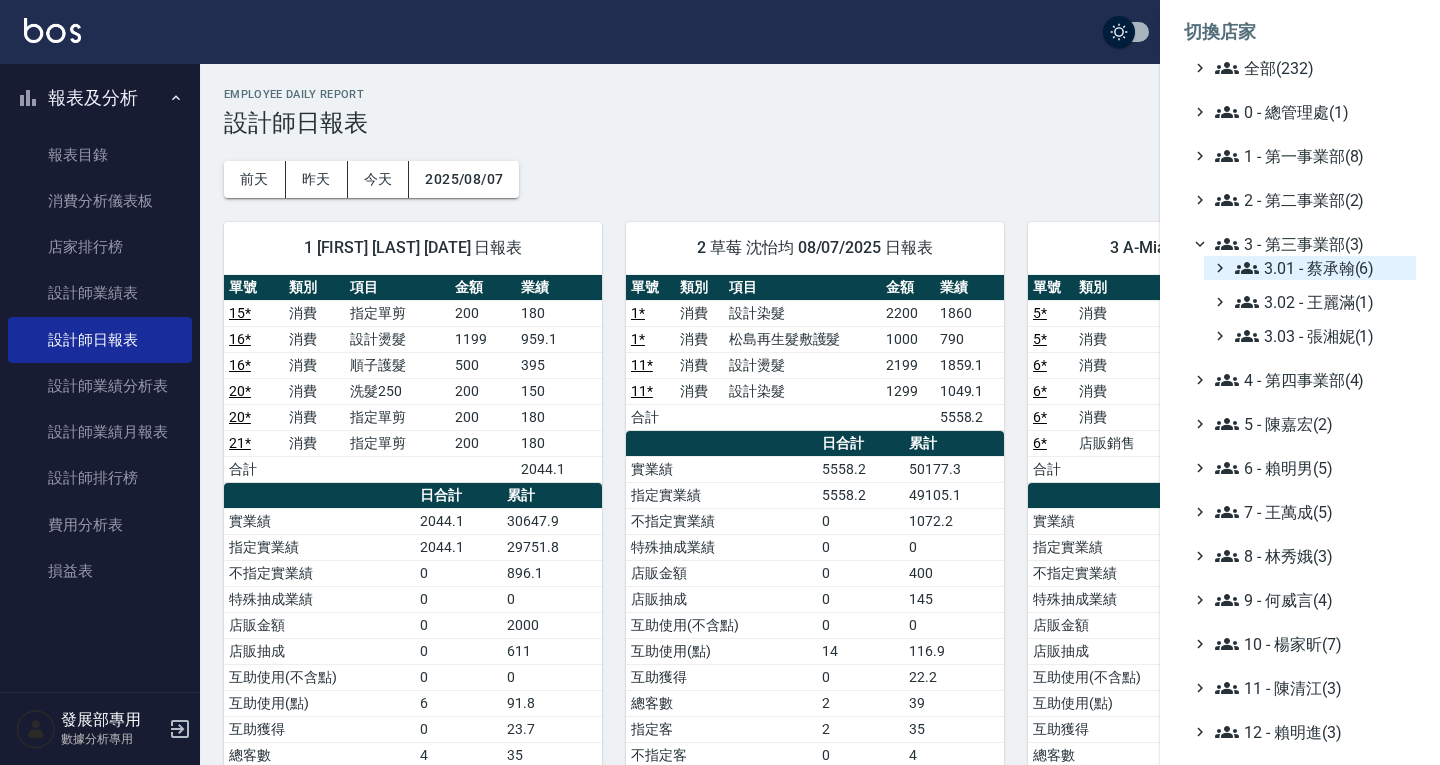 click on "3.01 - 蔡承翰(6)" at bounding box center [1321, 268] 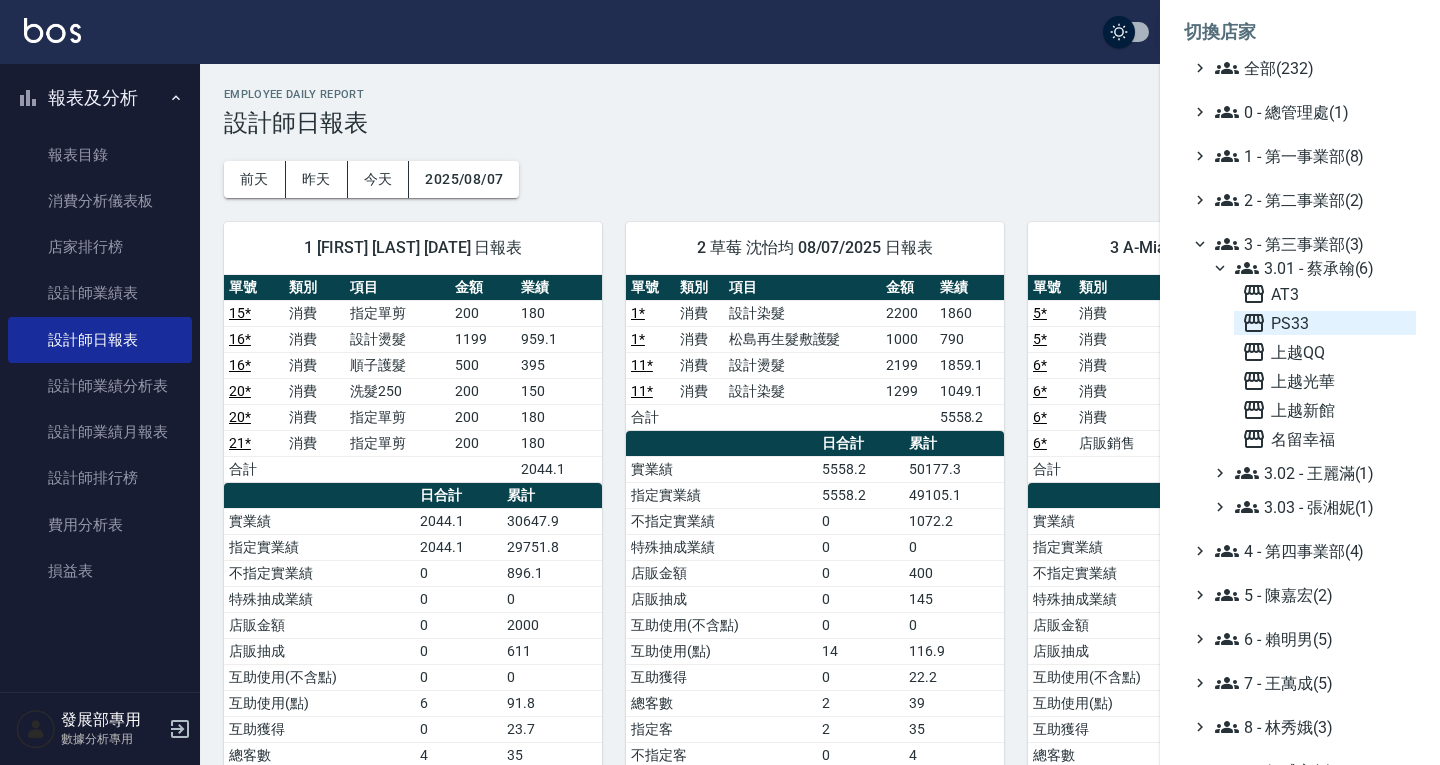 click on "PS33" at bounding box center [1325, 323] 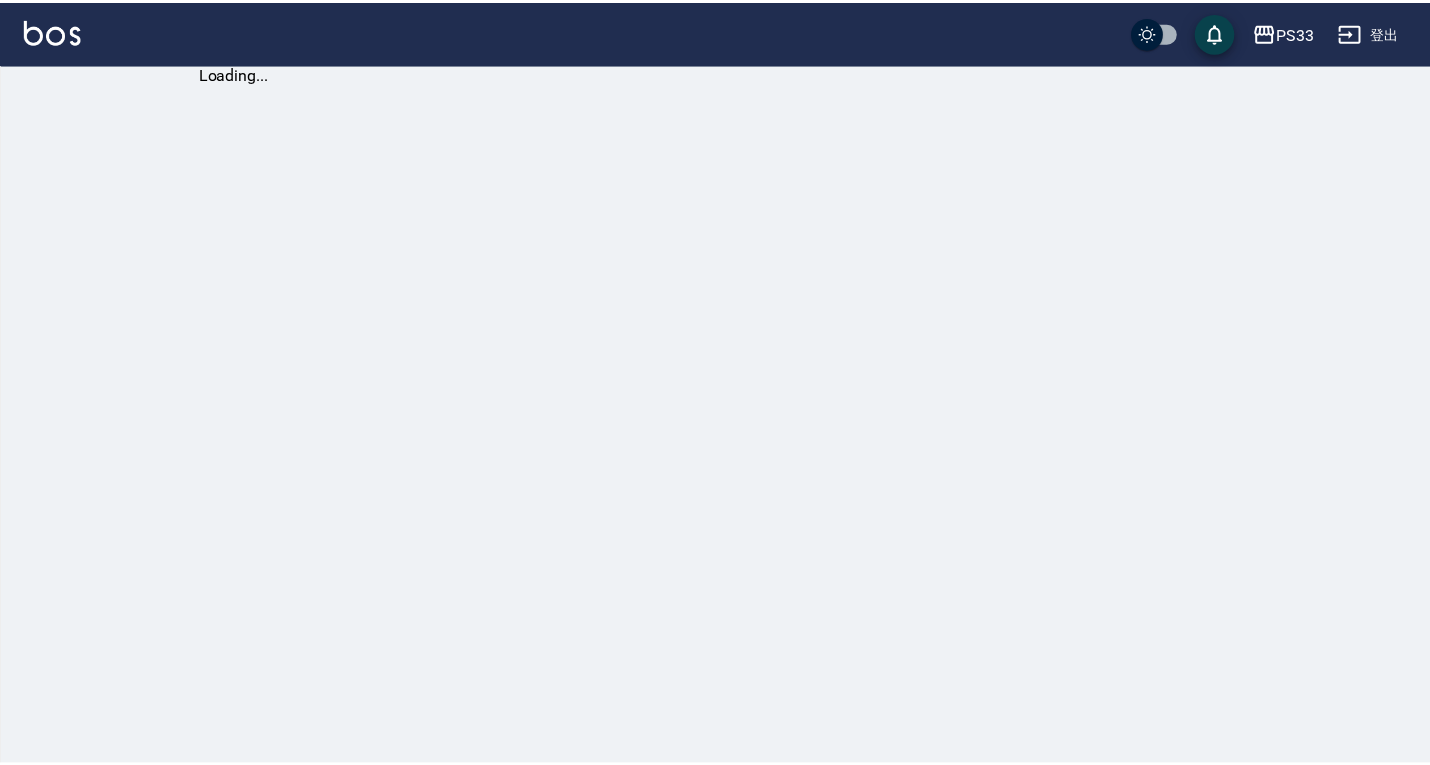 scroll, scrollTop: 0, scrollLeft: 0, axis: both 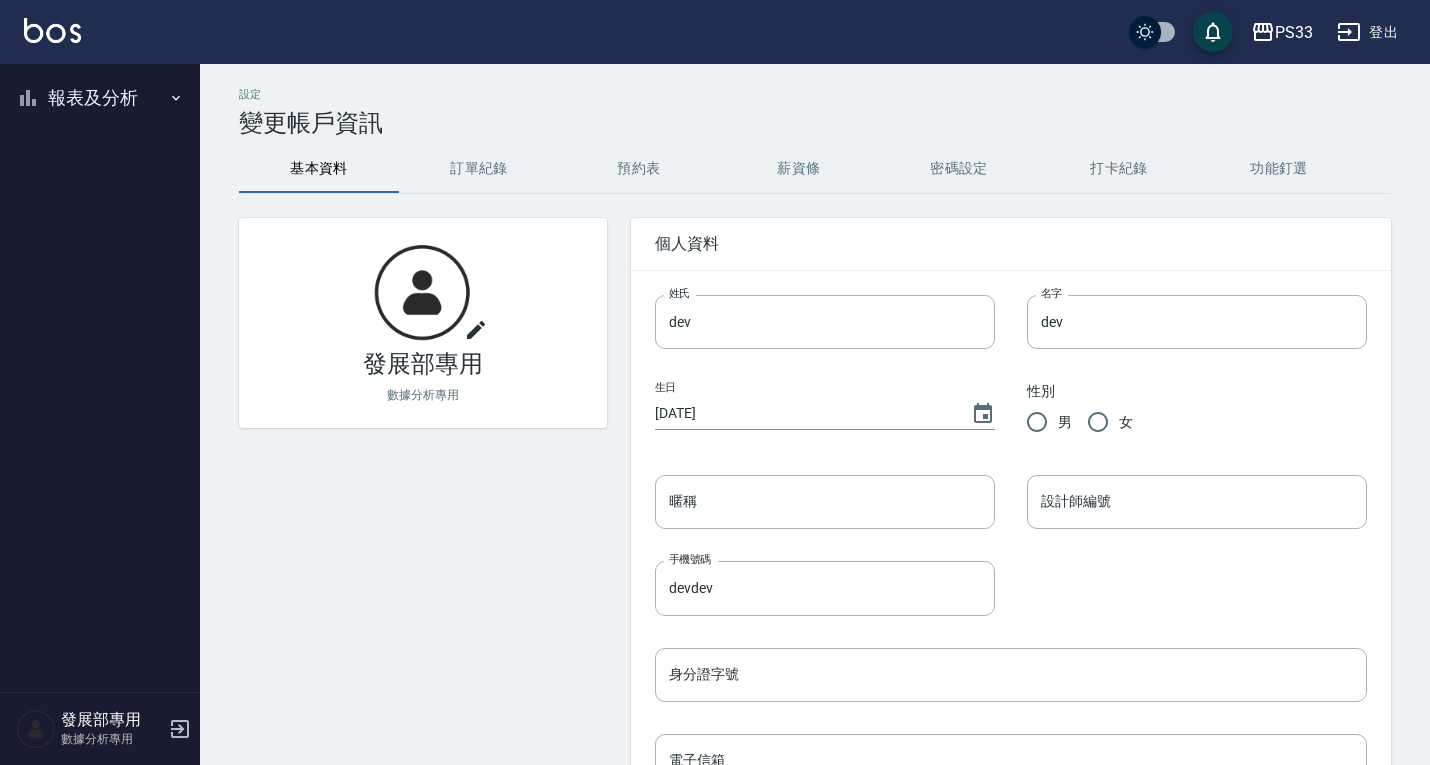 click on "報表及分析" at bounding box center (100, 98) 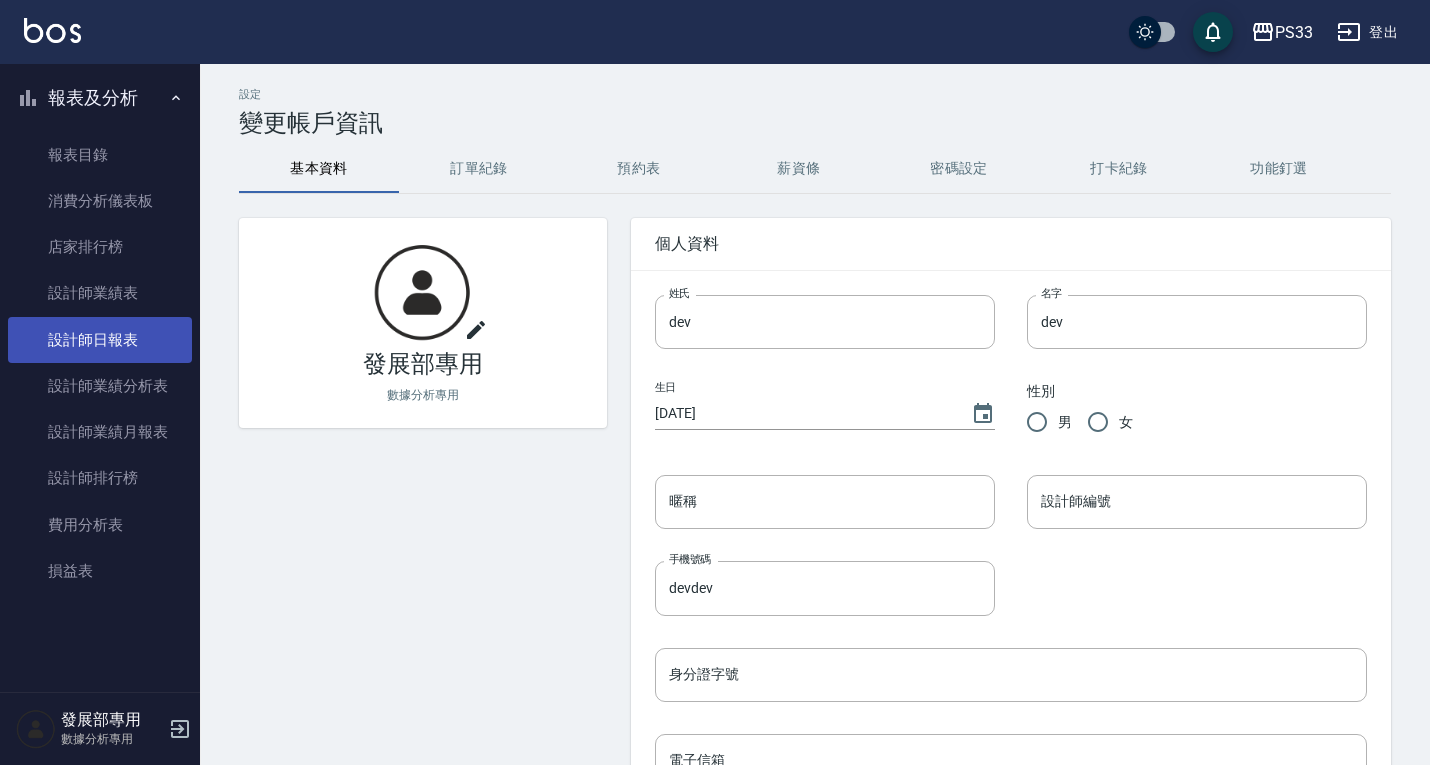 click on "設計師日報表" at bounding box center (100, 340) 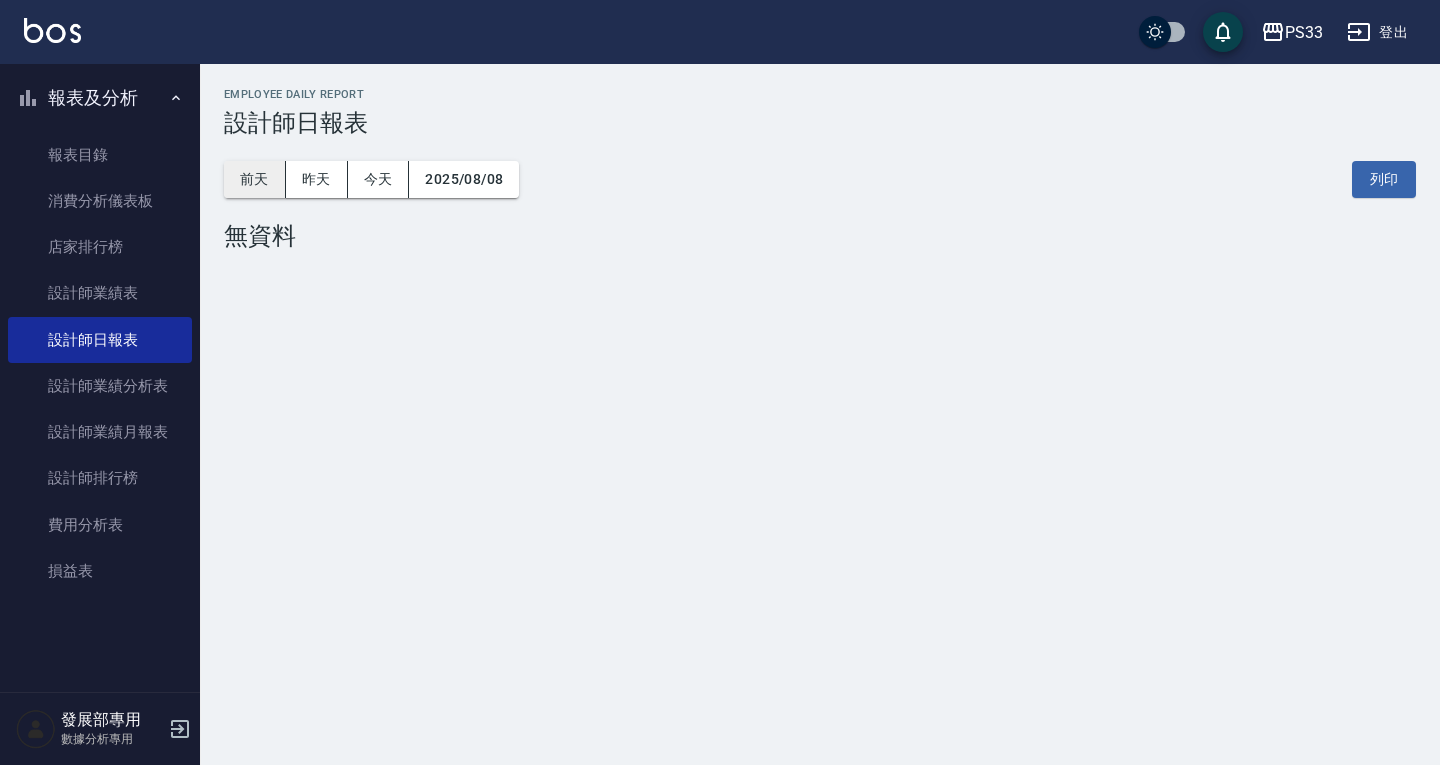 click on "前天" at bounding box center (255, 179) 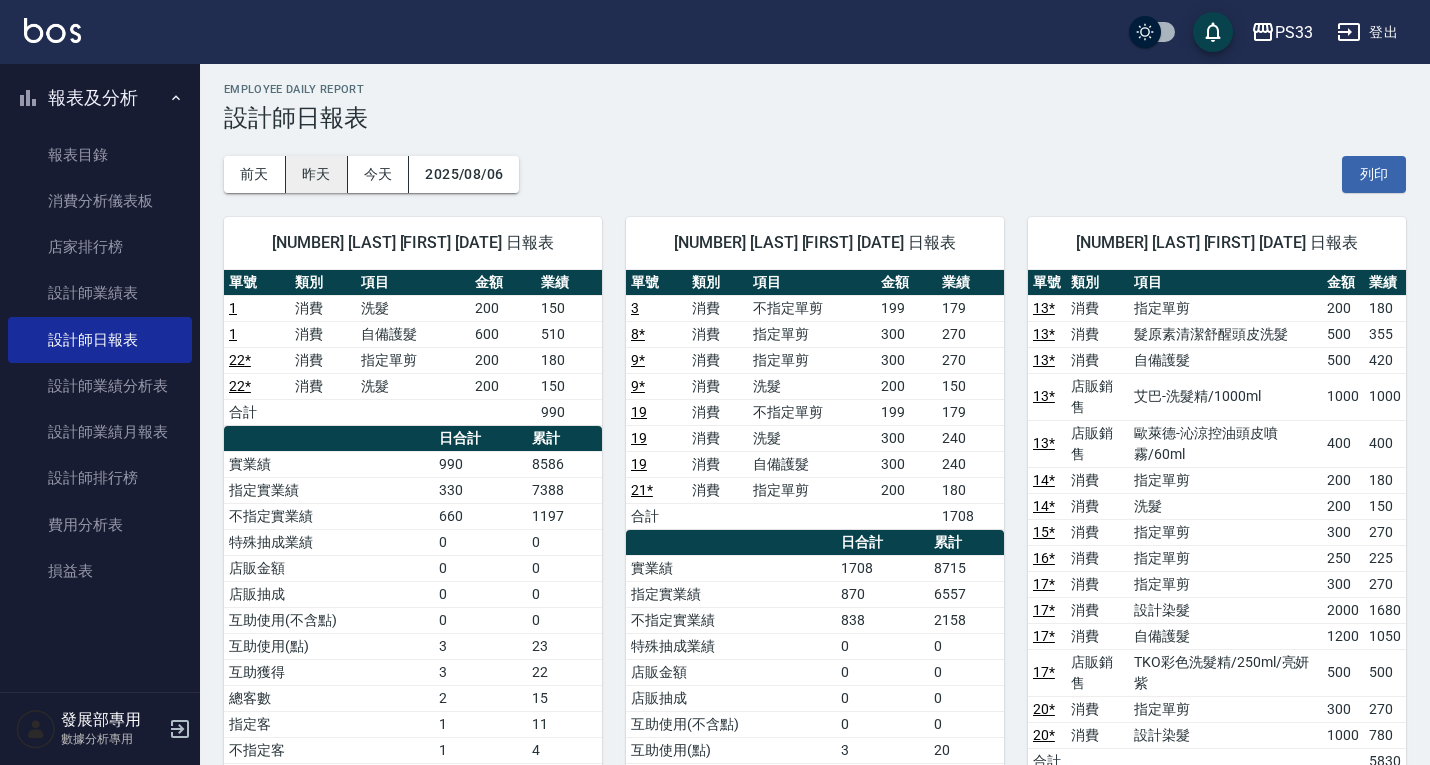 scroll, scrollTop: 0, scrollLeft: 0, axis: both 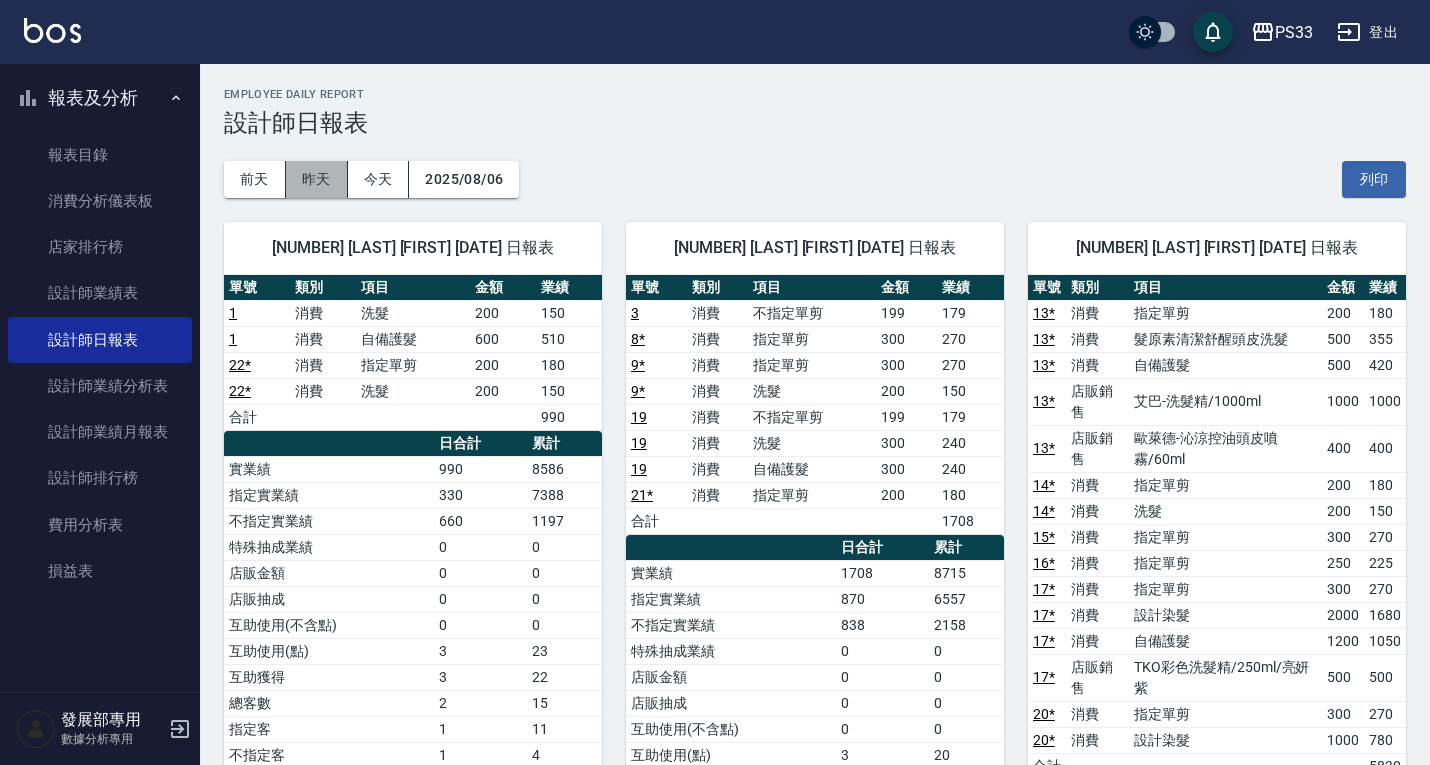 click on "昨天" at bounding box center (317, 179) 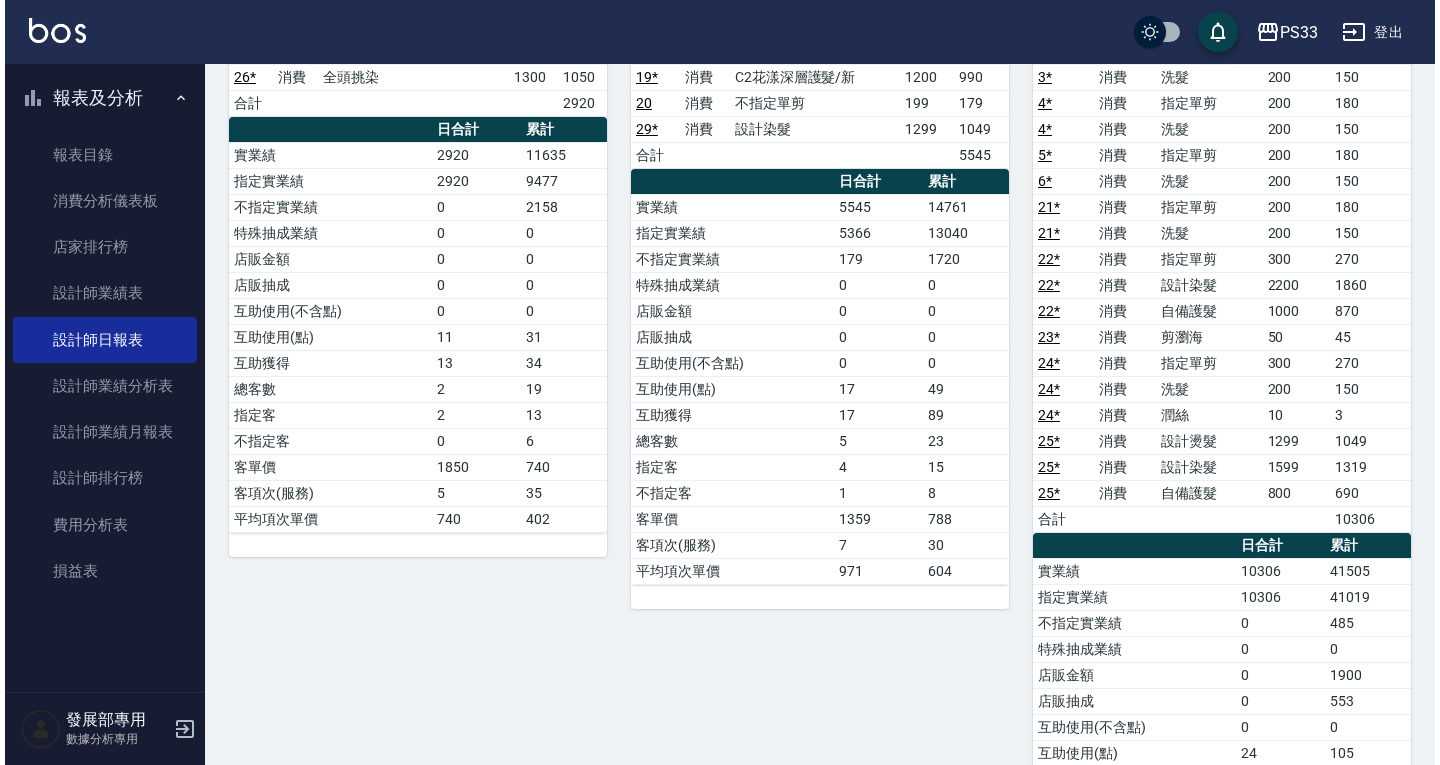 scroll, scrollTop: 100, scrollLeft: 0, axis: vertical 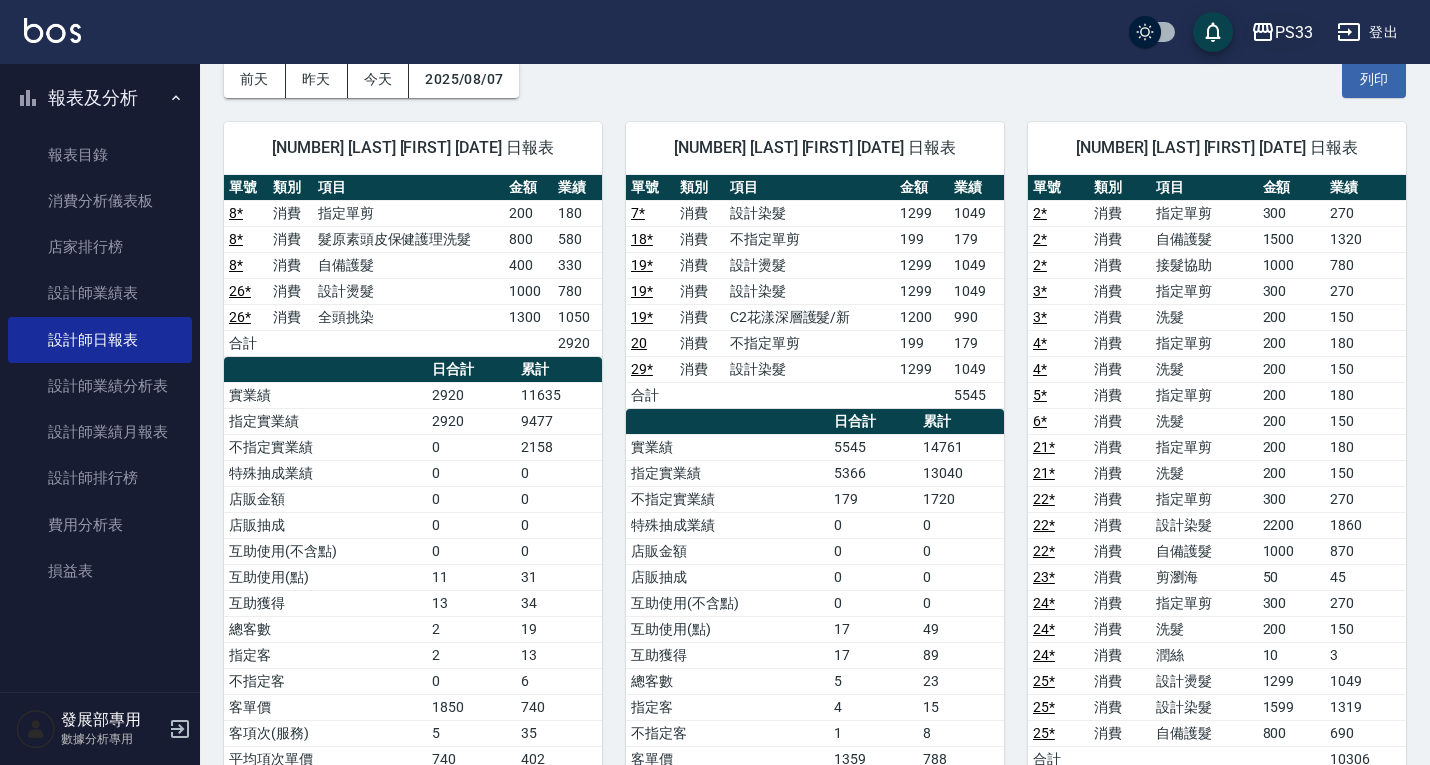 click 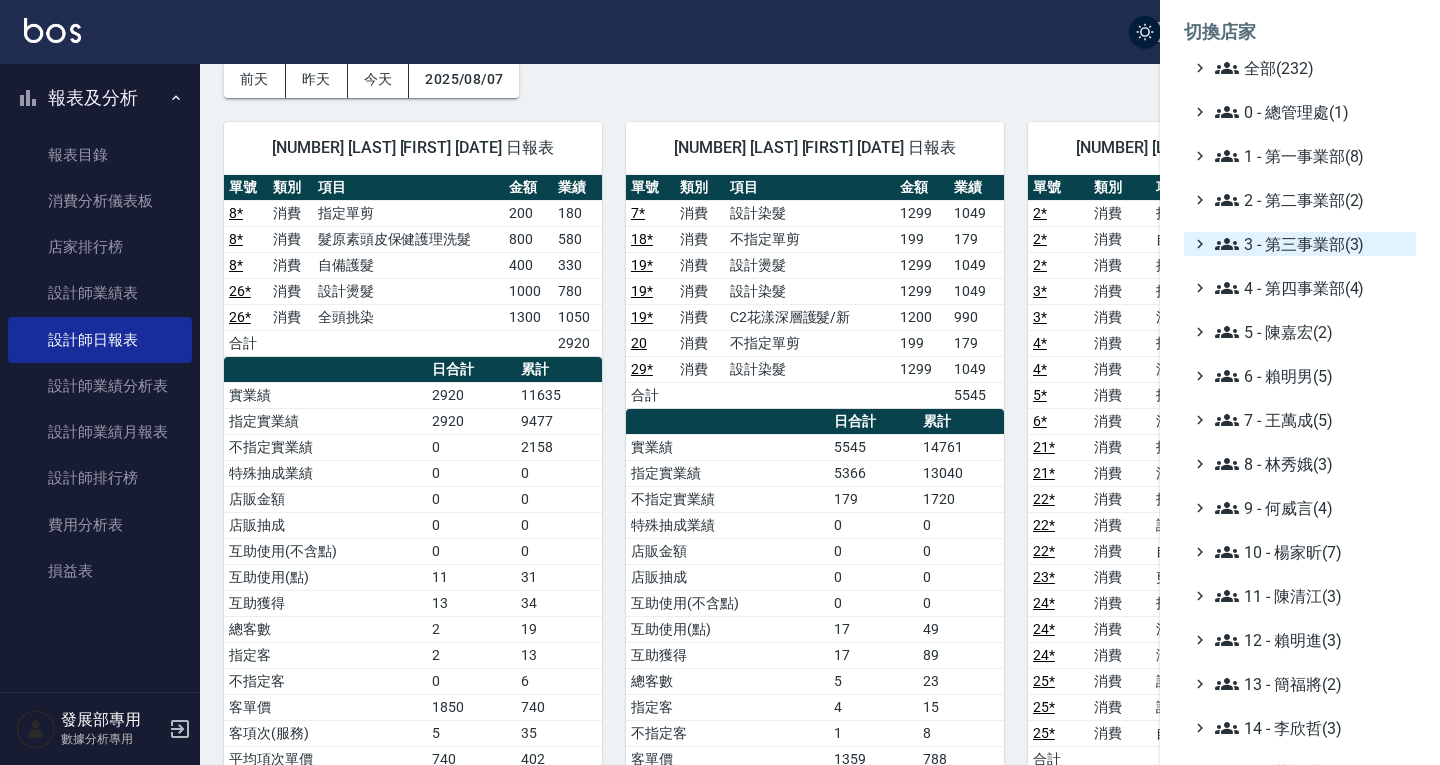 click on "3 - 第三事業部(3)" at bounding box center (1311, 244) 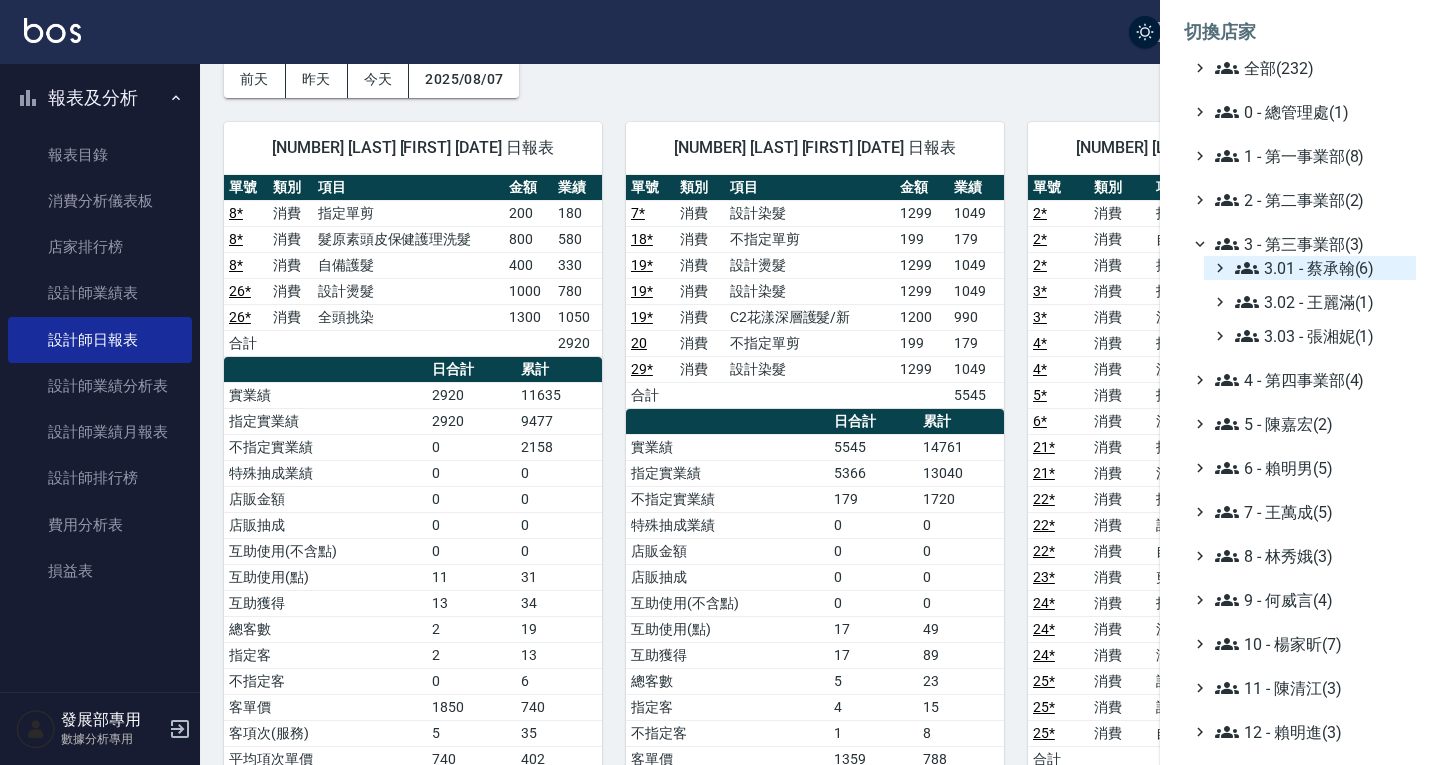 click on "3.01 - 蔡承翰(6)" at bounding box center (1321, 268) 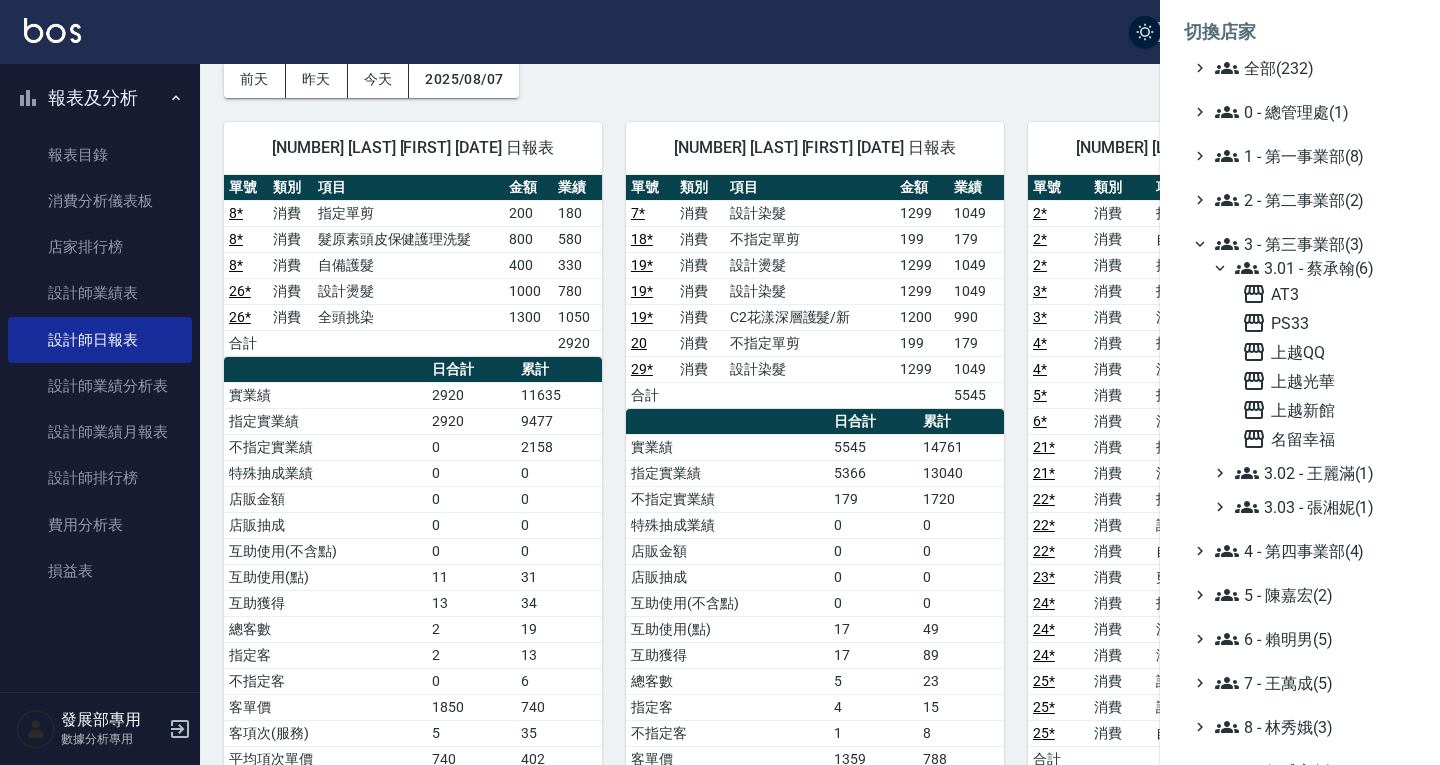 click on "3.01 - 蔡承翰(6)" at bounding box center [1321, 268] 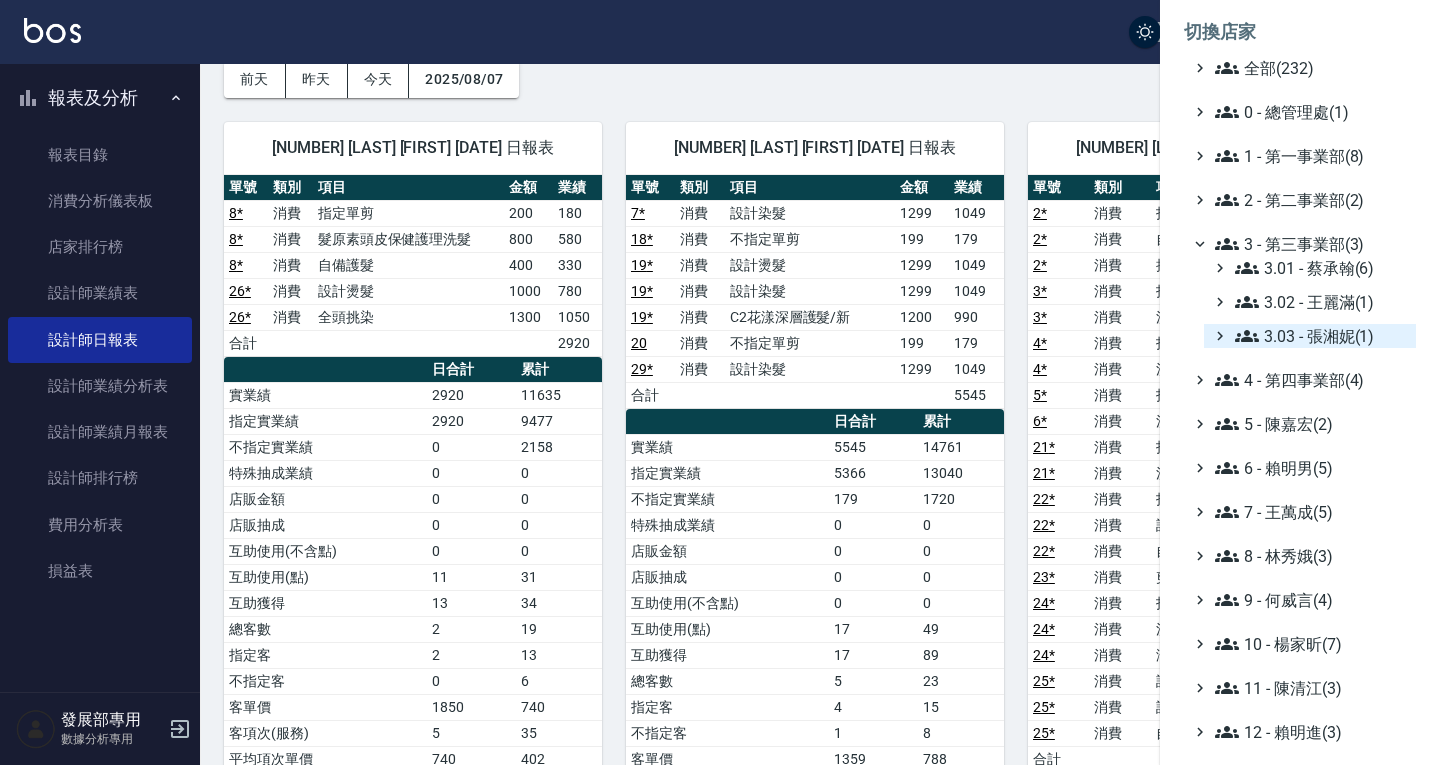 click on "3.03 - 張湘妮(1)" at bounding box center (1321, 336) 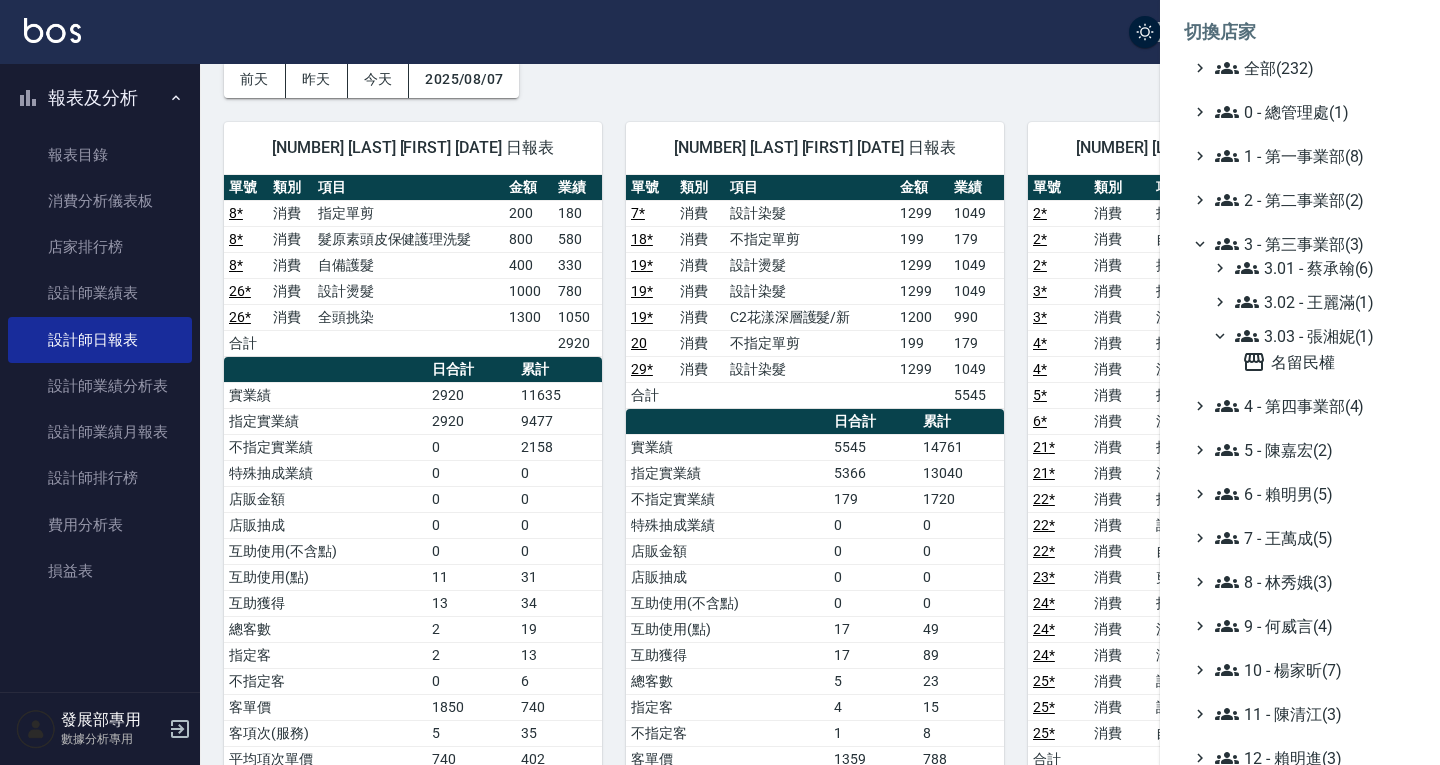 click on "名留民權" at bounding box center [1325, 361] 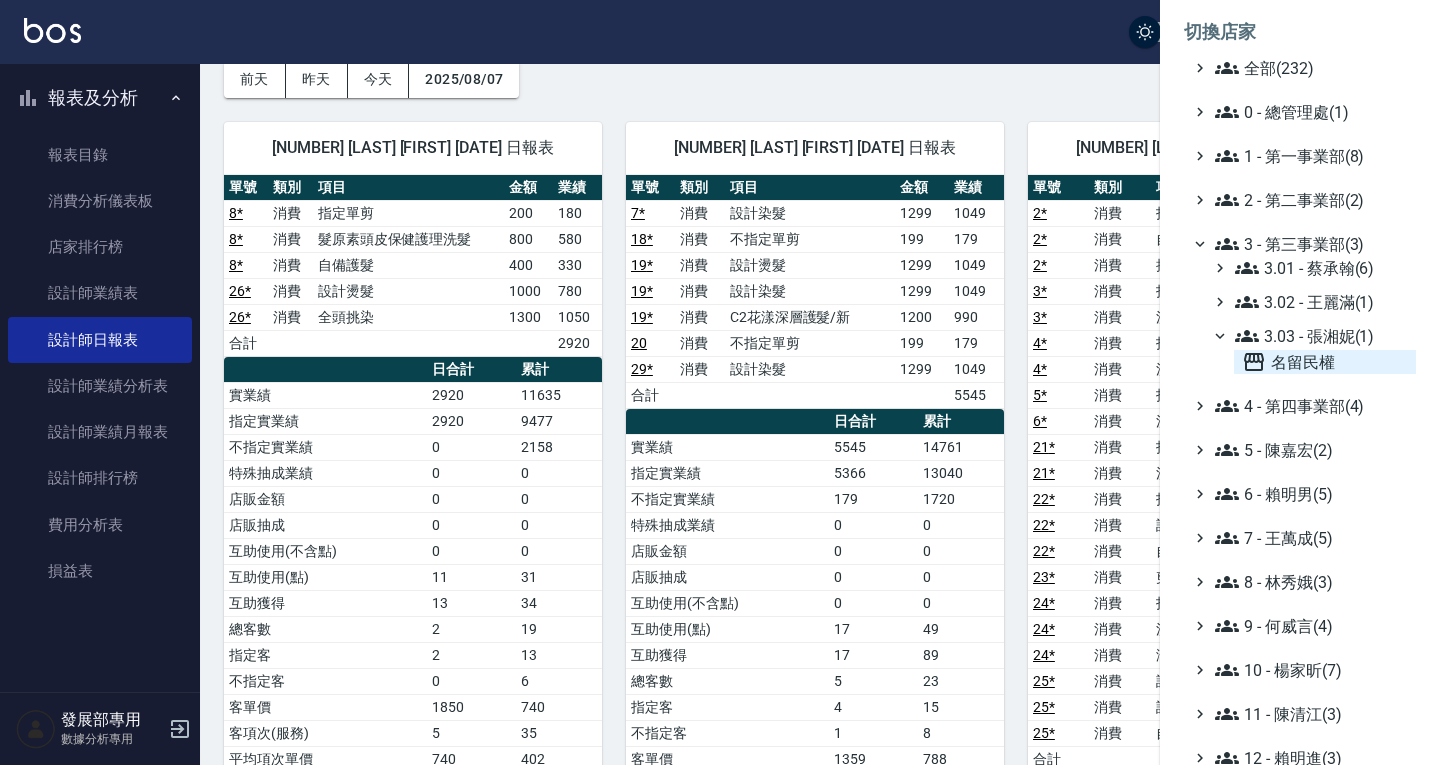 click on "名留民權" at bounding box center (1325, 362) 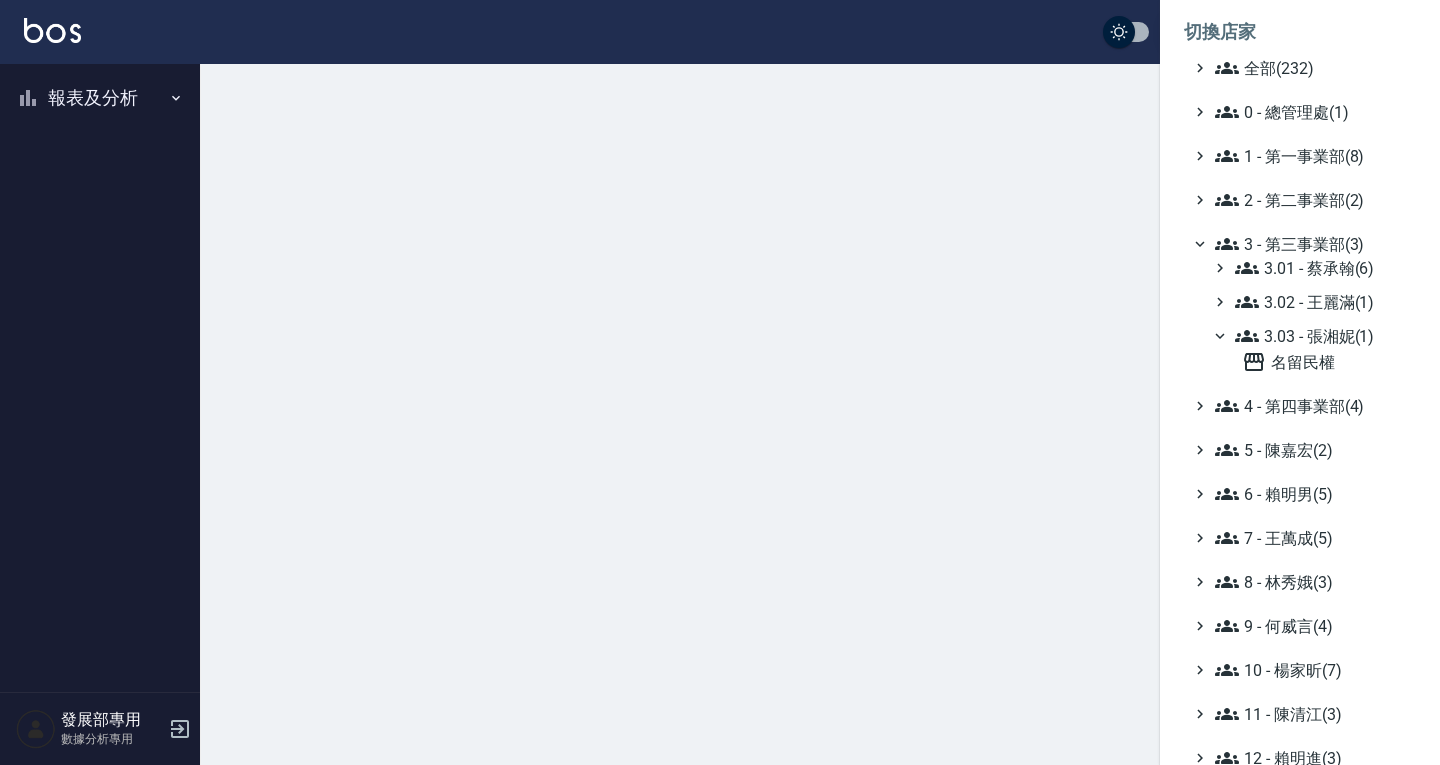 scroll, scrollTop: 0, scrollLeft: 0, axis: both 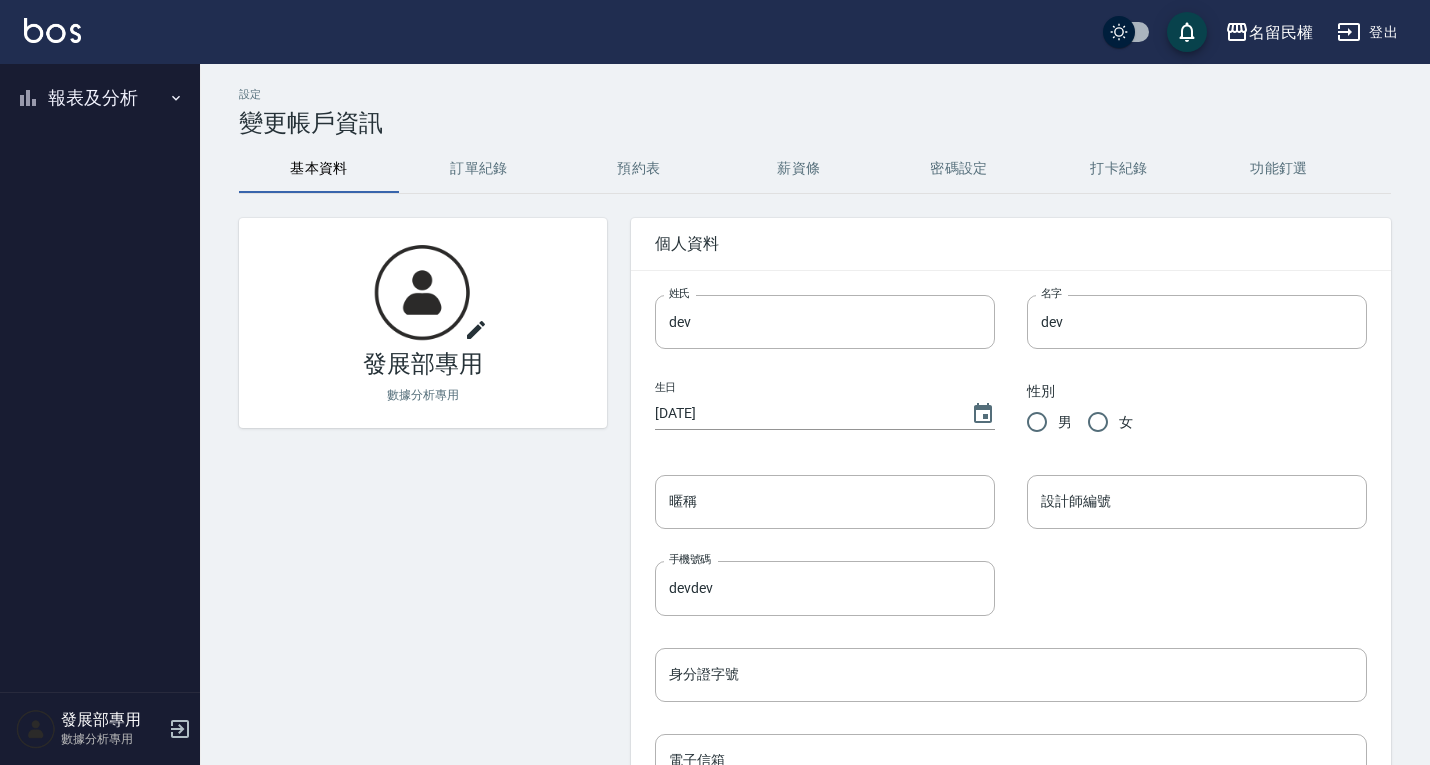 click on "報表及分析" at bounding box center [100, 98] 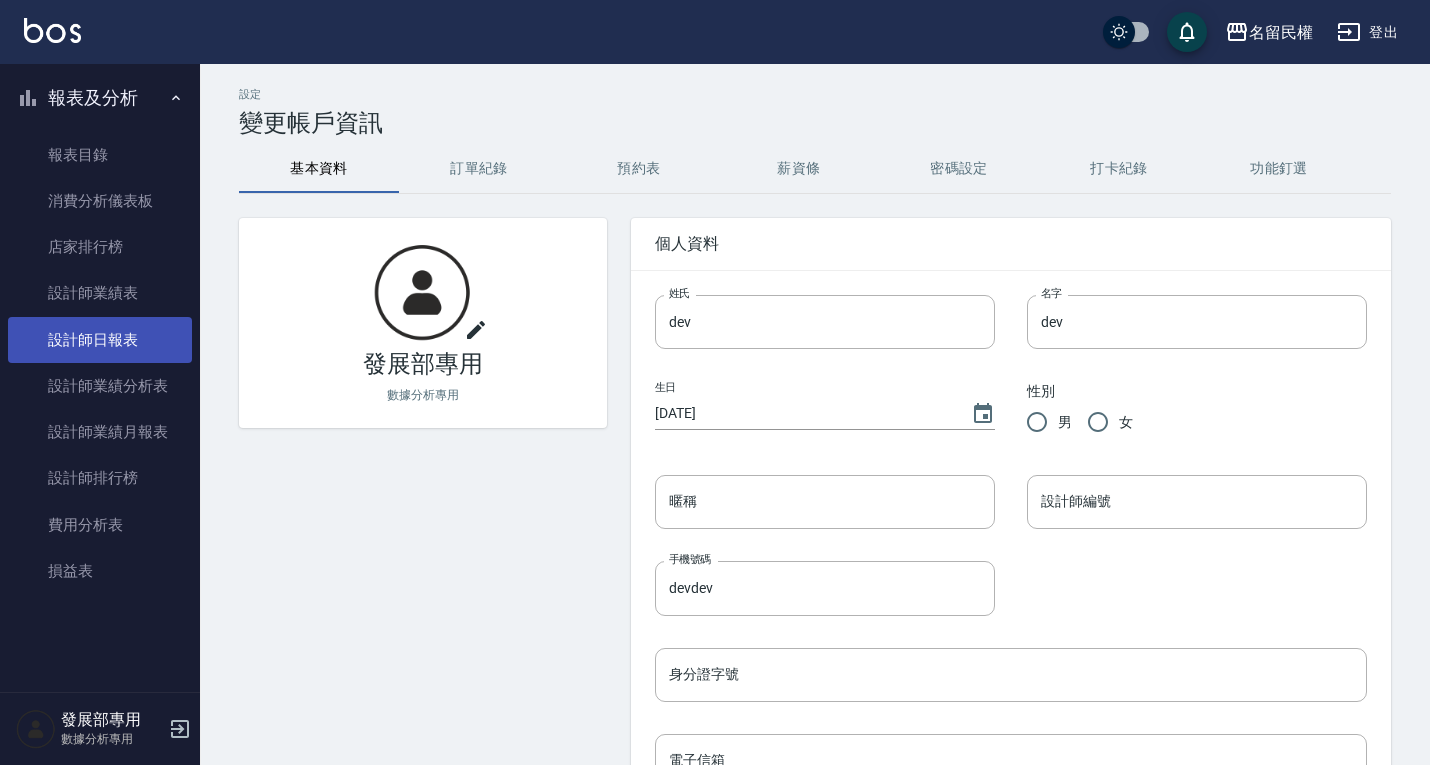 click on "設計師日報表" at bounding box center [100, 340] 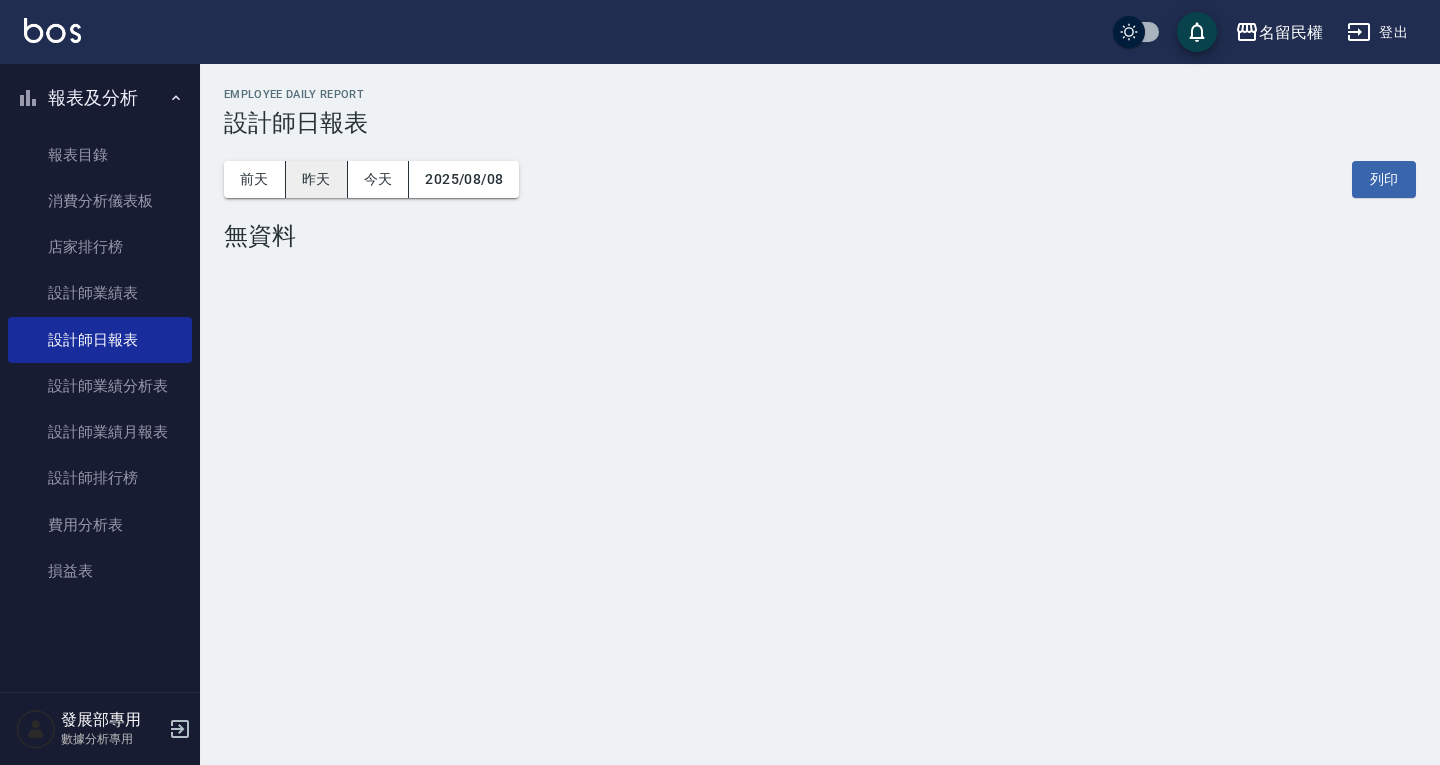 click on "昨天" at bounding box center (317, 179) 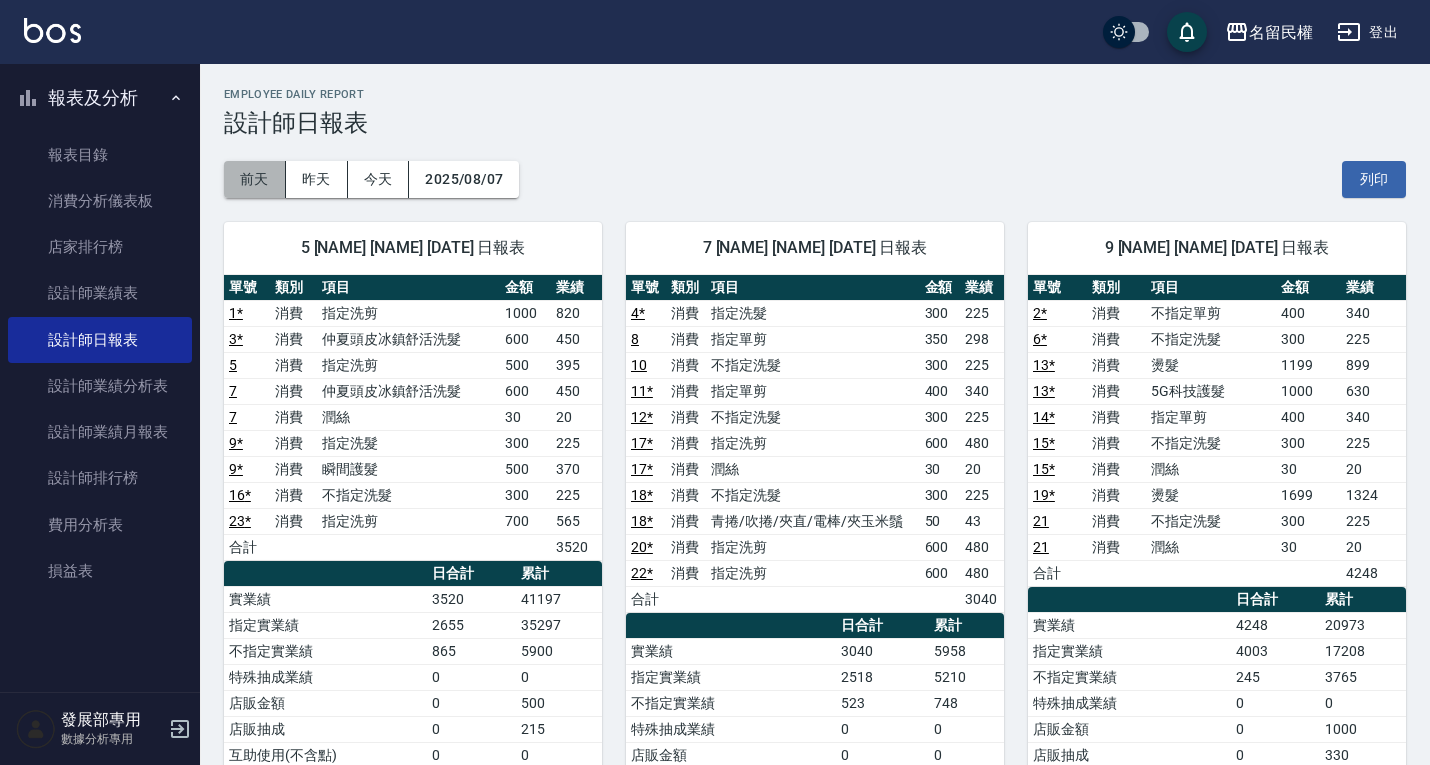 click on "前天" at bounding box center [255, 179] 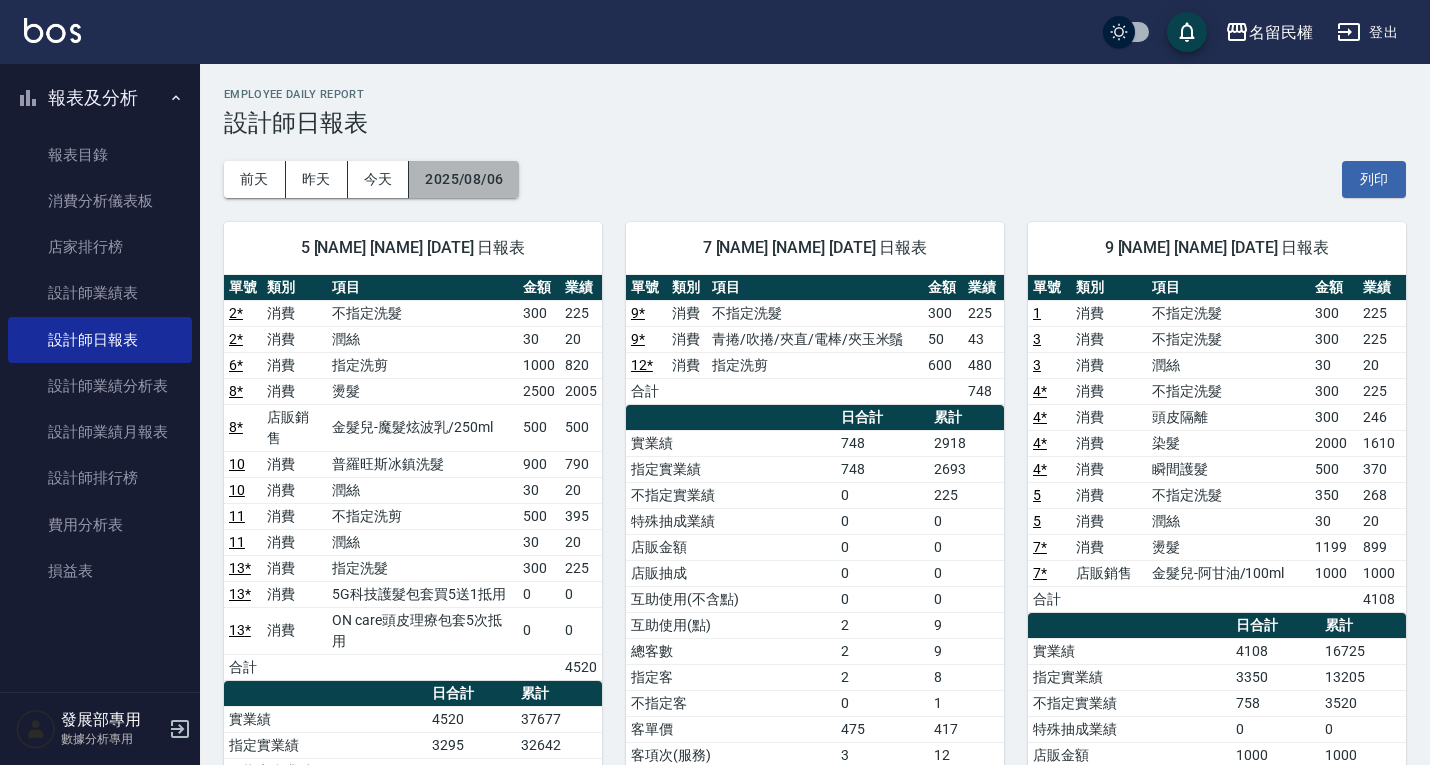 click on "2025/08/06" at bounding box center [464, 179] 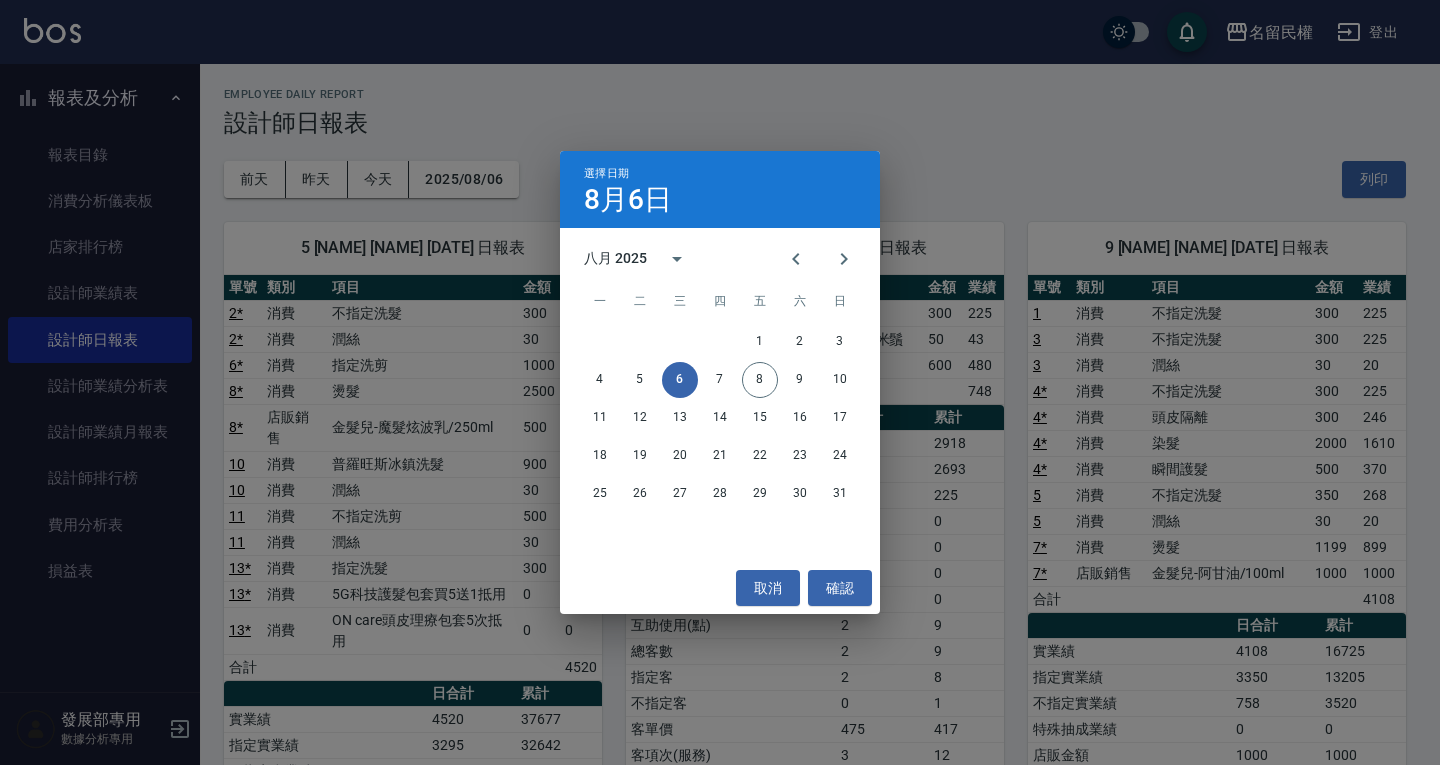 click on "選擇日期 8月6日 八月 2025 一 二 三 四 五 六 日 1 2 3 4 5 6 7 8 9 10 11 12 13 14 15 16 17 18 19 20 21 22 23 24 25 26 27 28 29 30 31 取消 確認" at bounding box center (720, 382) 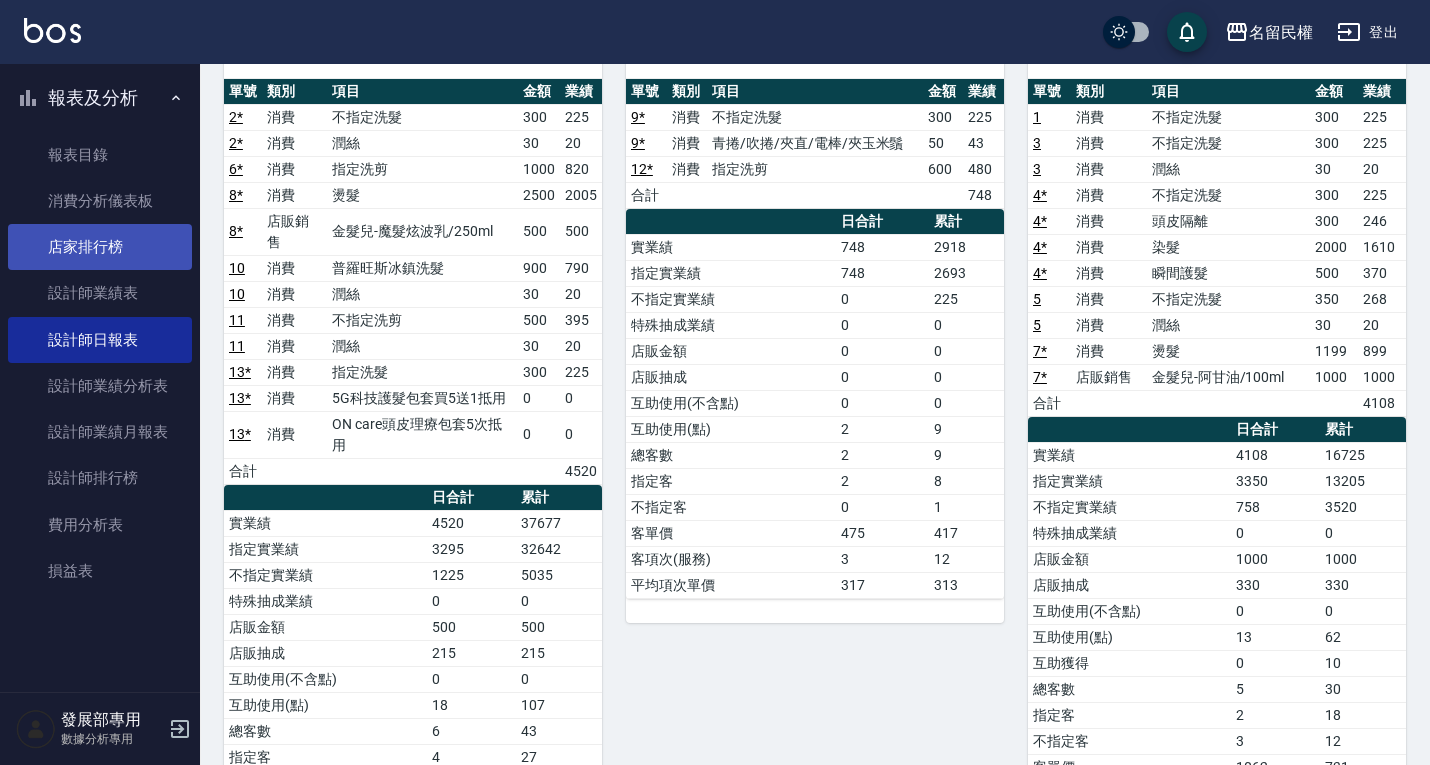 scroll, scrollTop: 53, scrollLeft: 0, axis: vertical 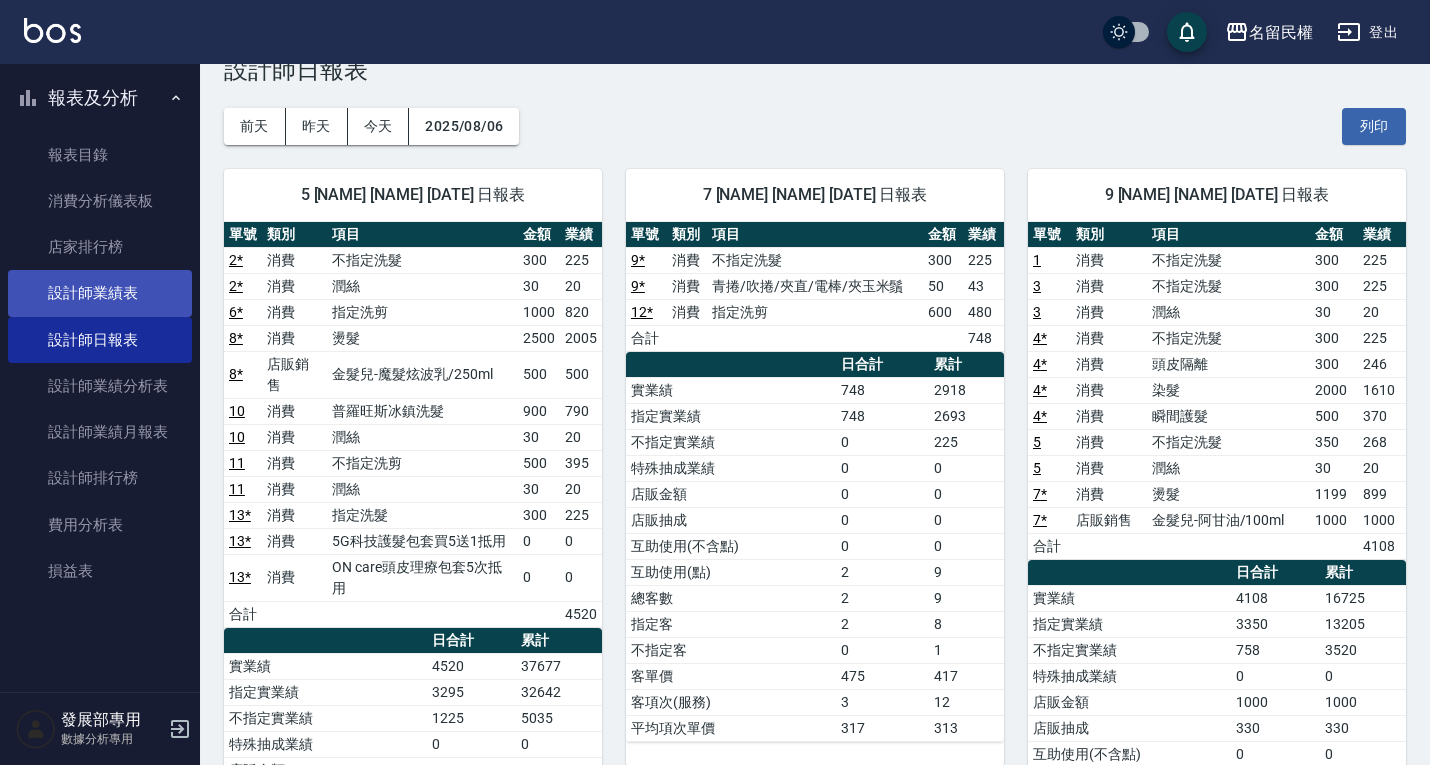 click on "設計師業績表" at bounding box center [100, 293] 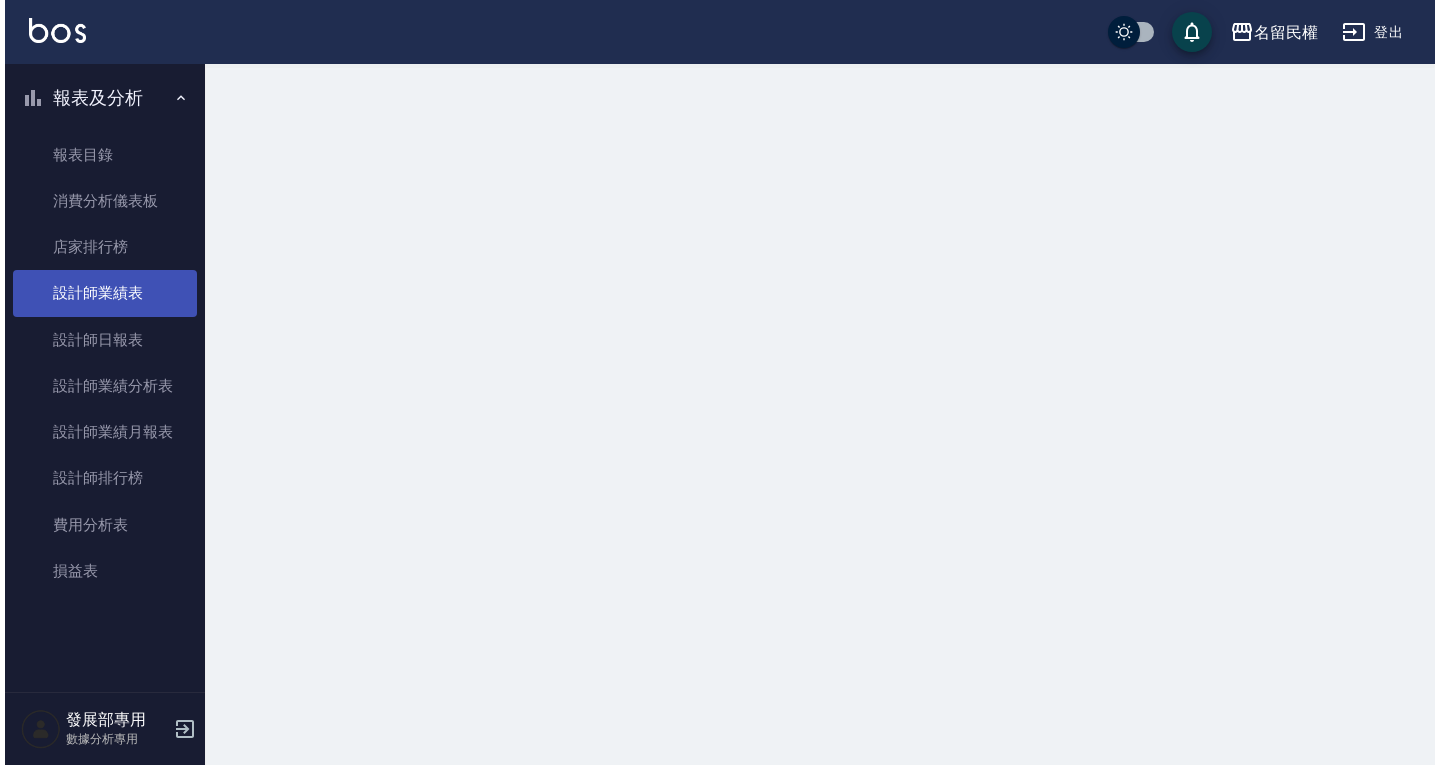 scroll, scrollTop: 0, scrollLeft: 0, axis: both 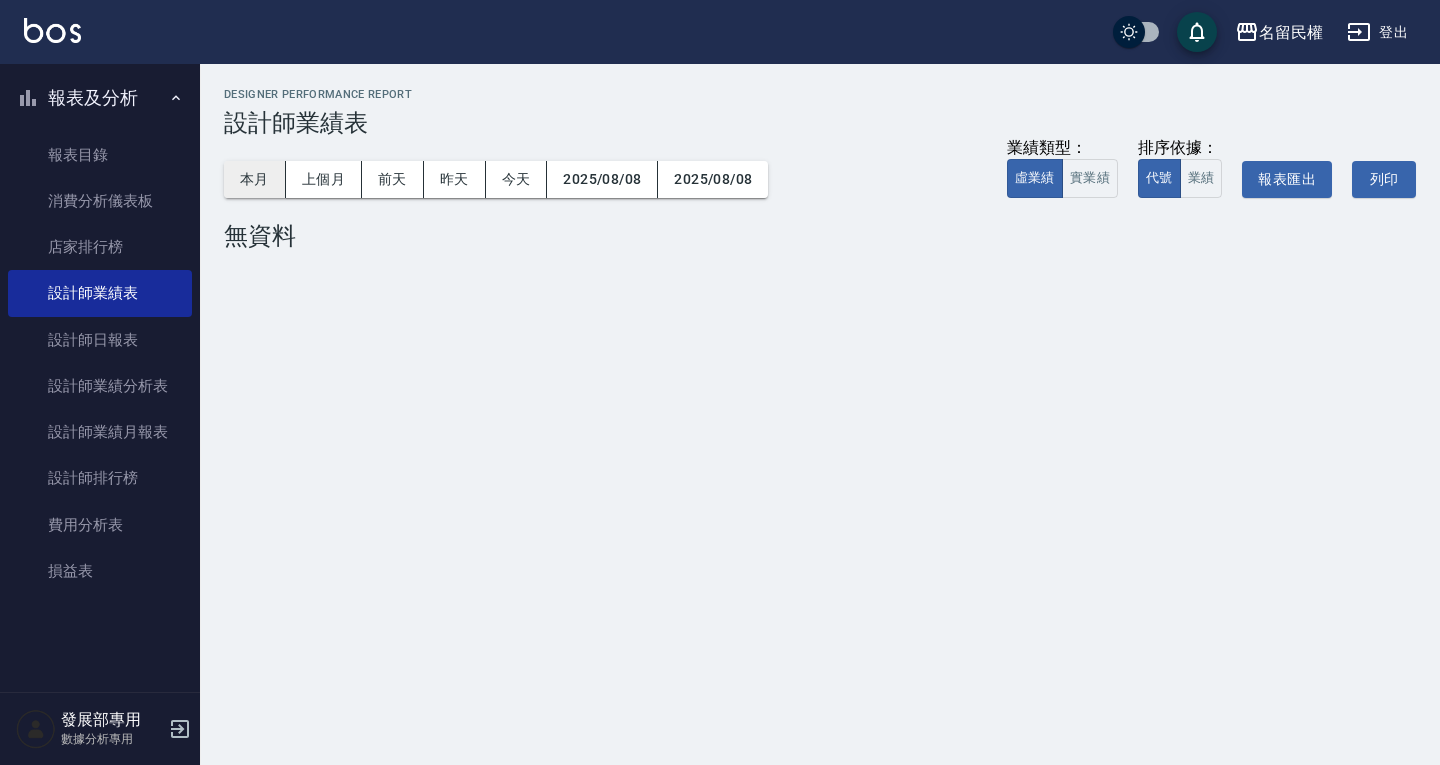 click on "本月" at bounding box center [255, 179] 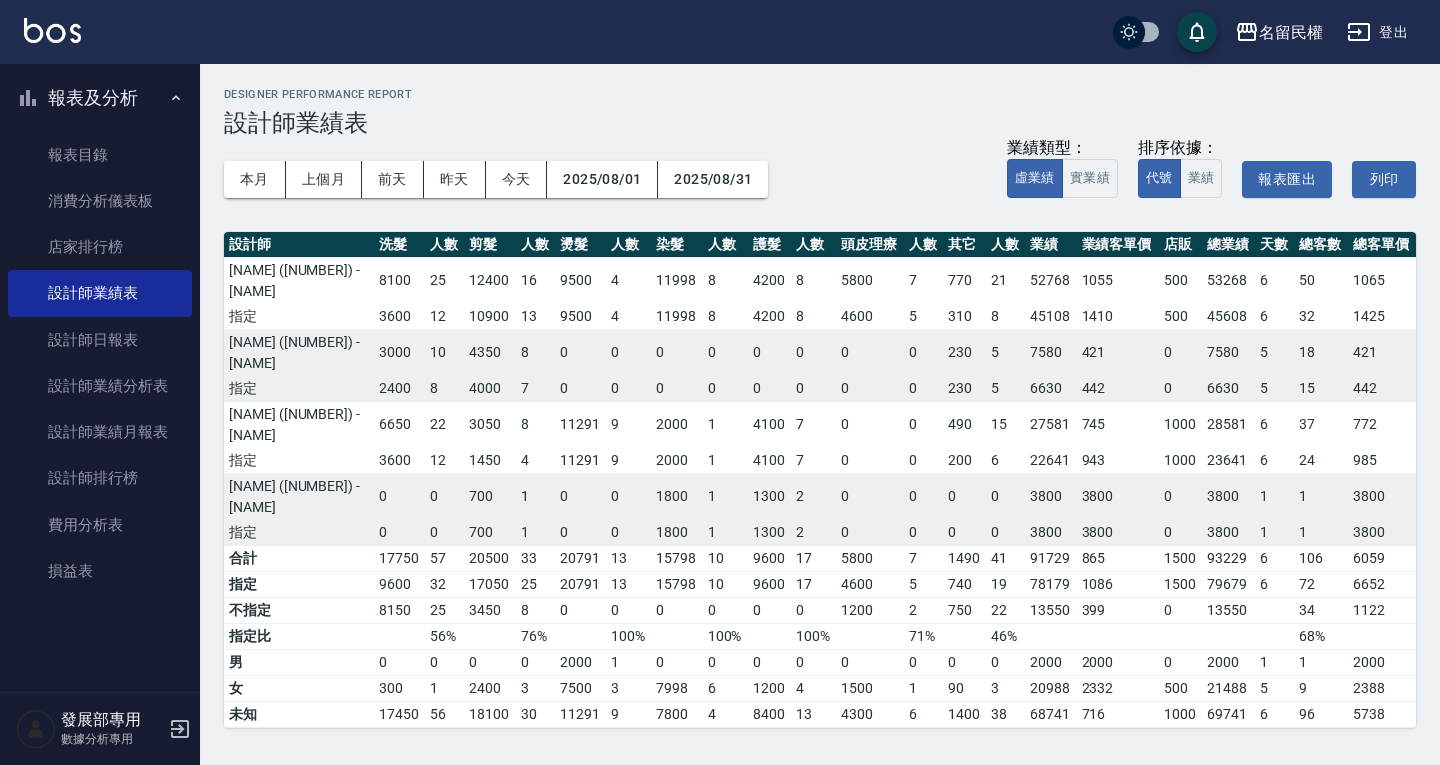 click on "名留民權" at bounding box center (1279, 32) 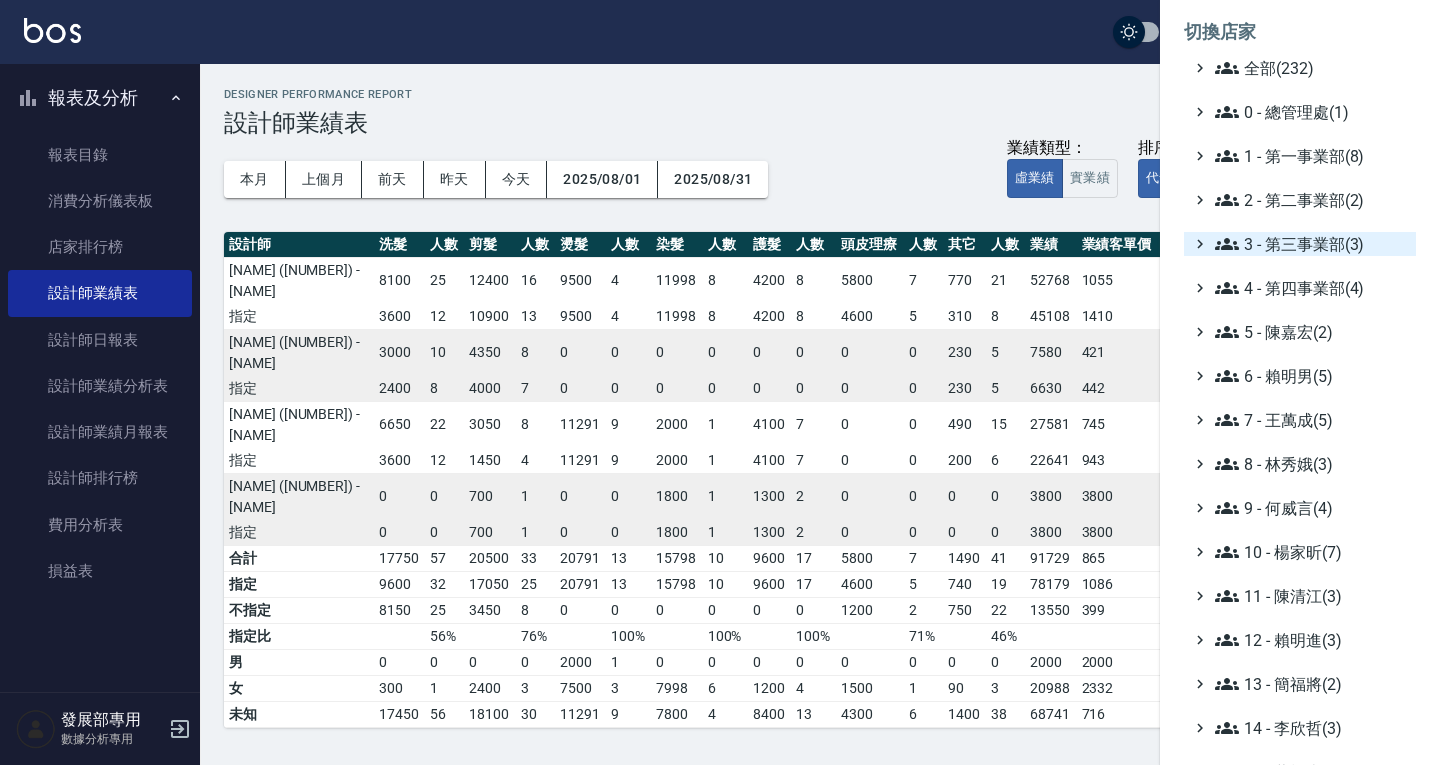 click on "3 - 第三事業部(3)" at bounding box center (1311, 244) 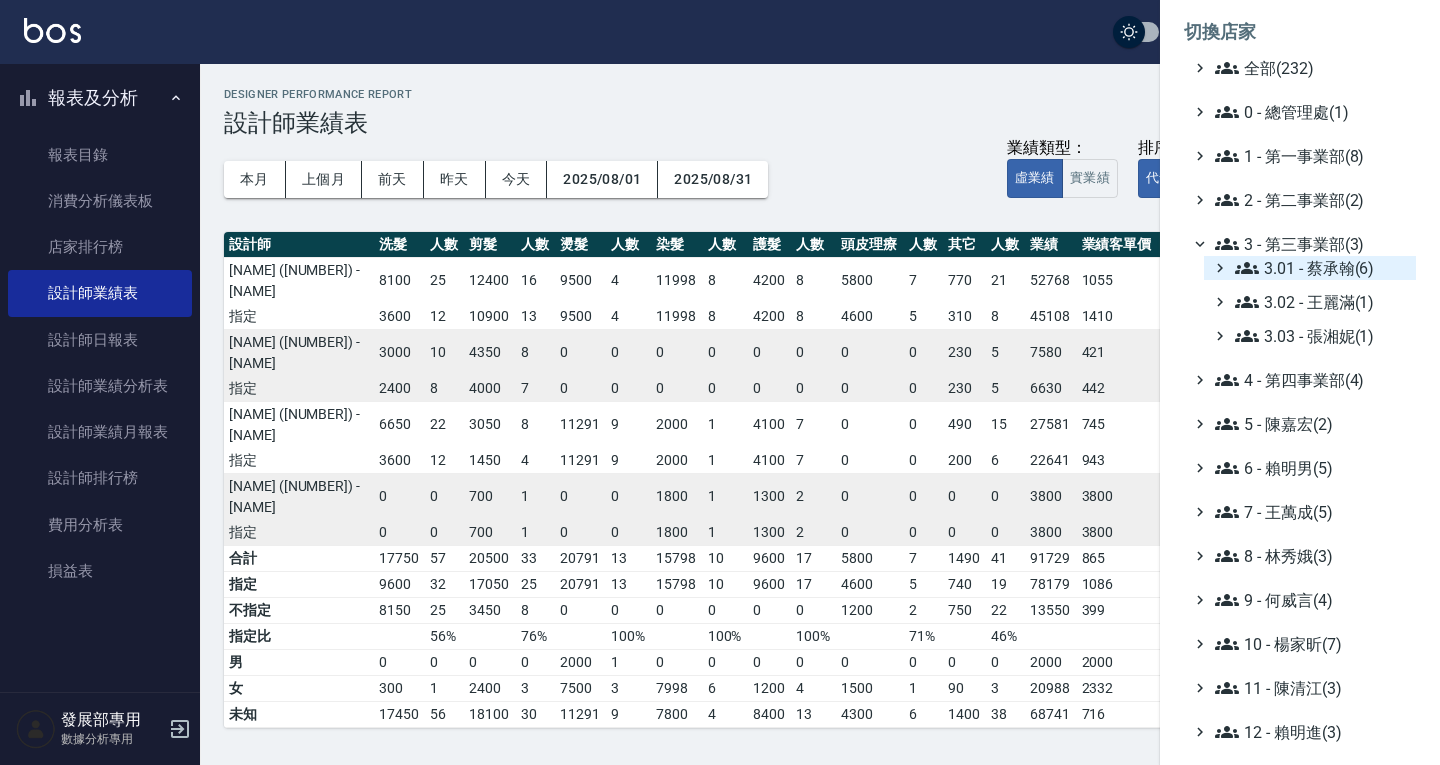 click on "3.01 - 蔡承翰(6)" at bounding box center (1321, 268) 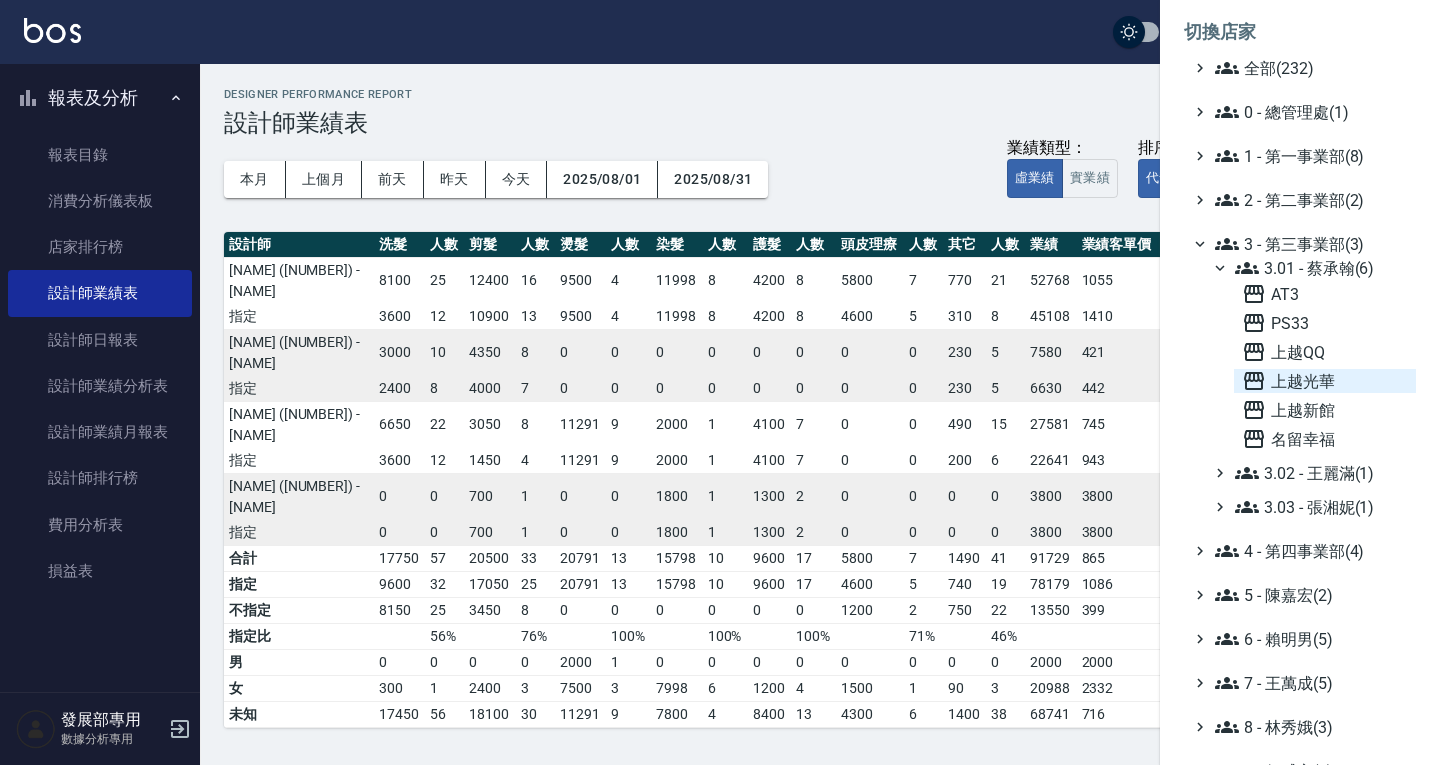 click on "上越光華" at bounding box center [1325, 381] 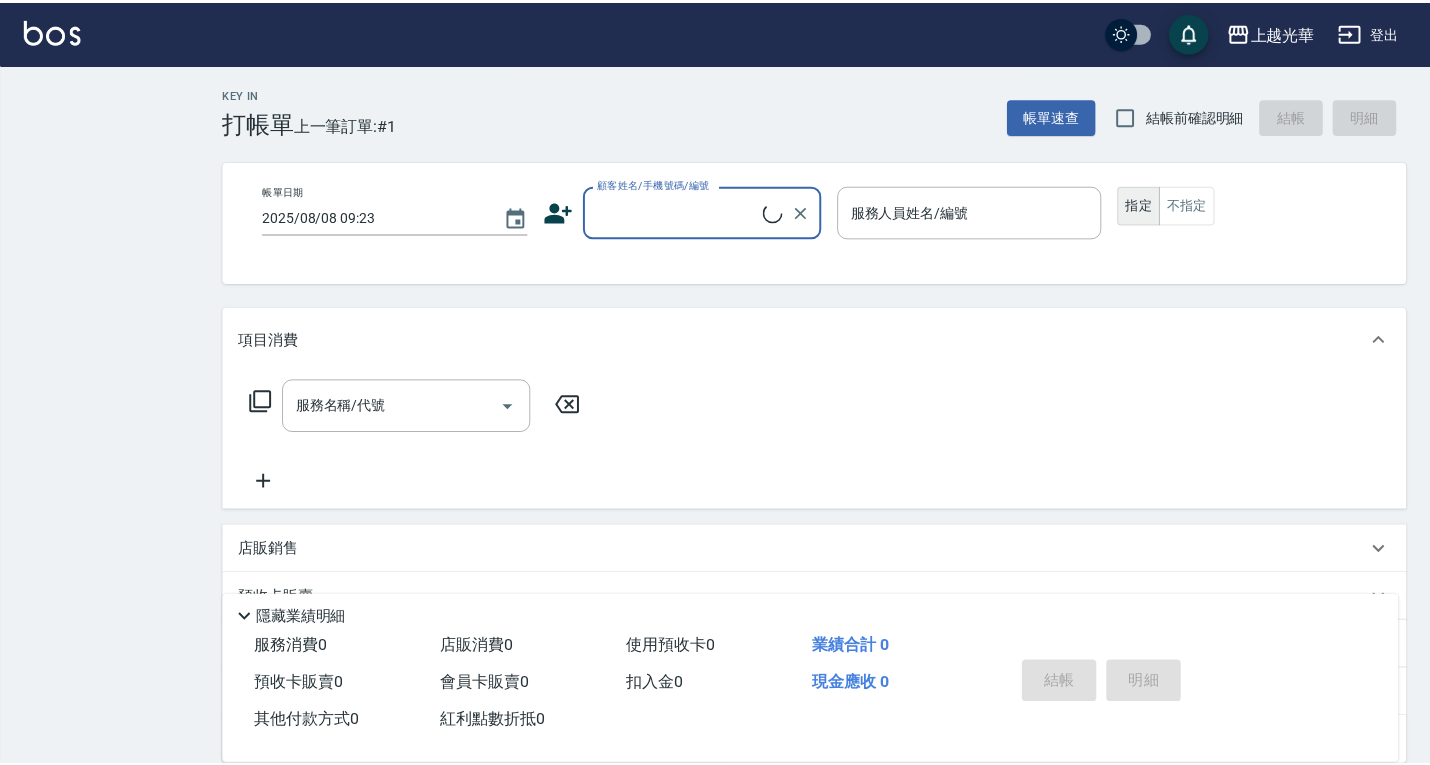 scroll, scrollTop: 0, scrollLeft: 0, axis: both 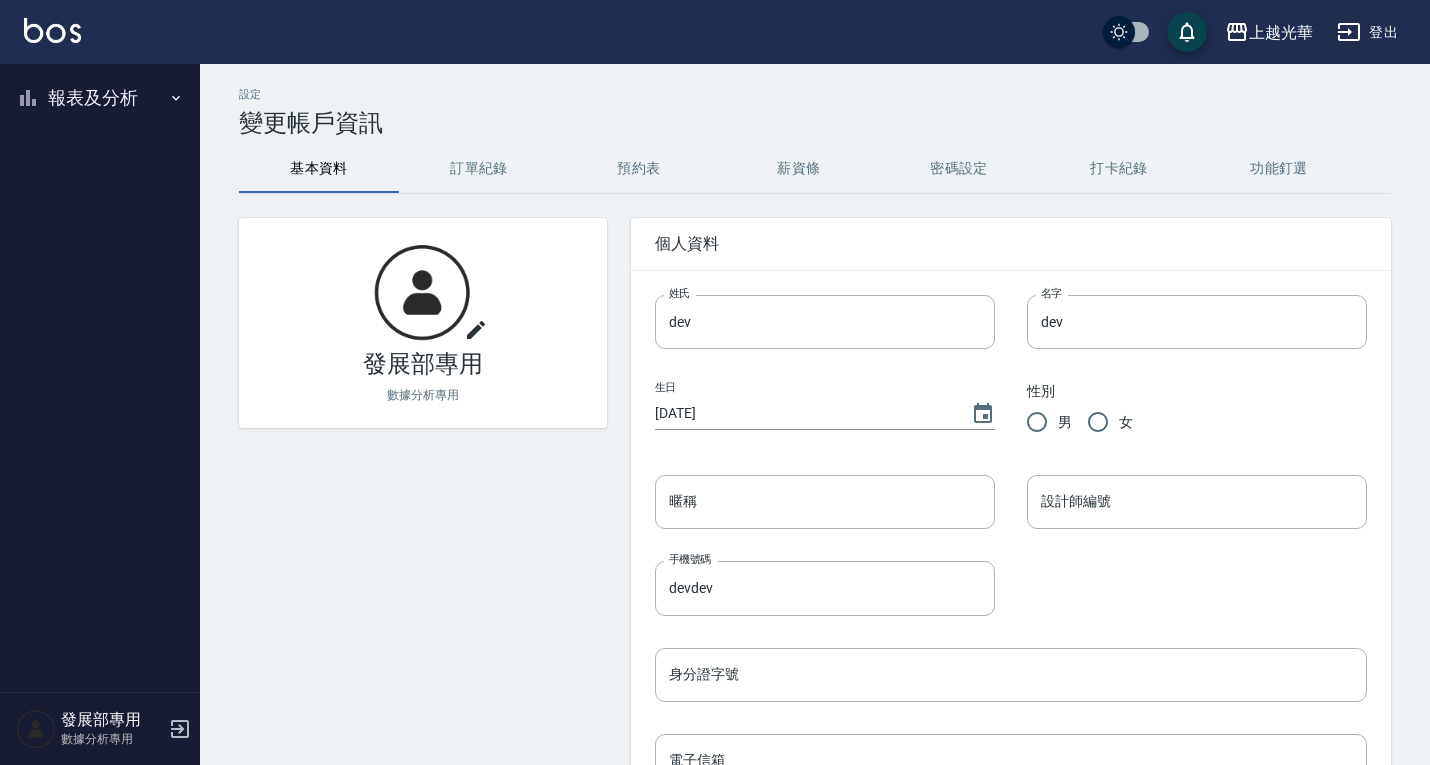 click on "報表及分析" at bounding box center (100, 98) 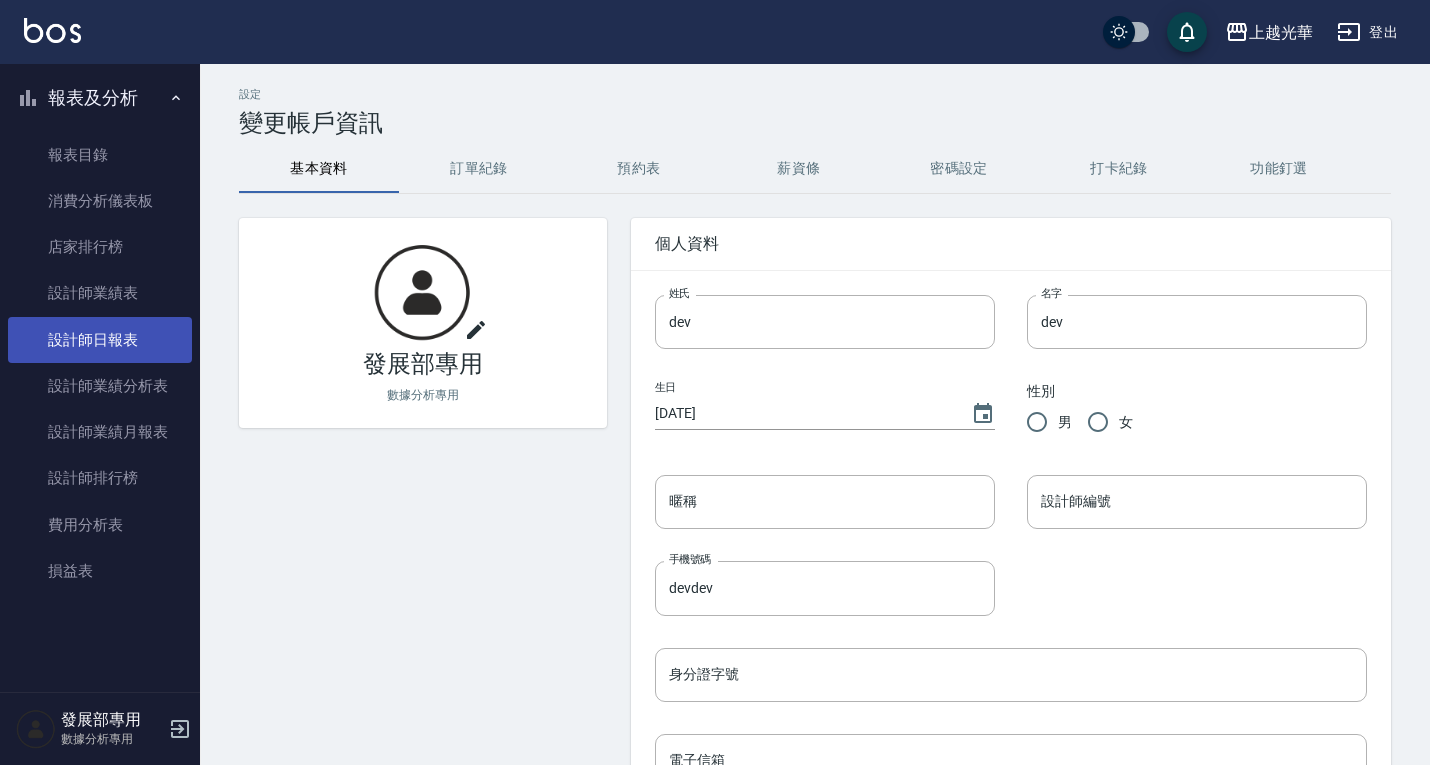 click on "設計師日報表" at bounding box center [100, 340] 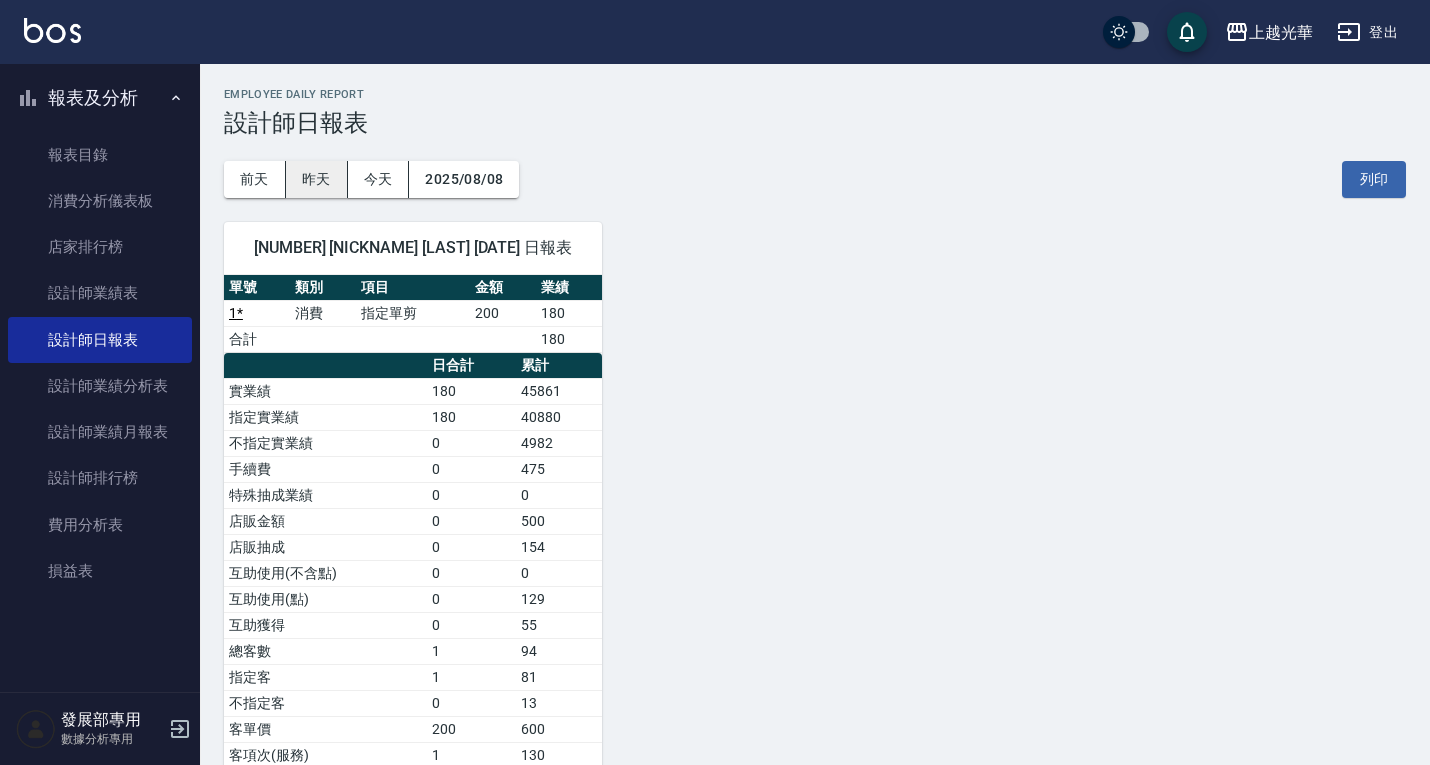 click on "昨天" at bounding box center (317, 179) 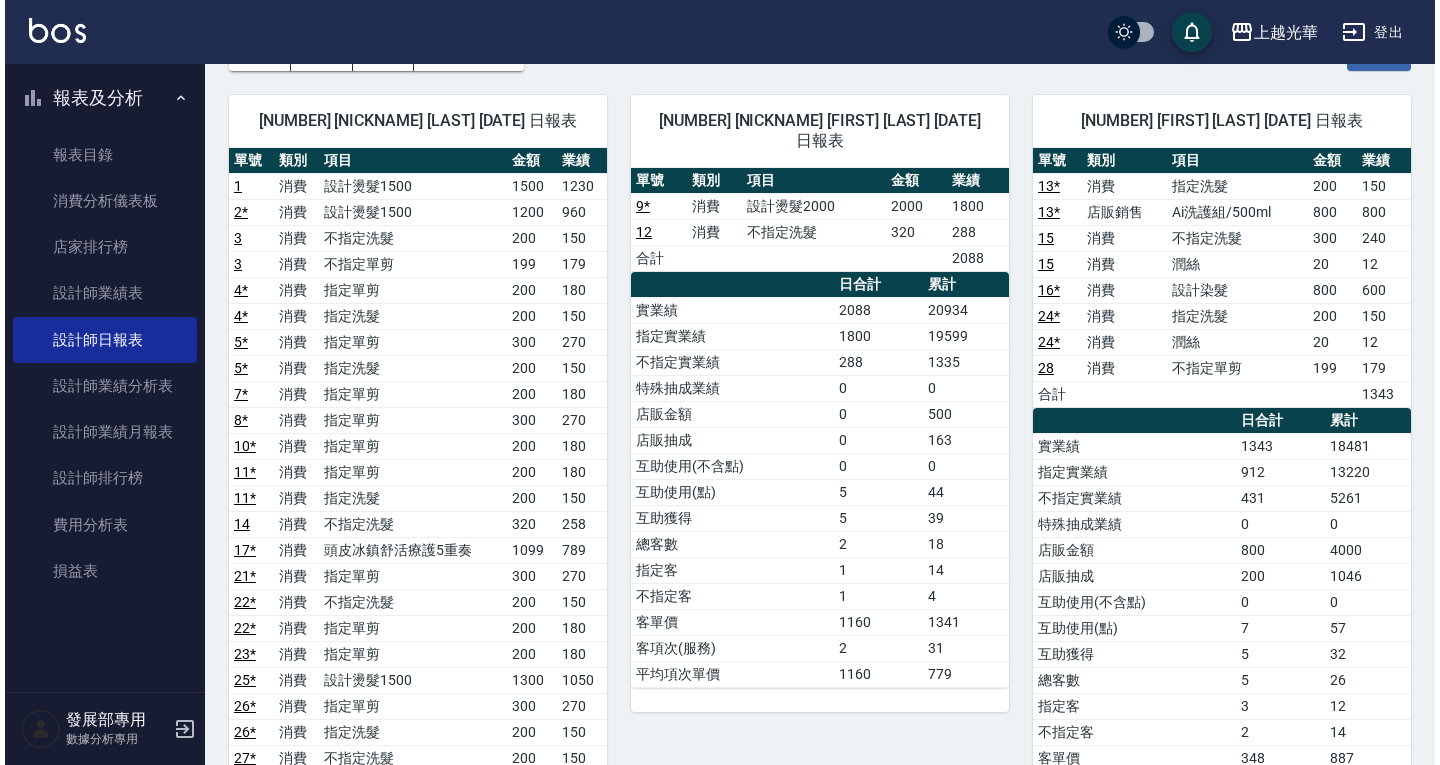 scroll, scrollTop: 0, scrollLeft: 0, axis: both 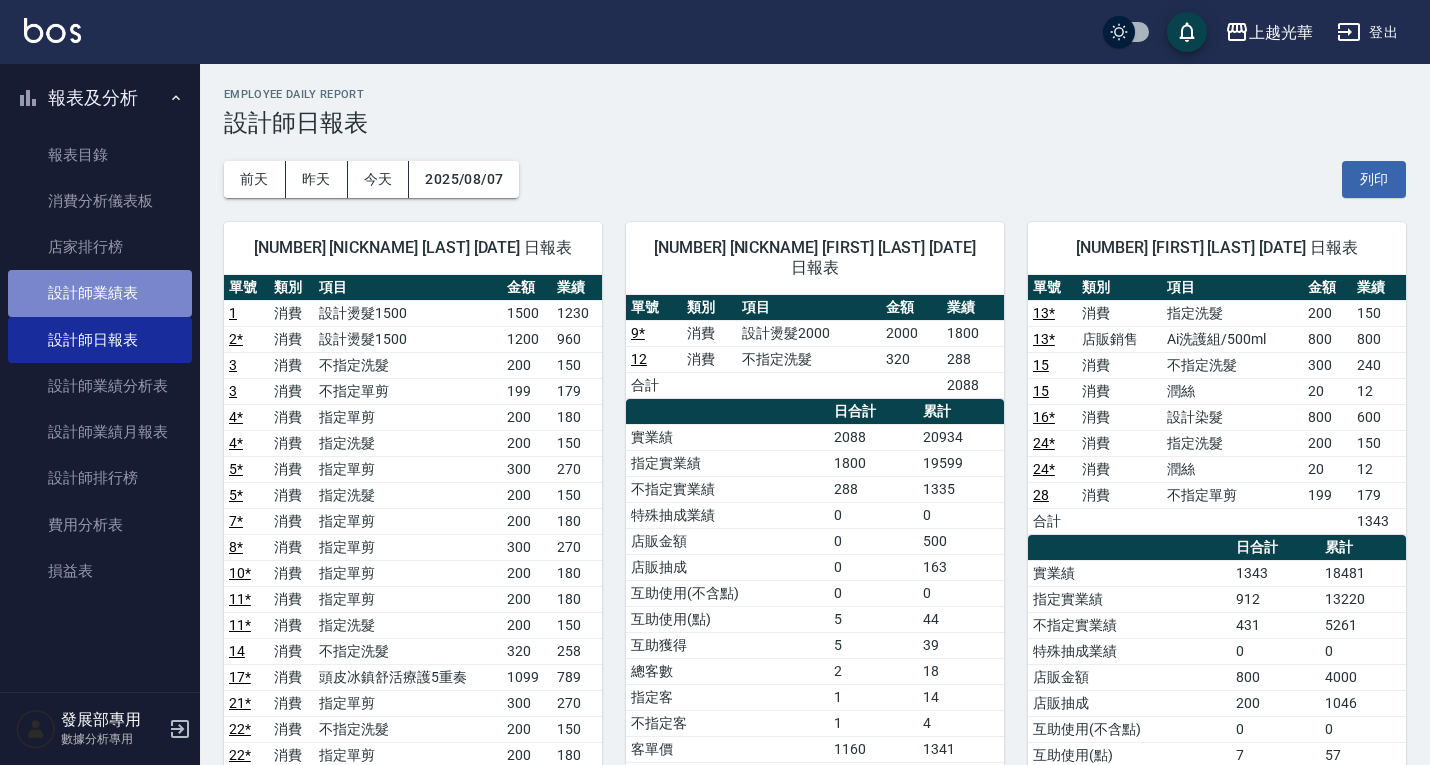 click on "設計師業績表" at bounding box center (100, 293) 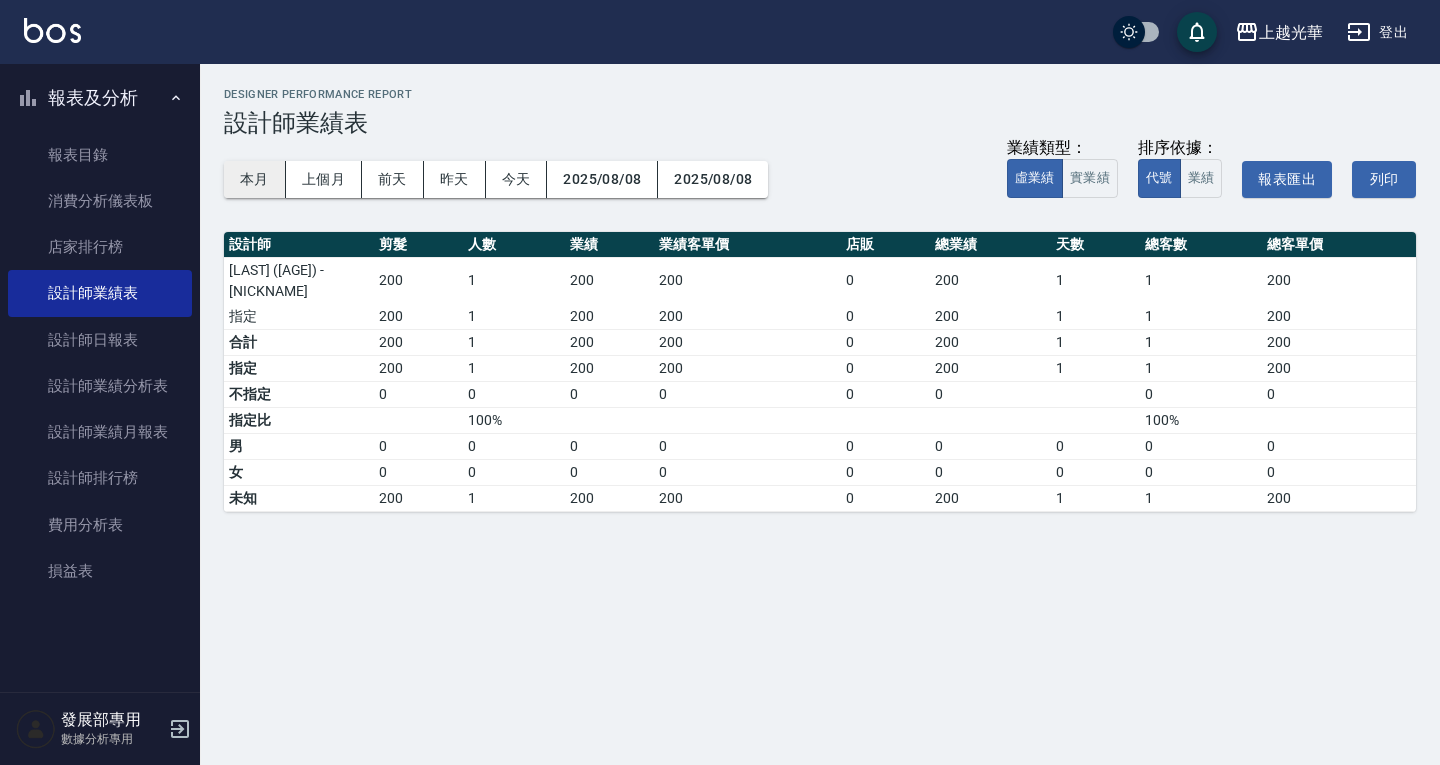 click on "本月" at bounding box center (255, 179) 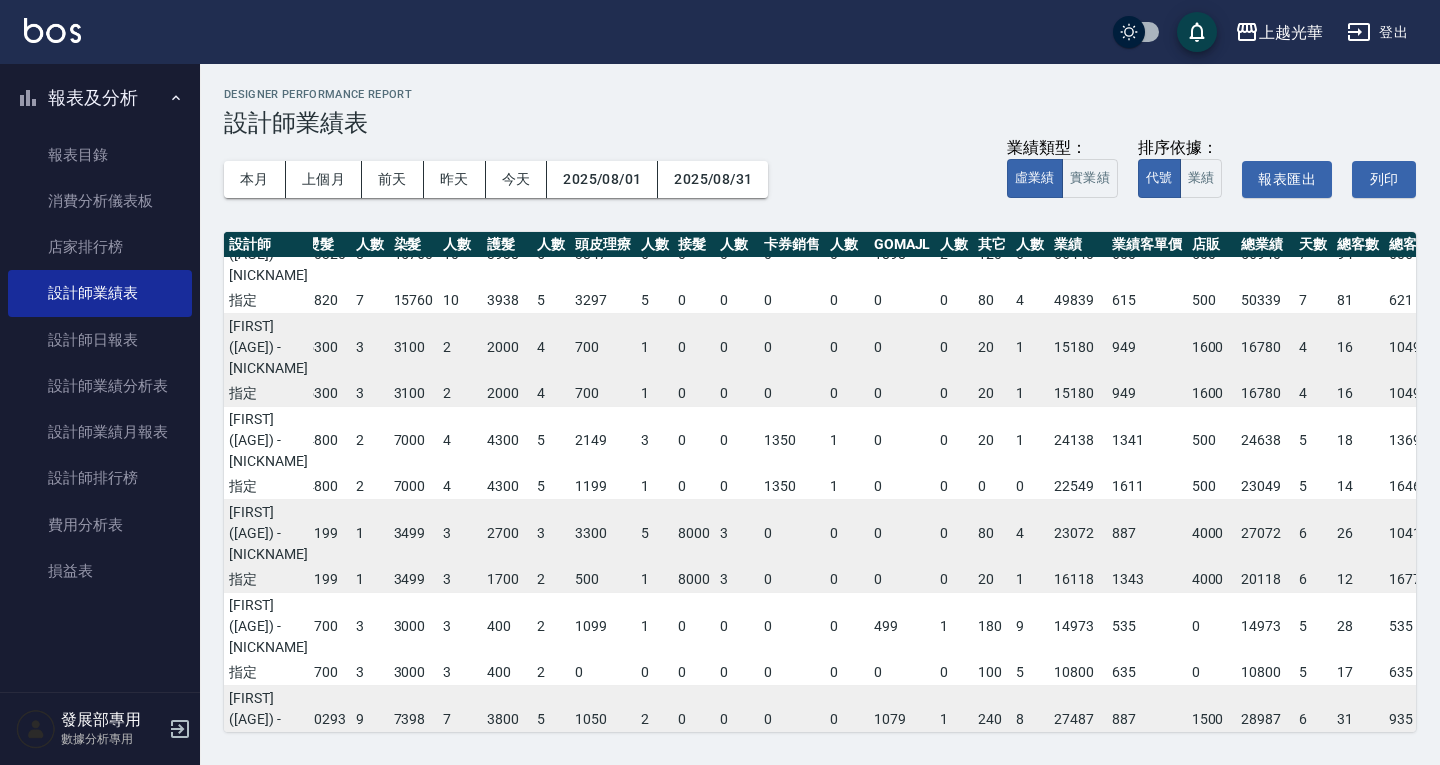 scroll, scrollTop: 0, scrollLeft: 187, axis: horizontal 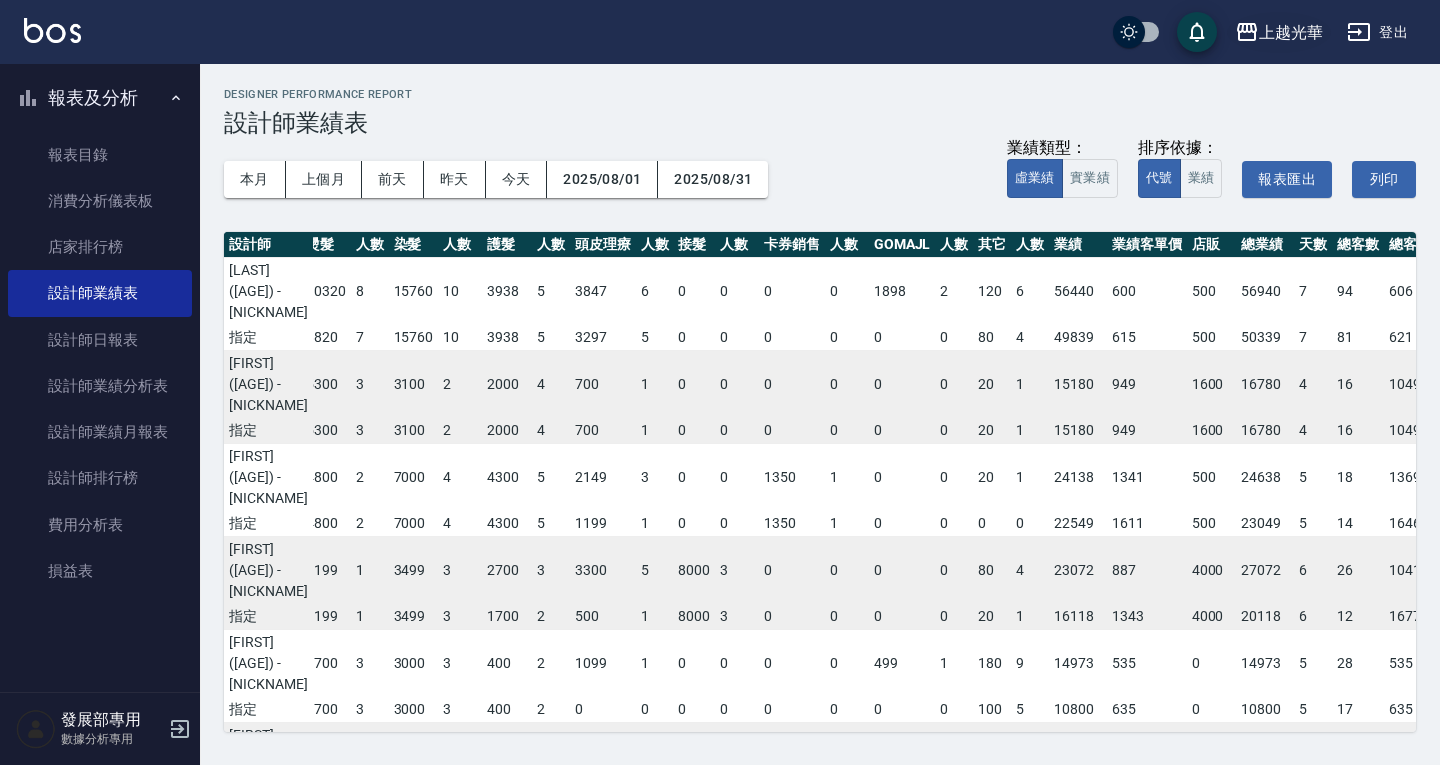 click on "上越光華" at bounding box center [1291, 32] 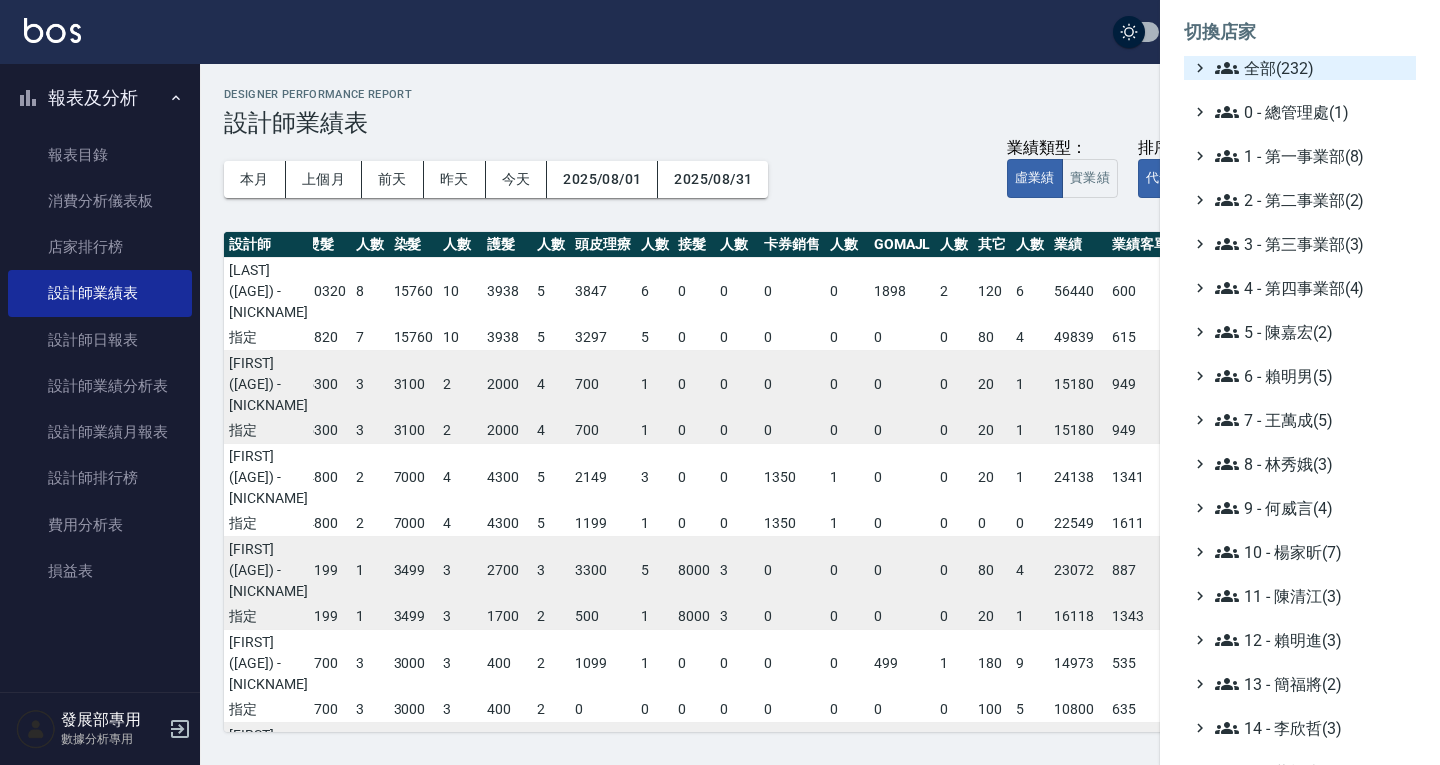 click on "全部(232)" at bounding box center [1311, 68] 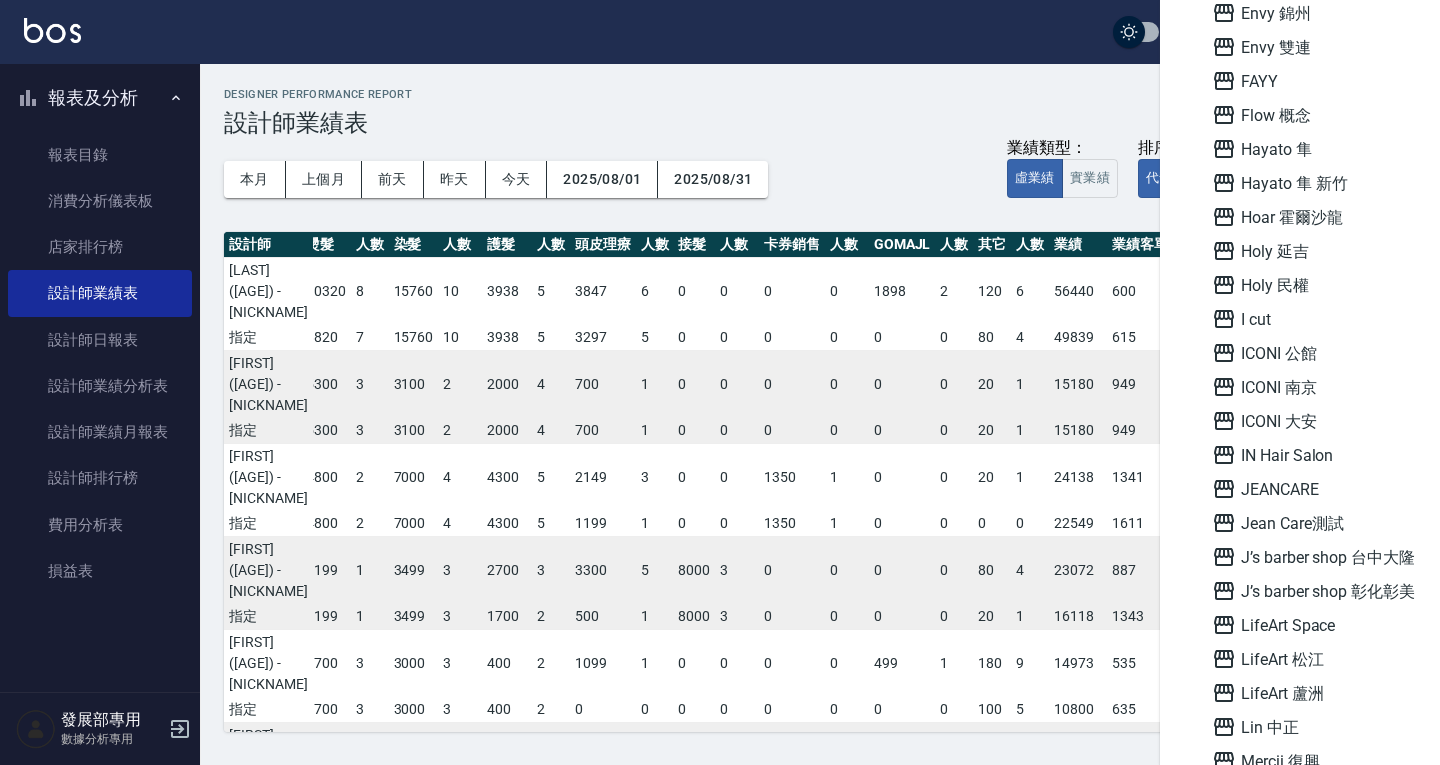 scroll, scrollTop: 1800, scrollLeft: 0, axis: vertical 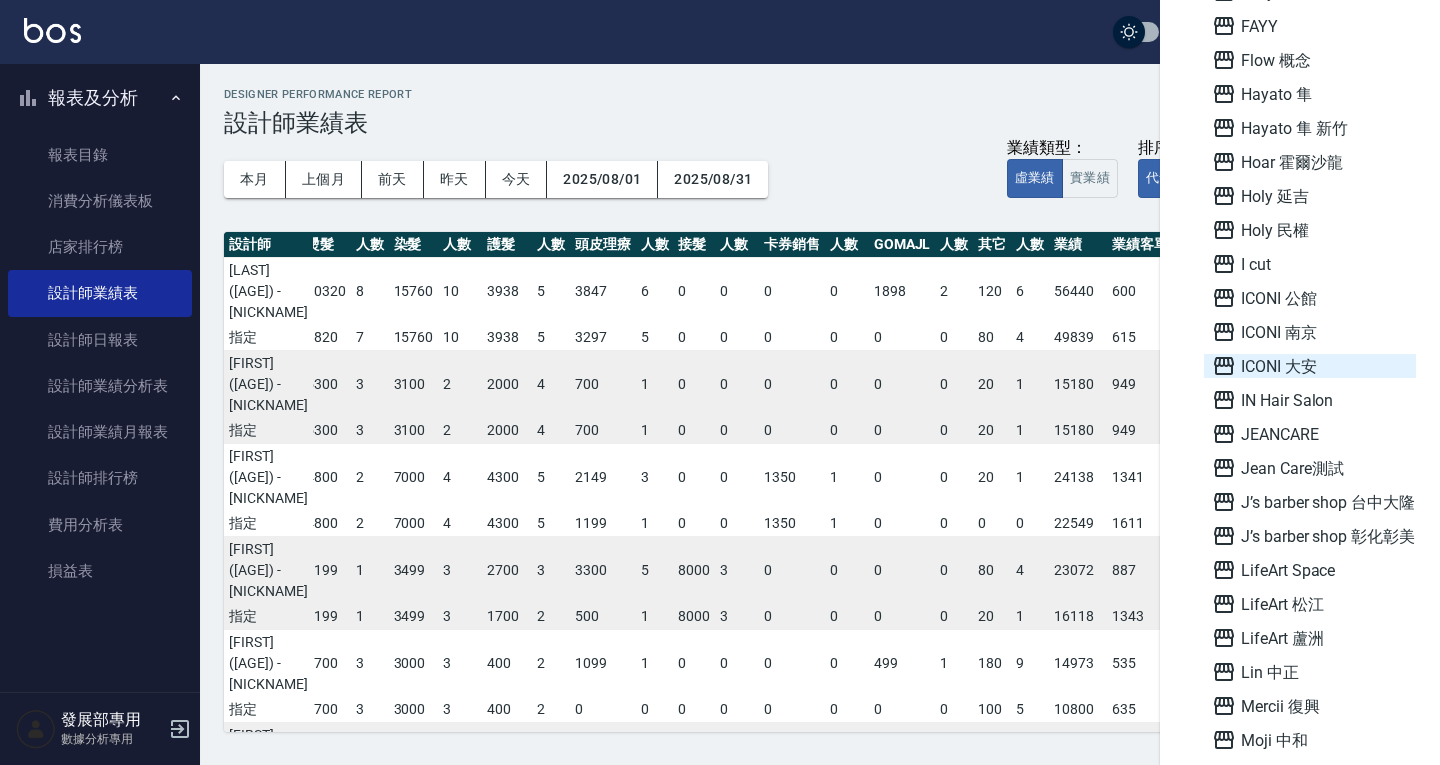 click on "ICONI 大安" at bounding box center [1310, 366] 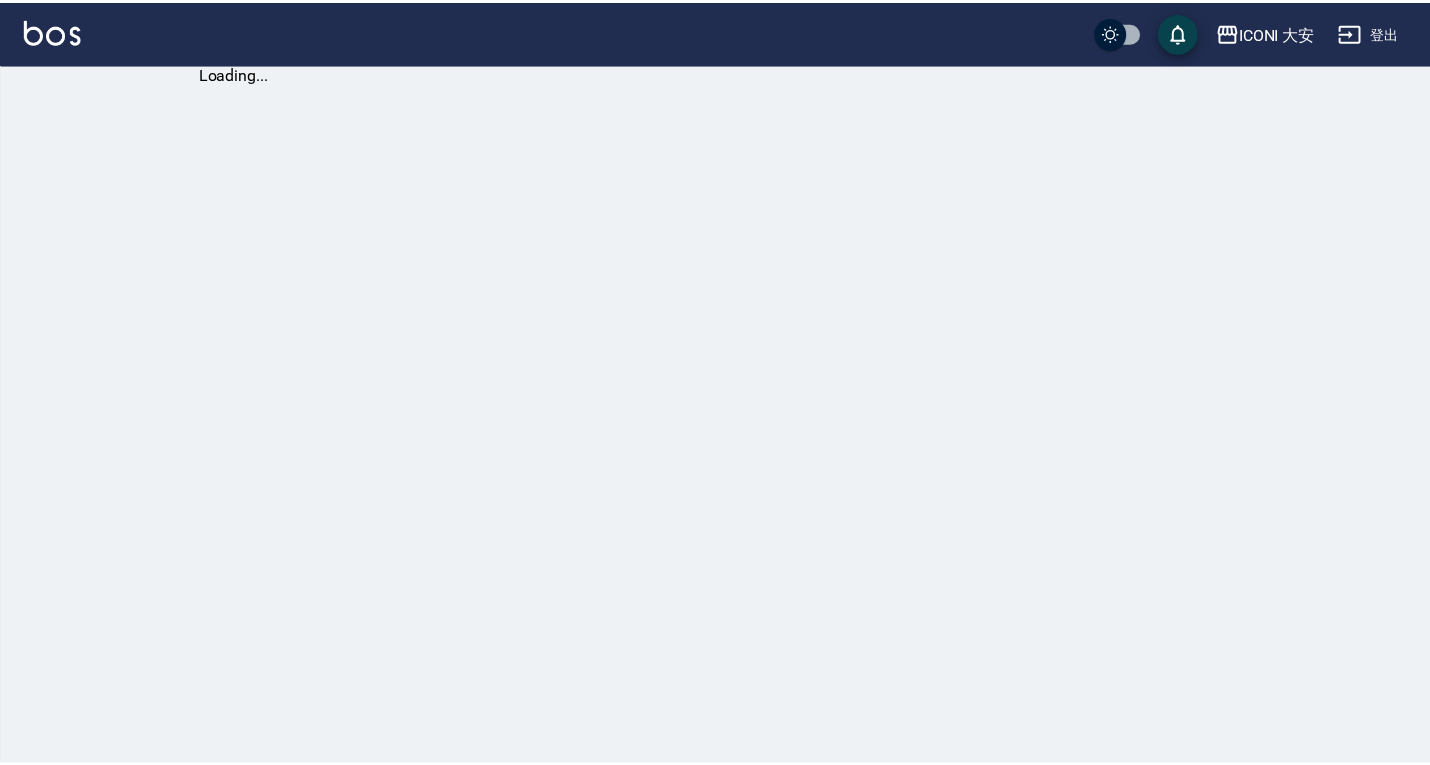 scroll, scrollTop: 0, scrollLeft: 0, axis: both 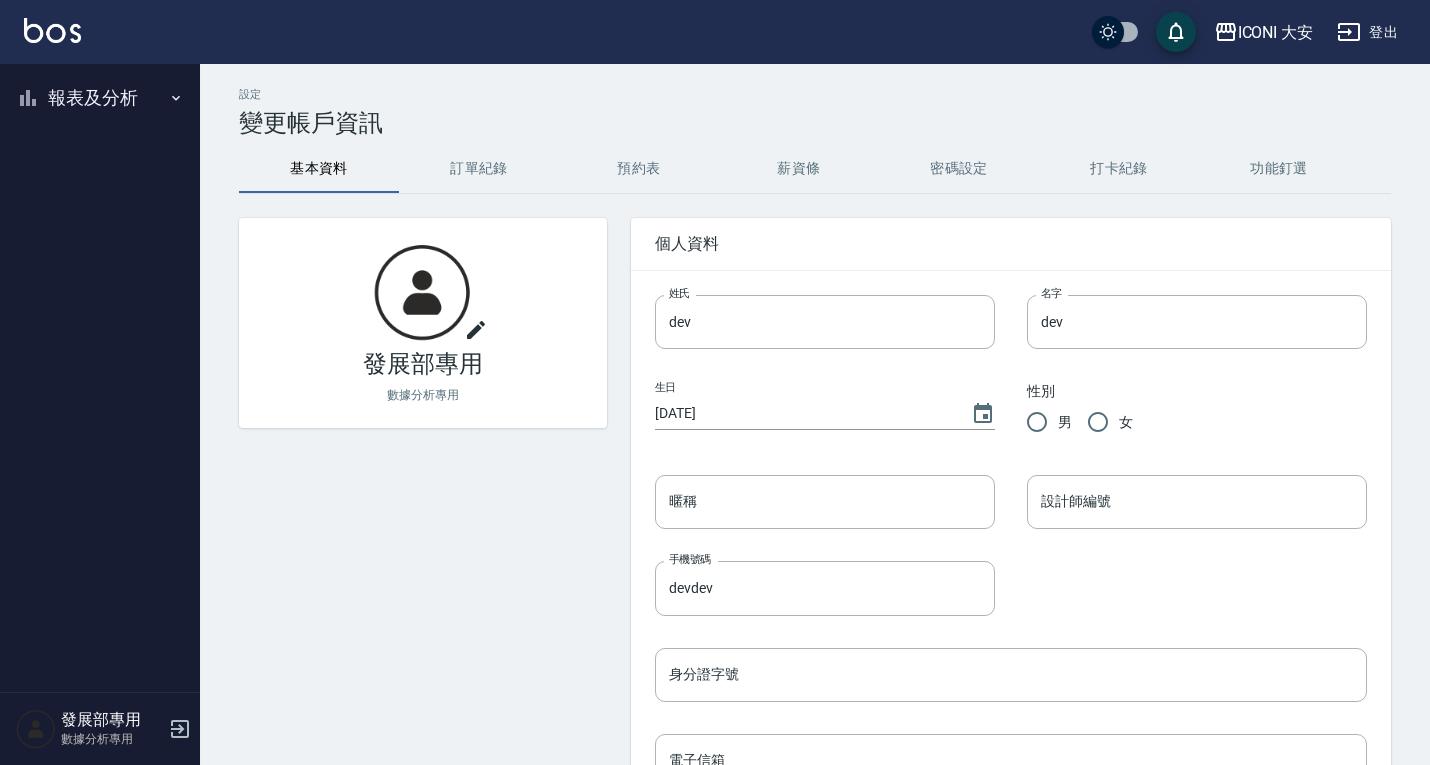 click on "報表及分析" at bounding box center [100, 98] 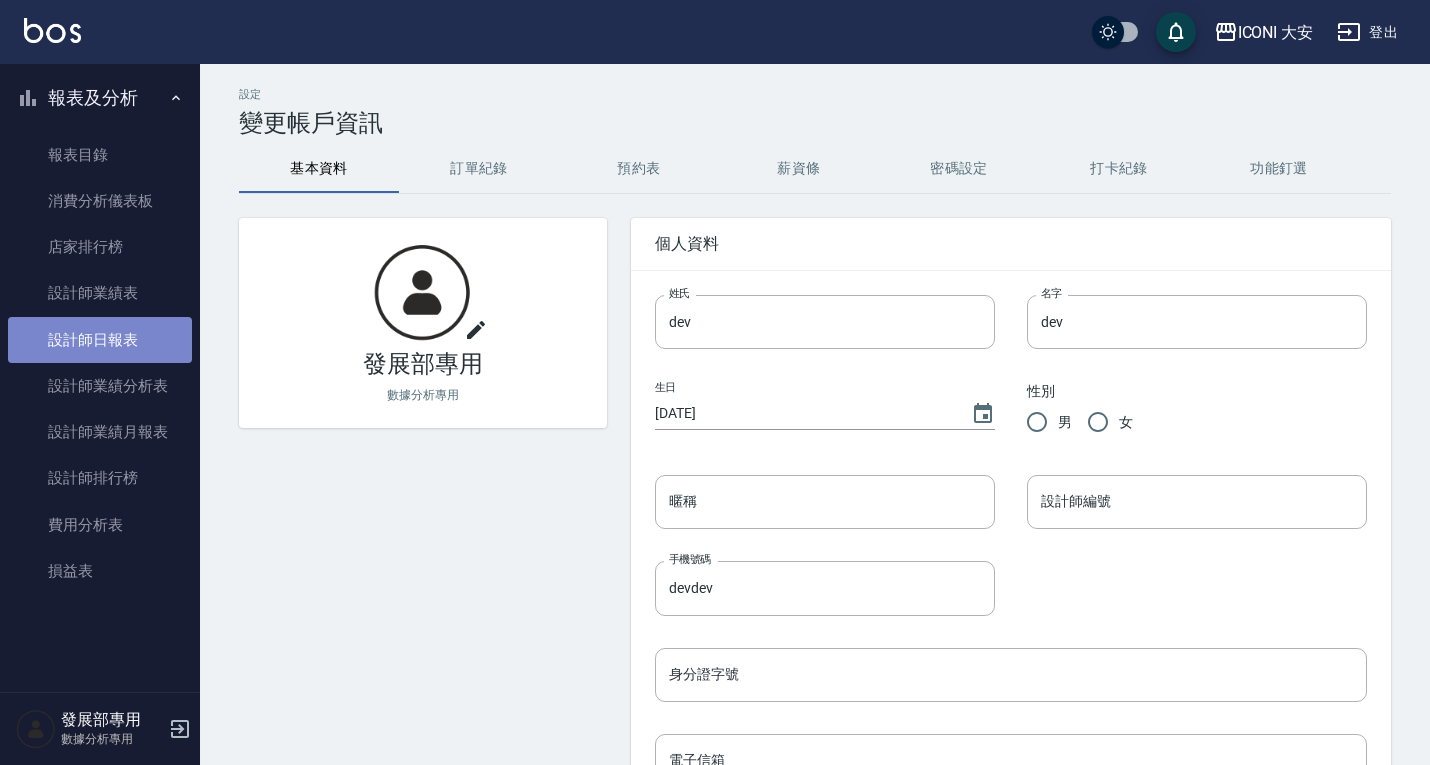 click on "設計師日報表" at bounding box center [100, 340] 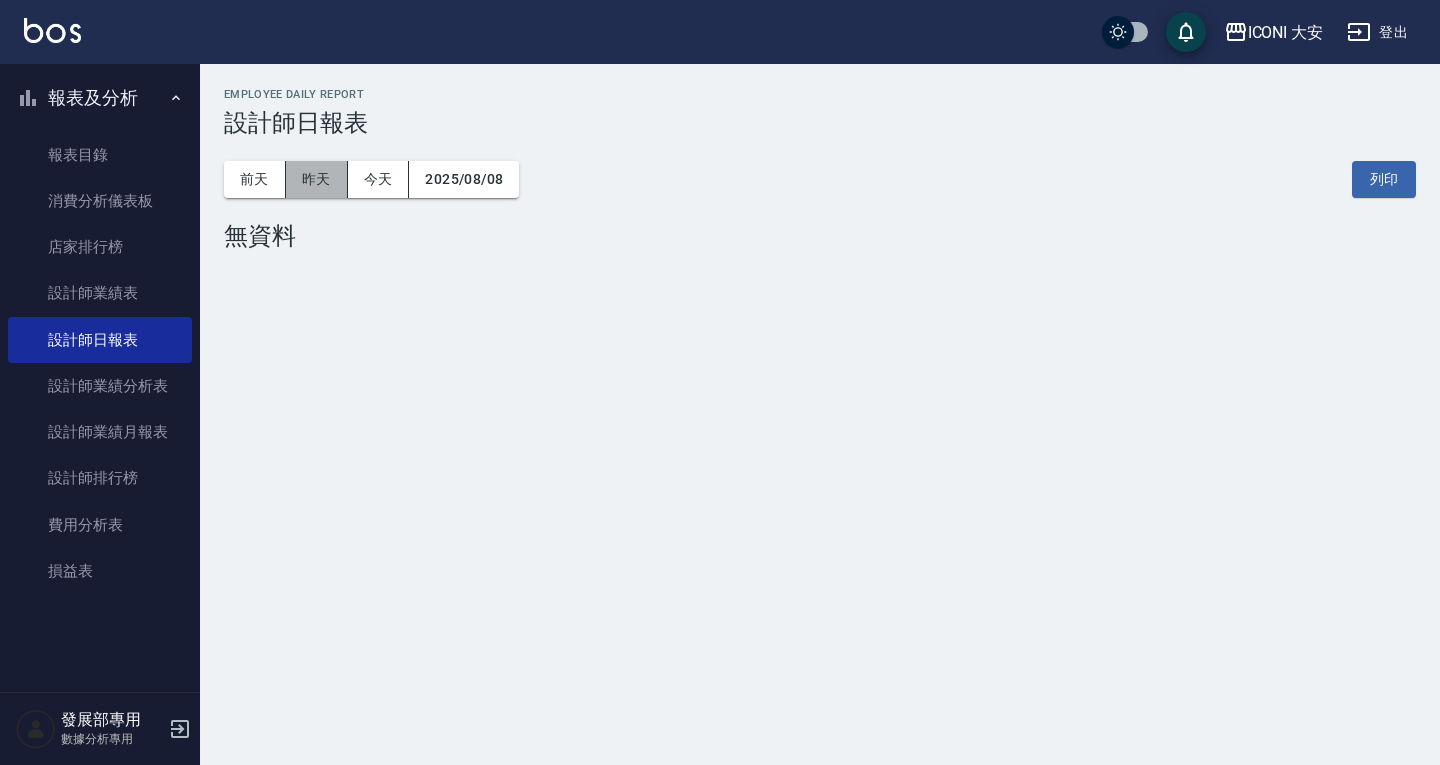 click on "昨天" at bounding box center [317, 179] 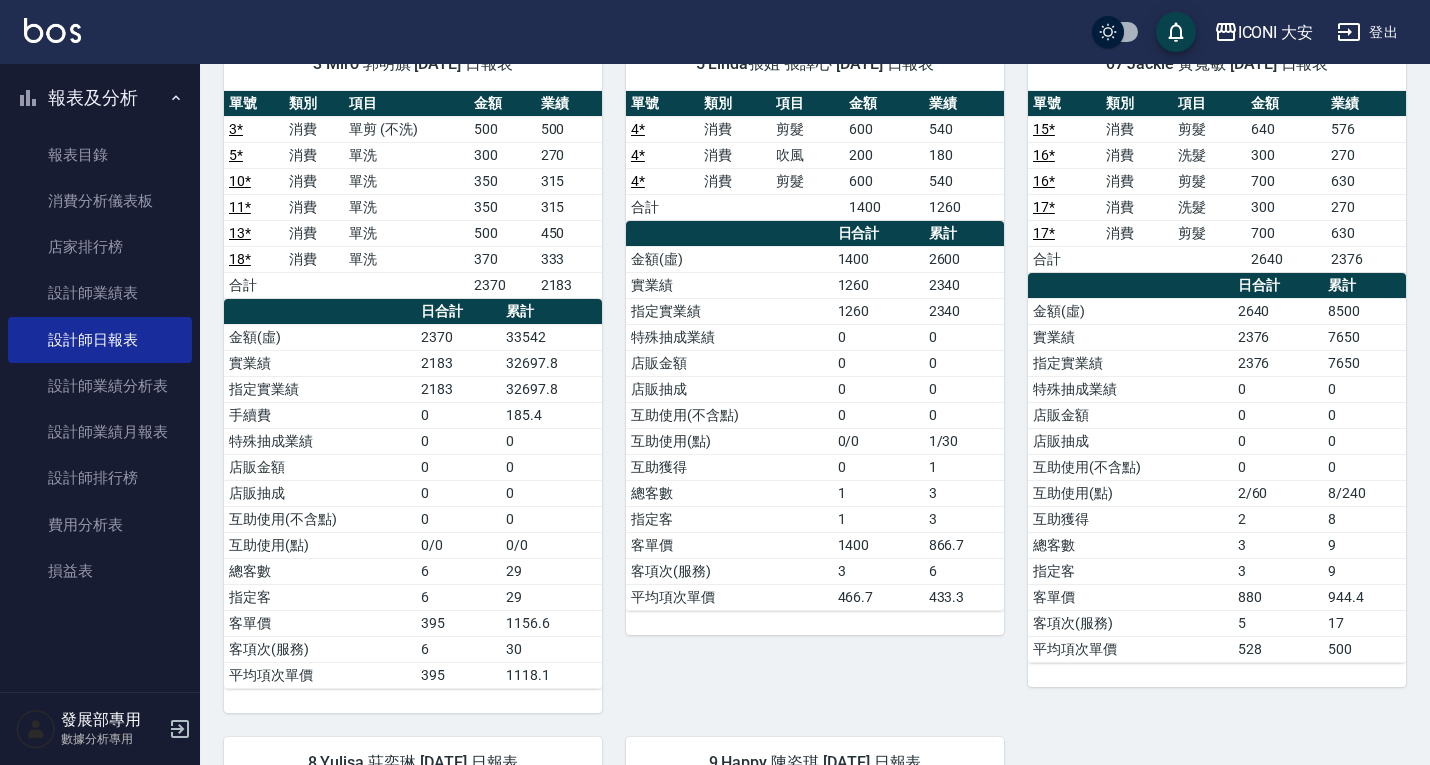 scroll, scrollTop: 0, scrollLeft: 0, axis: both 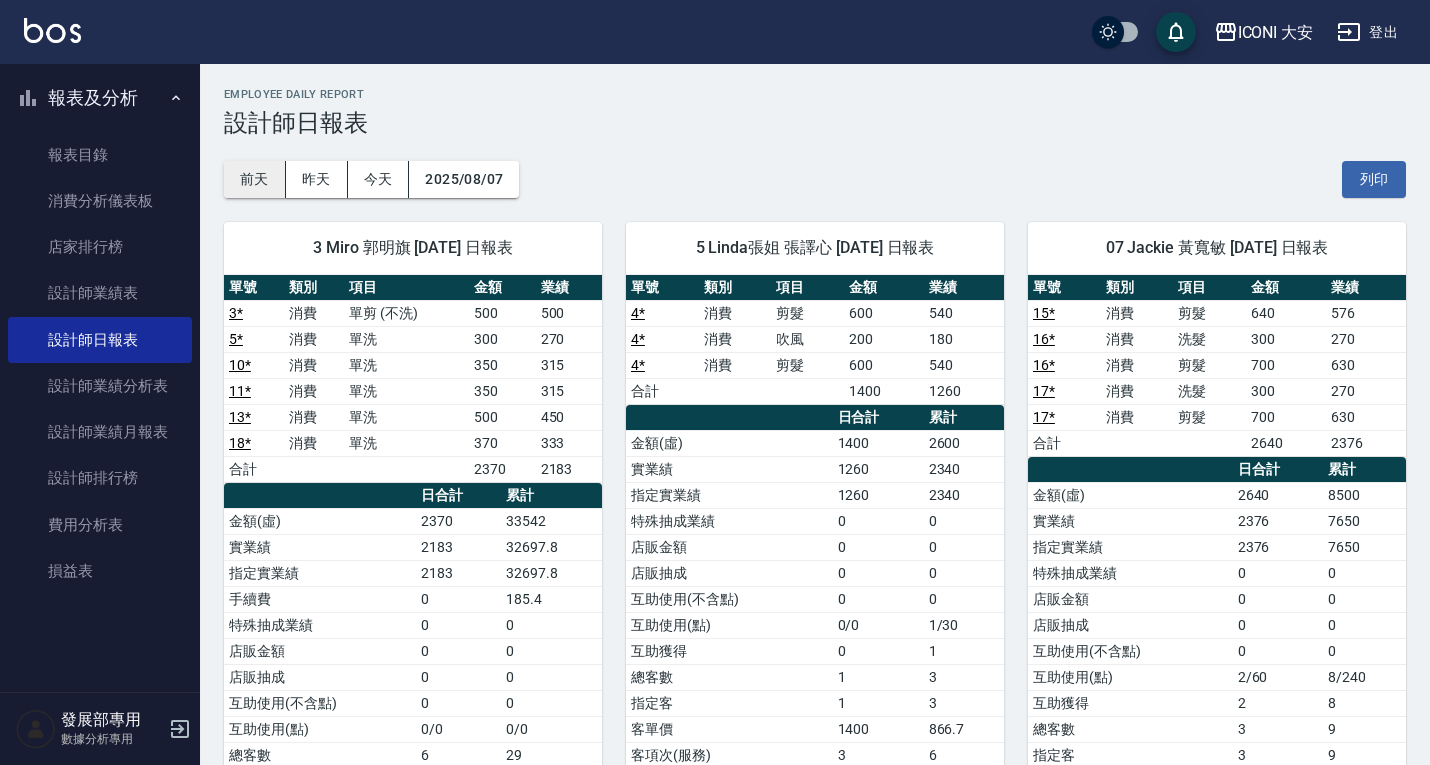 click on "前天" at bounding box center [255, 179] 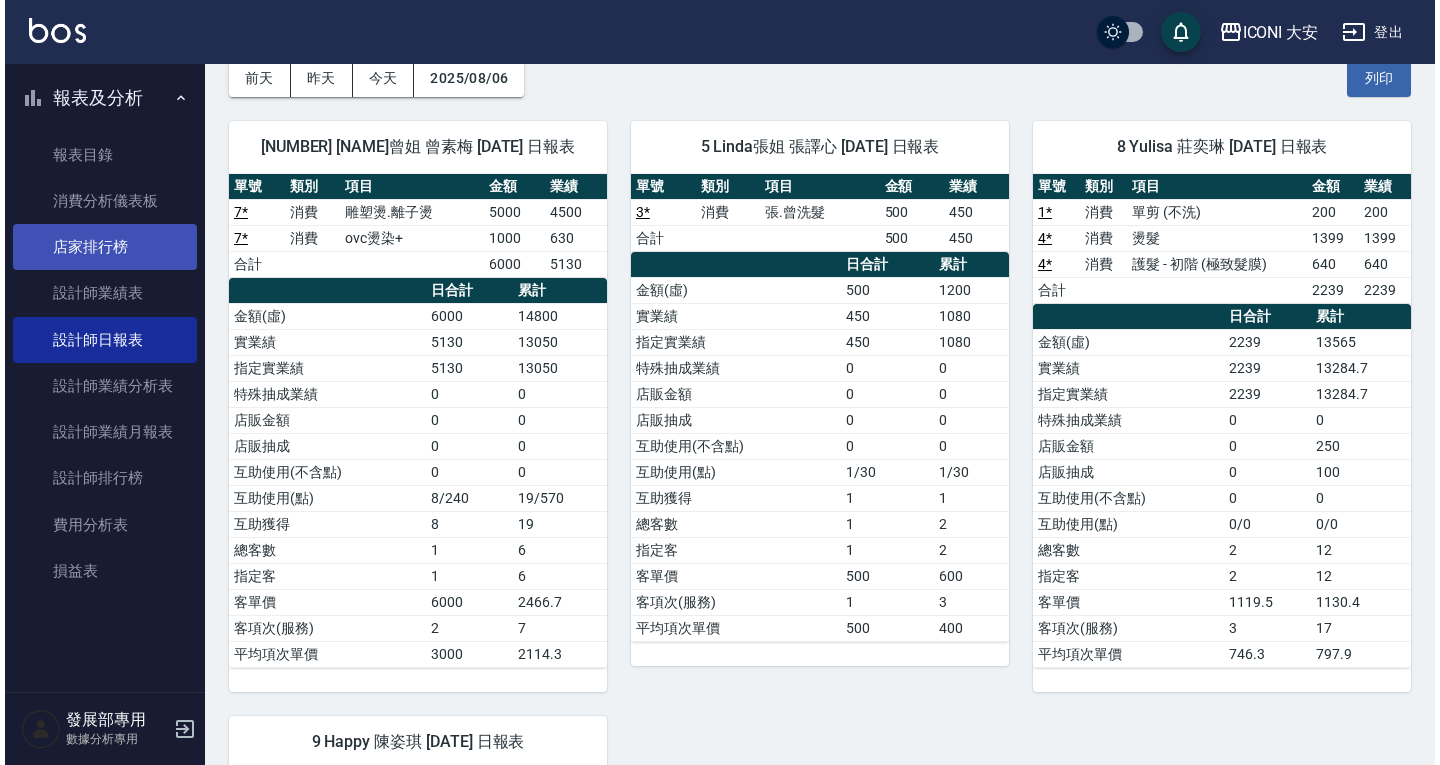 scroll, scrollTop: 0, scrollLeft: 0, axis: both 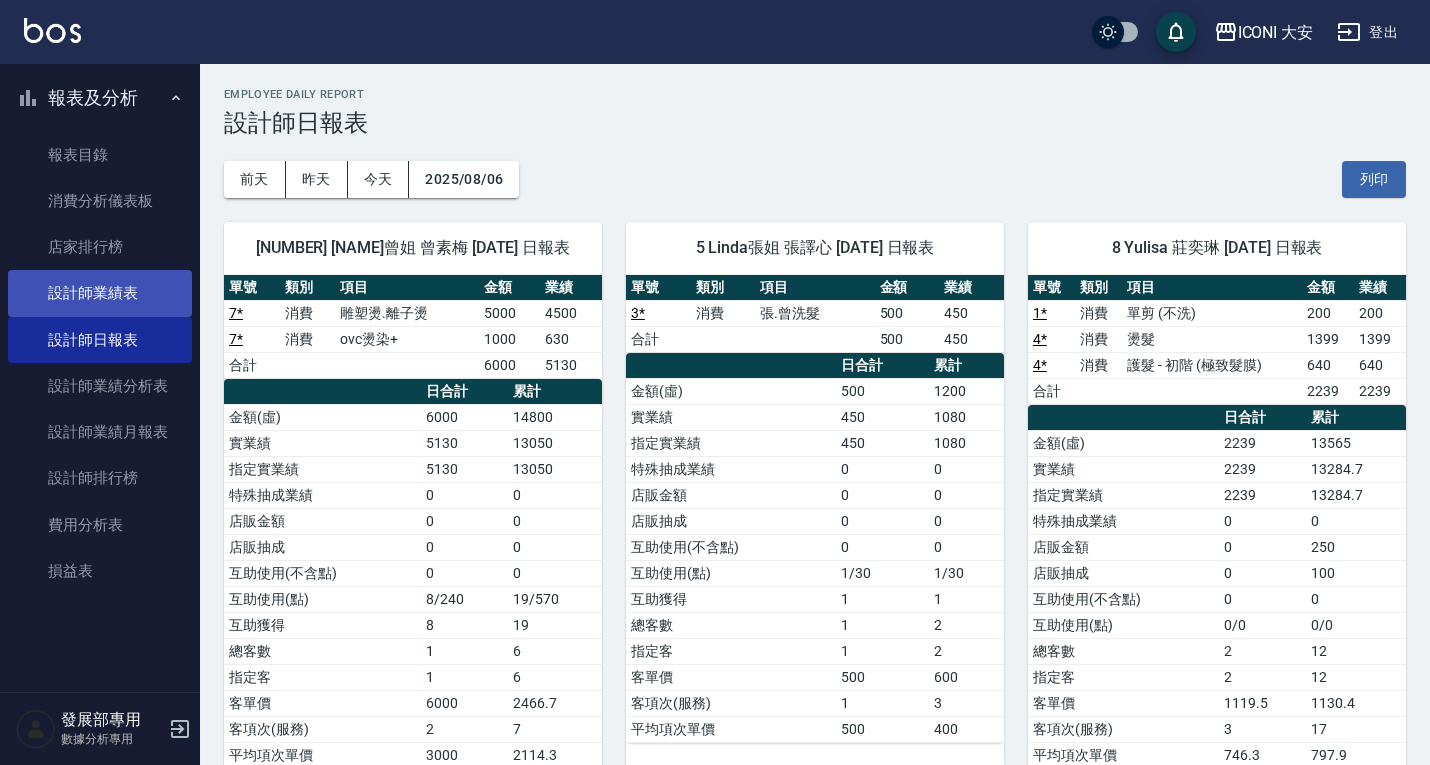 click on "設計師業績表" at bounding box center [100, 293] 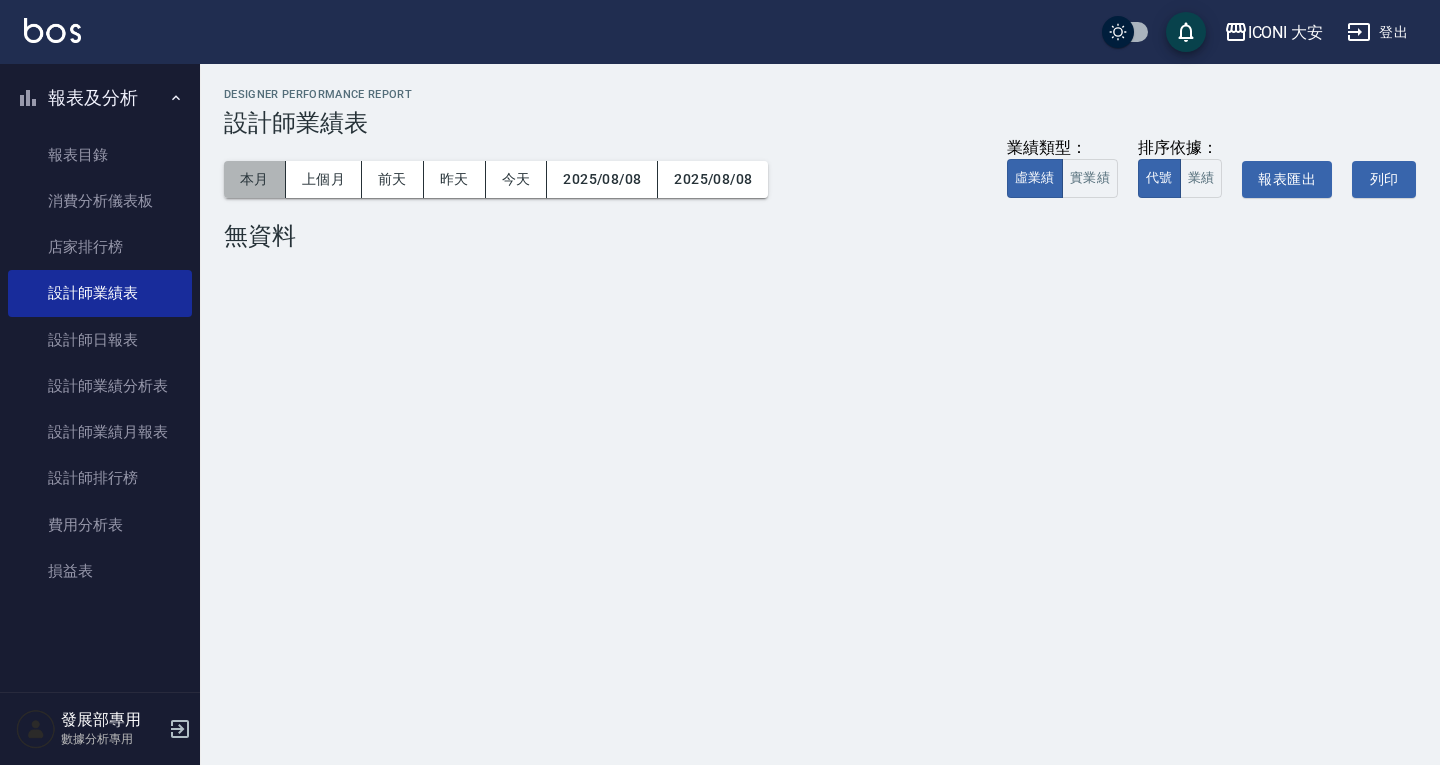 click on "本月" at bounding box center (255, 179) 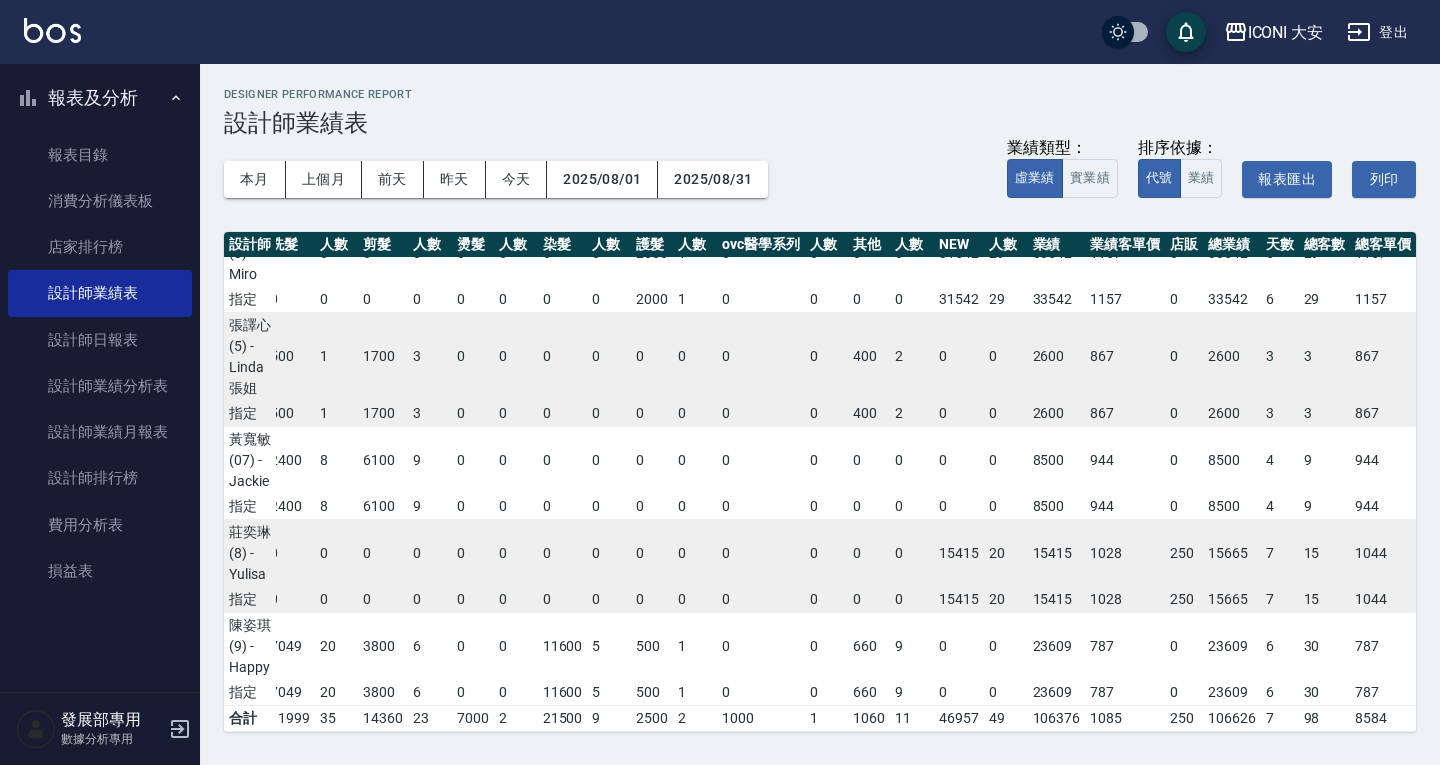 scroll, scrollTop: 0, scrollLeft: 14, axis: horizontal 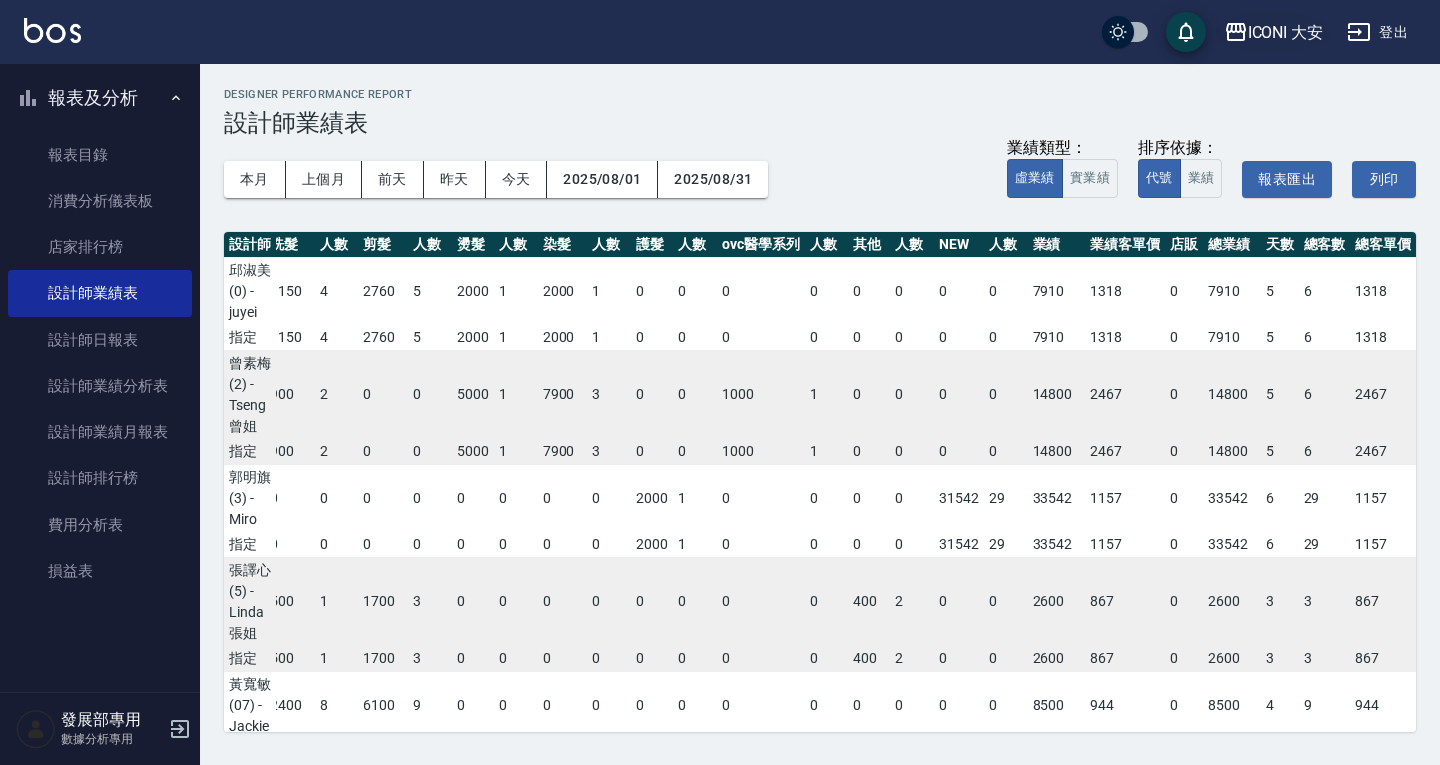 click on "ICONI 大安" at bounding box center (1274, 32) 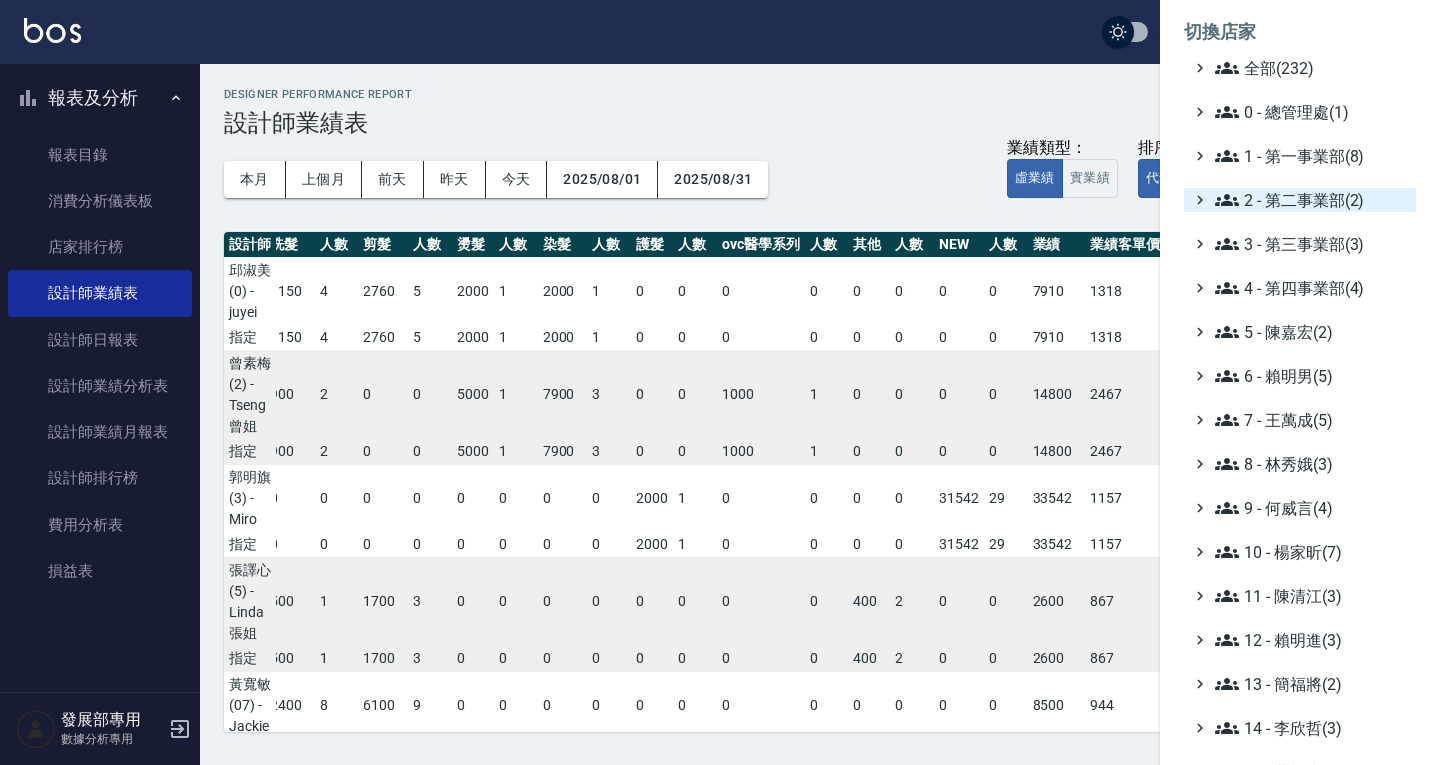 click on "2 - 第二事業部(2)" at bounding box center (1311, 200) 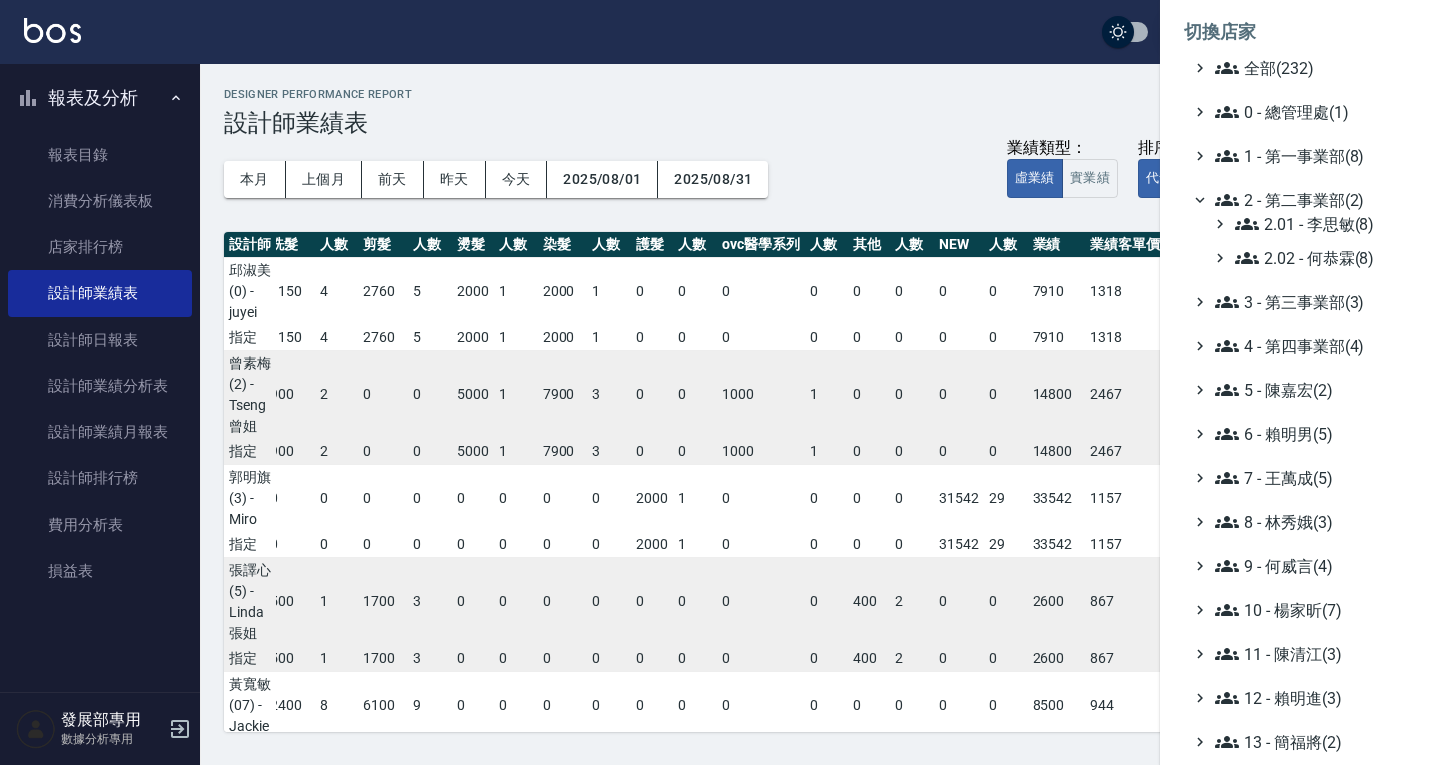 click on "2 - 第二事業部(2)" at bounding box center [1311, 200] 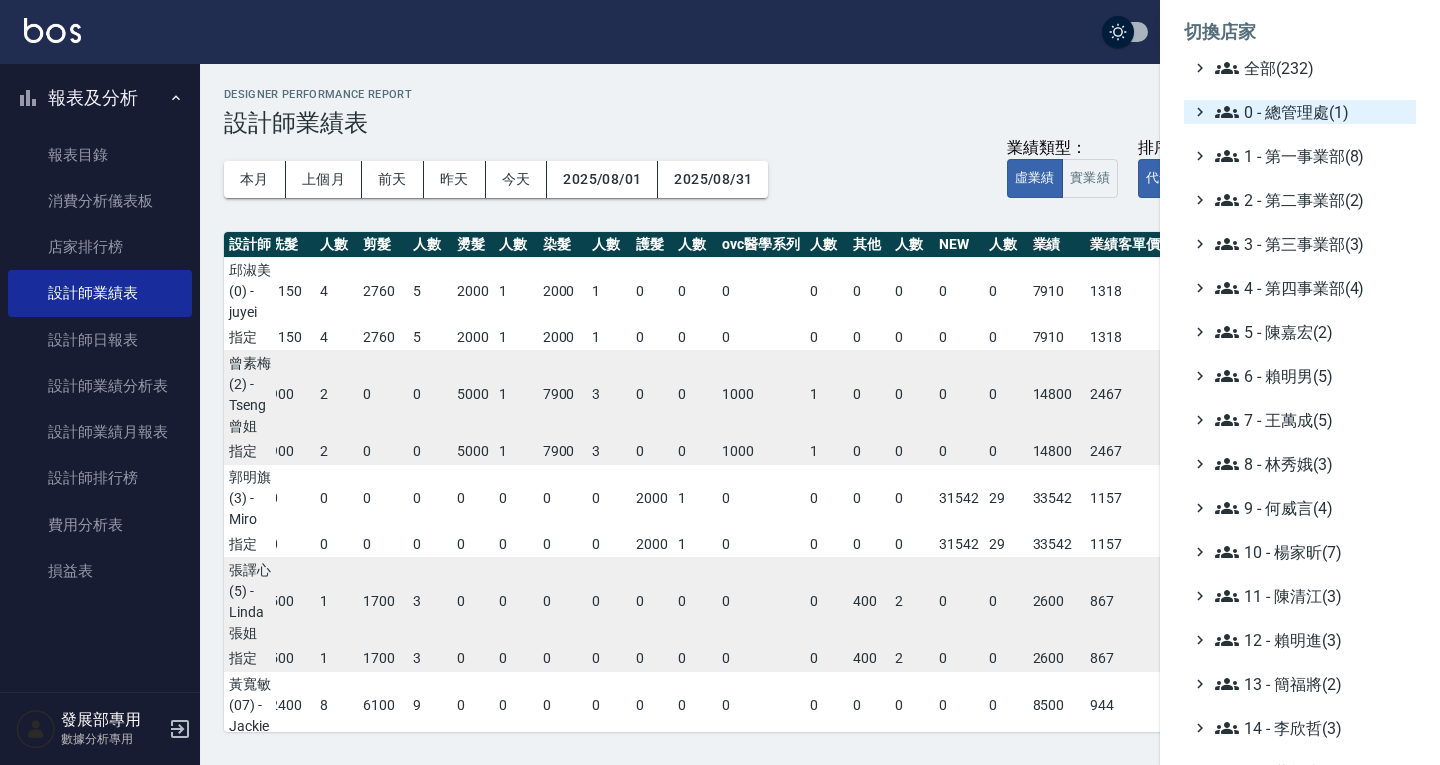 click on "0 - 總管理處(1)" at bounding box center [1311, 112] 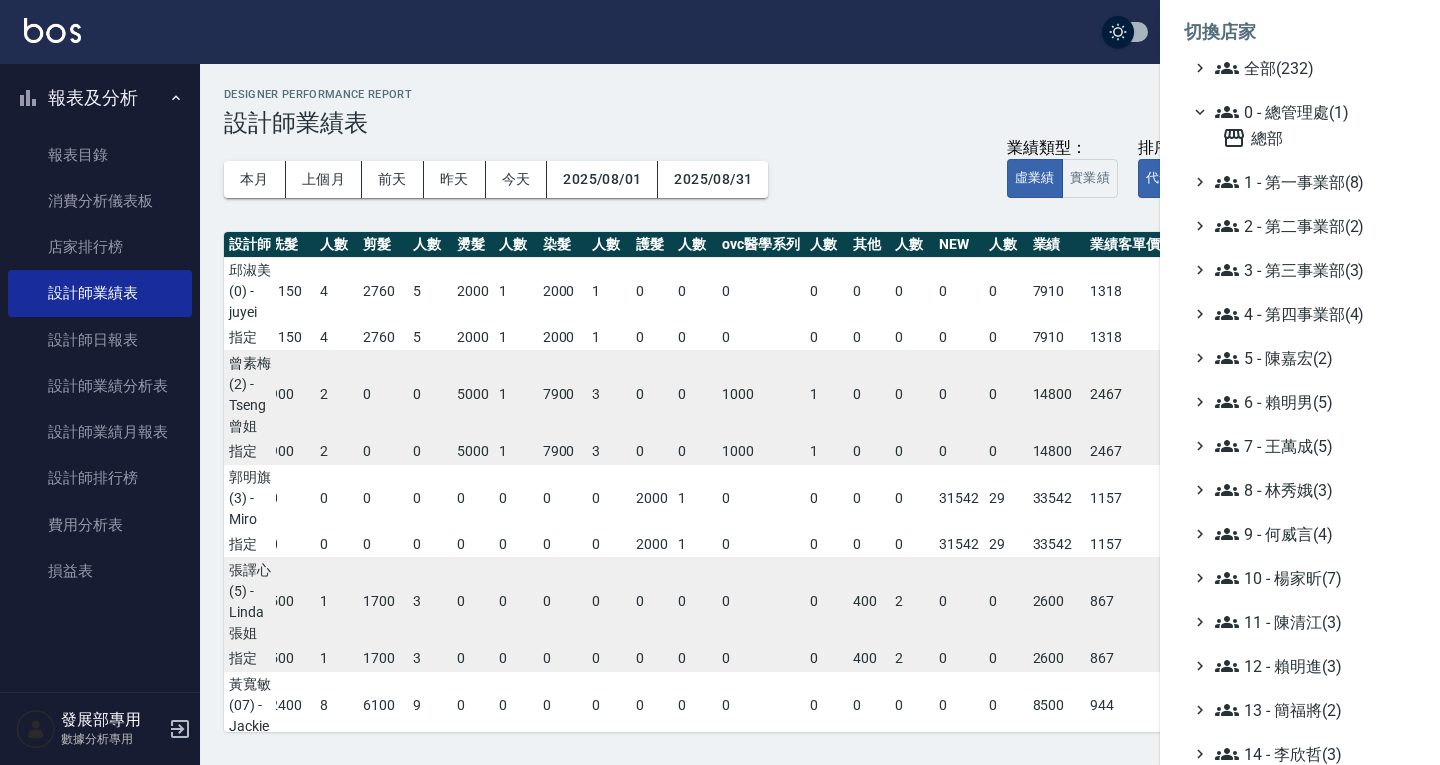click on "0 - 總管理處(1)" at bounding box center (1311, 112) 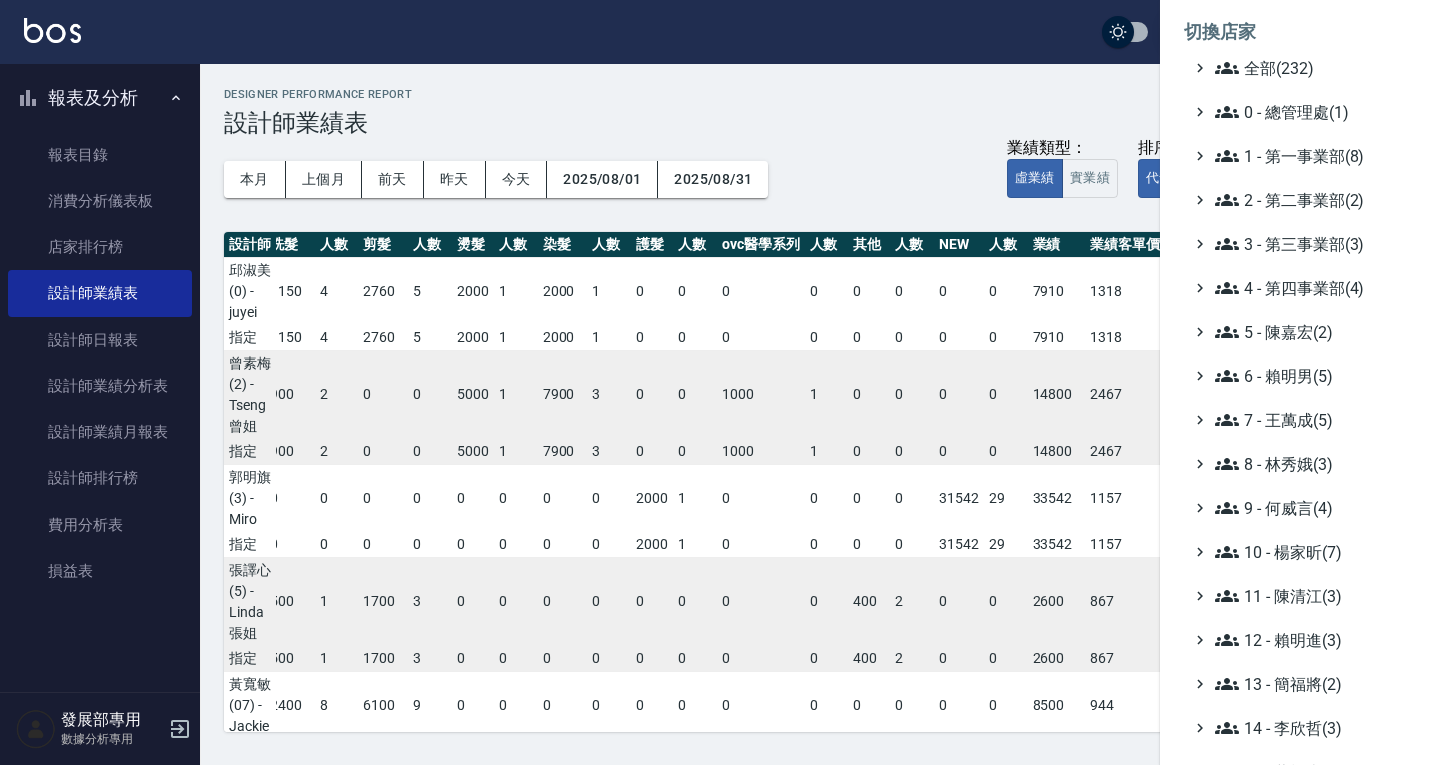 click on "1 - 第一事業部(8)" at bounding box center [1311, 156] 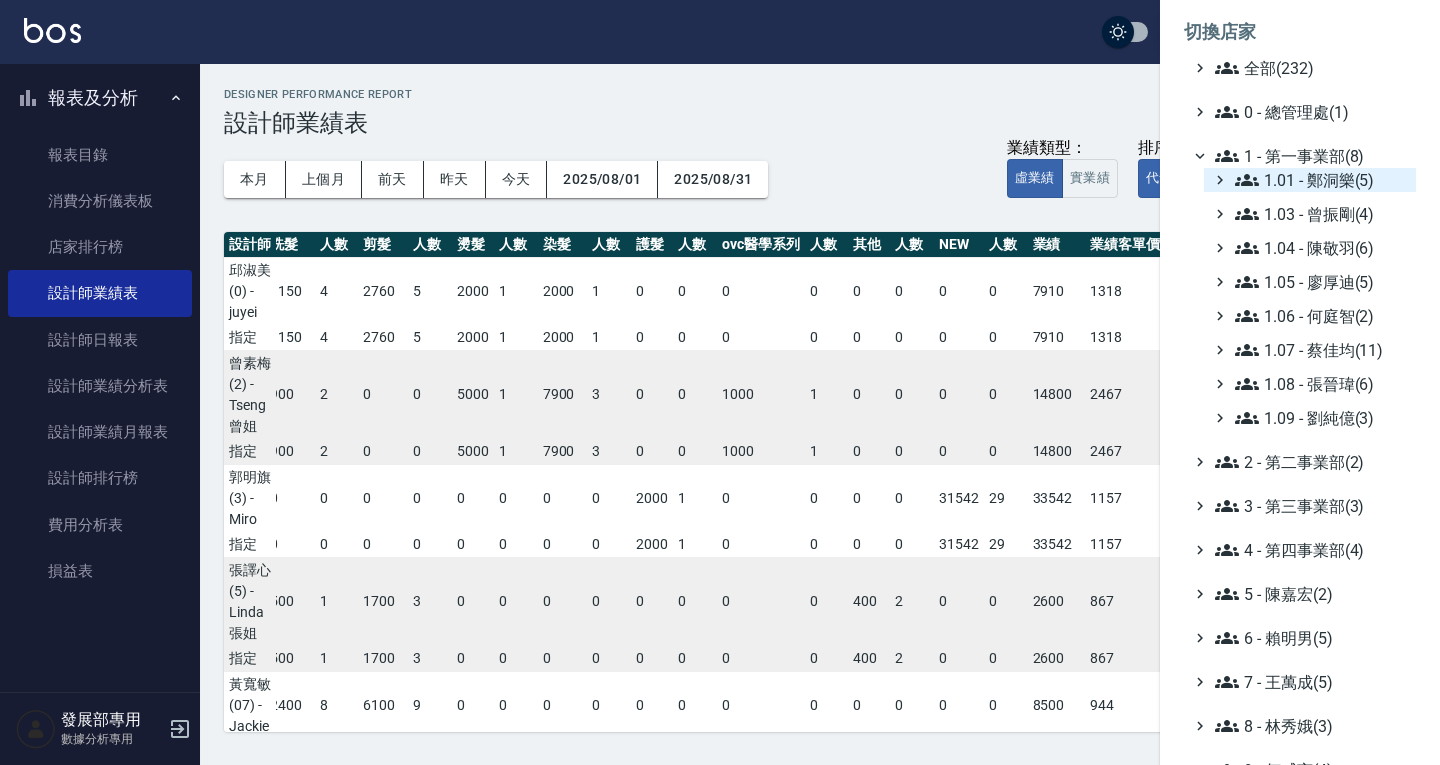 click on "1.01 - 鄭洞樂(5)" at bounding box center (1321, 180) 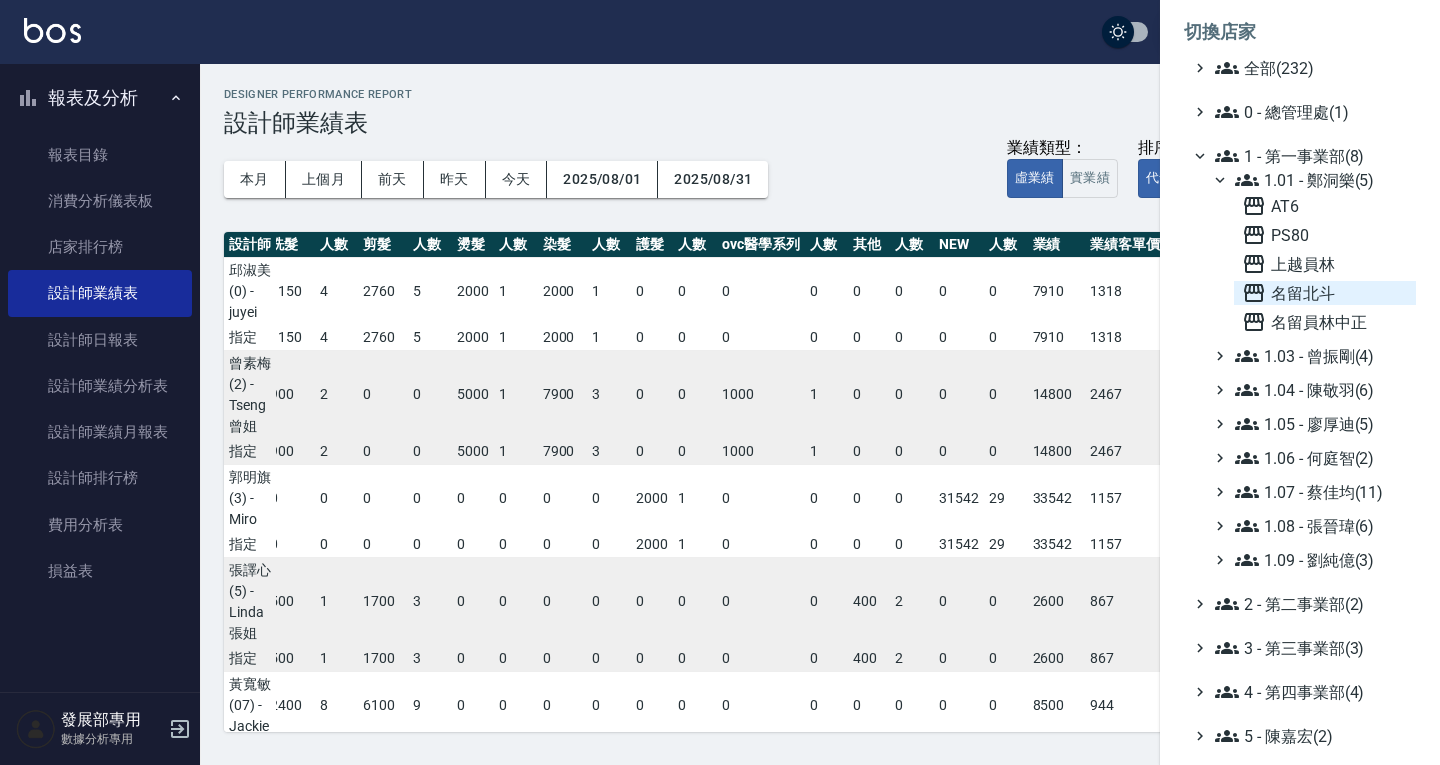 click on "名留北斗" at bounding box center (1325, 293) 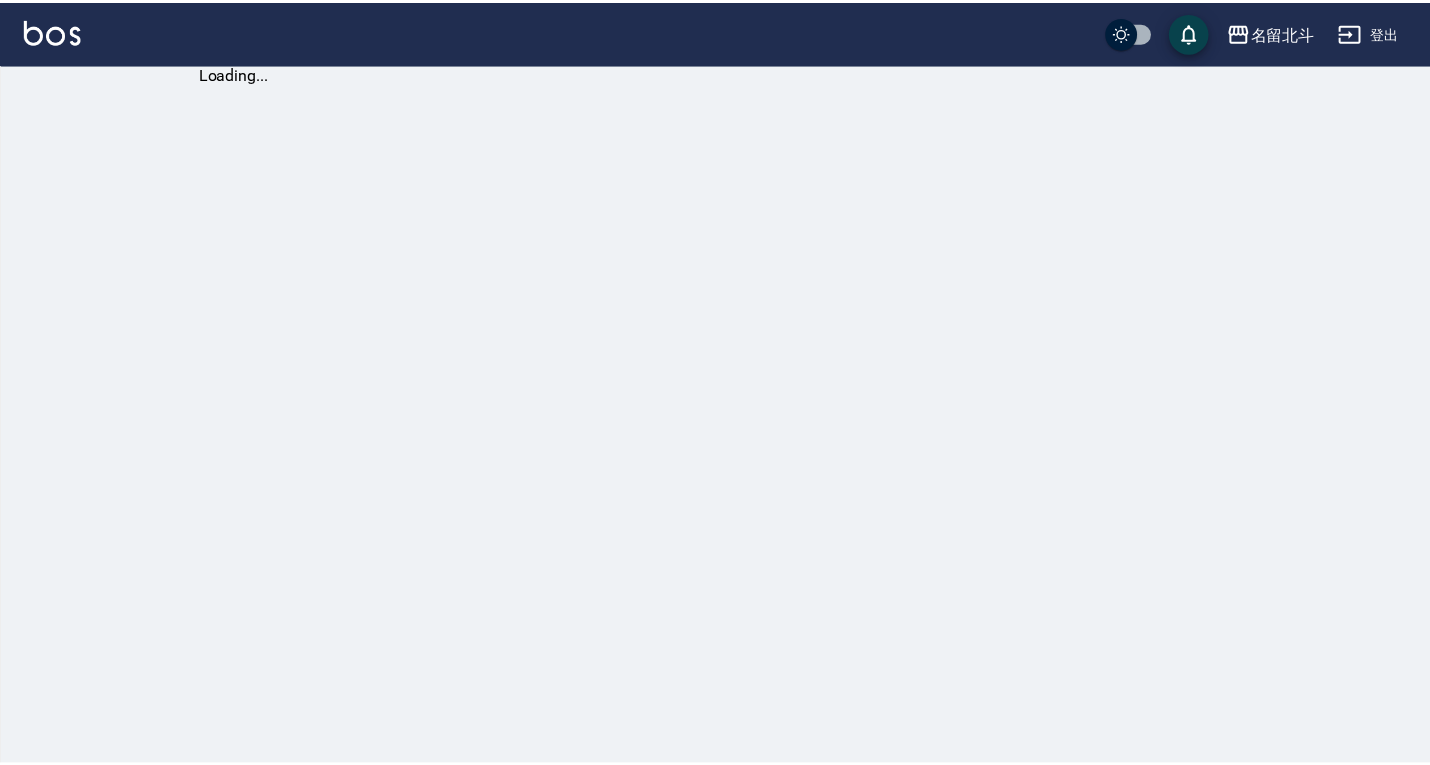 scroll, scrollTop: 0, scrollLeft: 0, axis: both 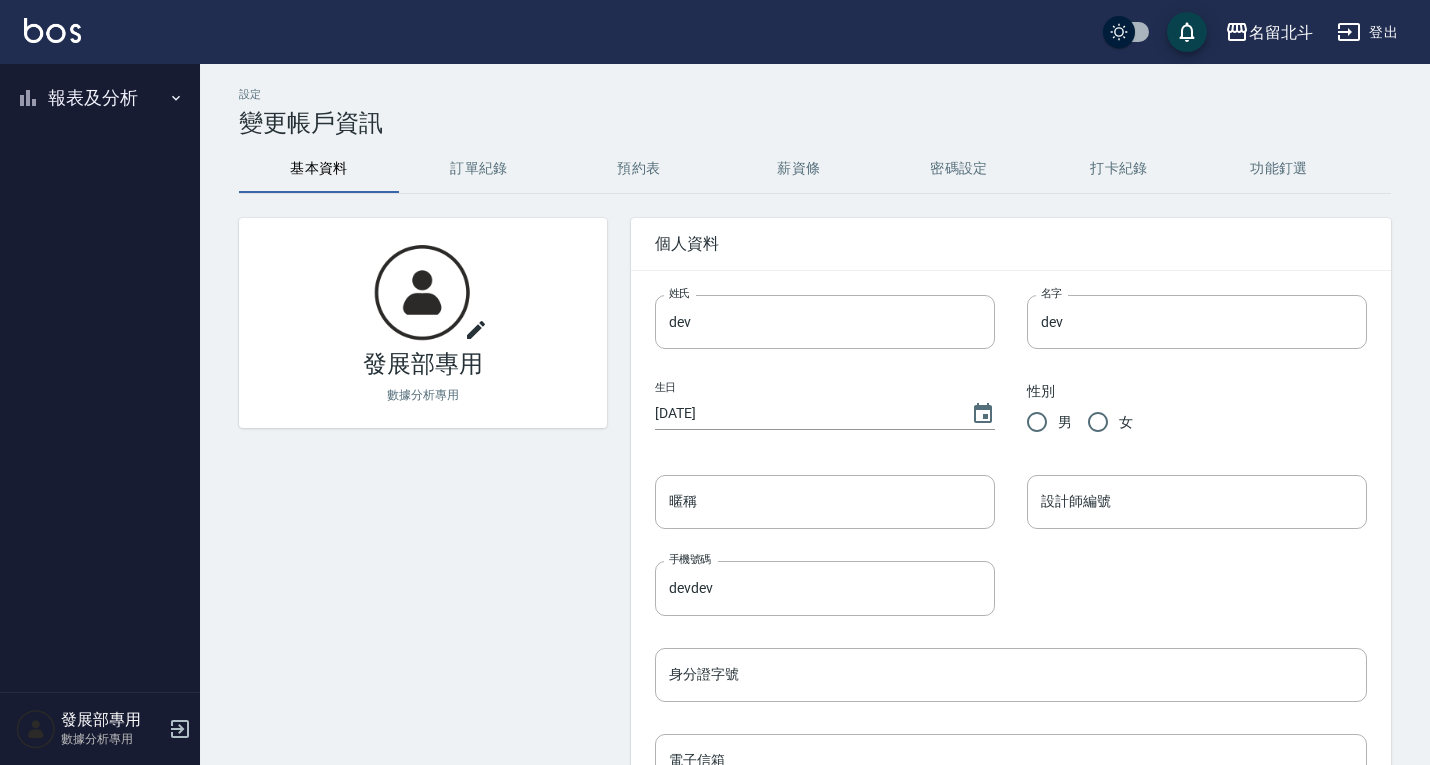 click on "報表及分析" at bounding box center [100, 98] 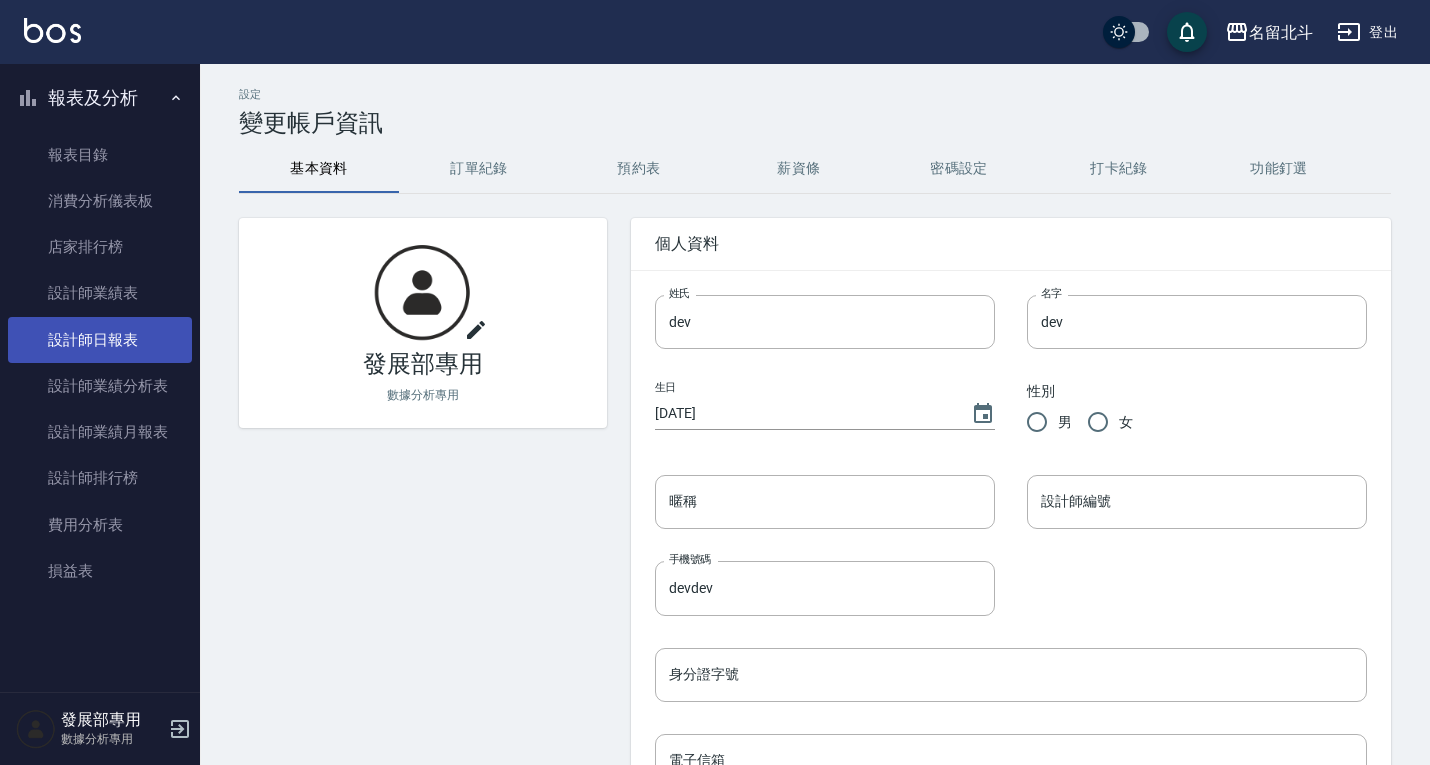 click on "設計師日報表" at bounding box center (100, 340) 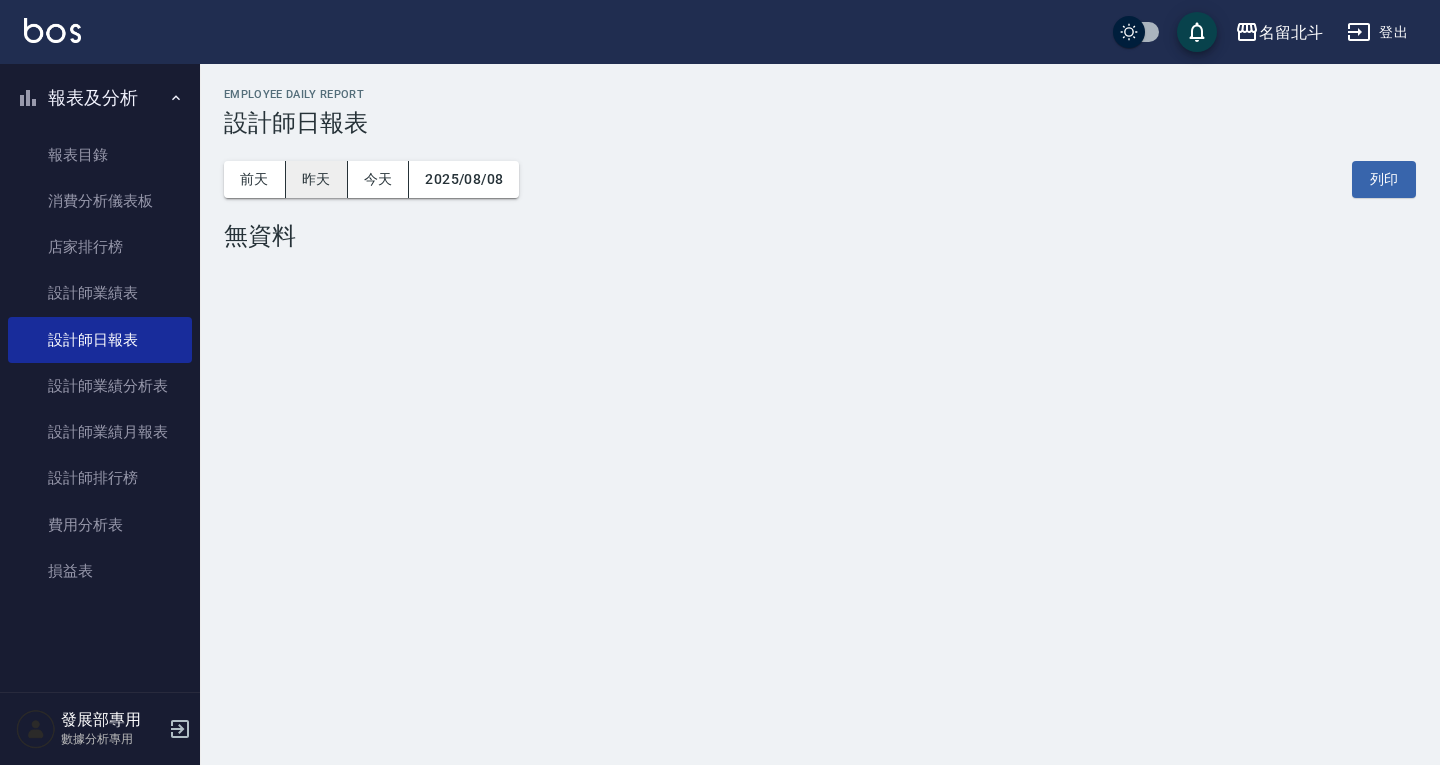 click on "前天" at bounding box center (255, 179) 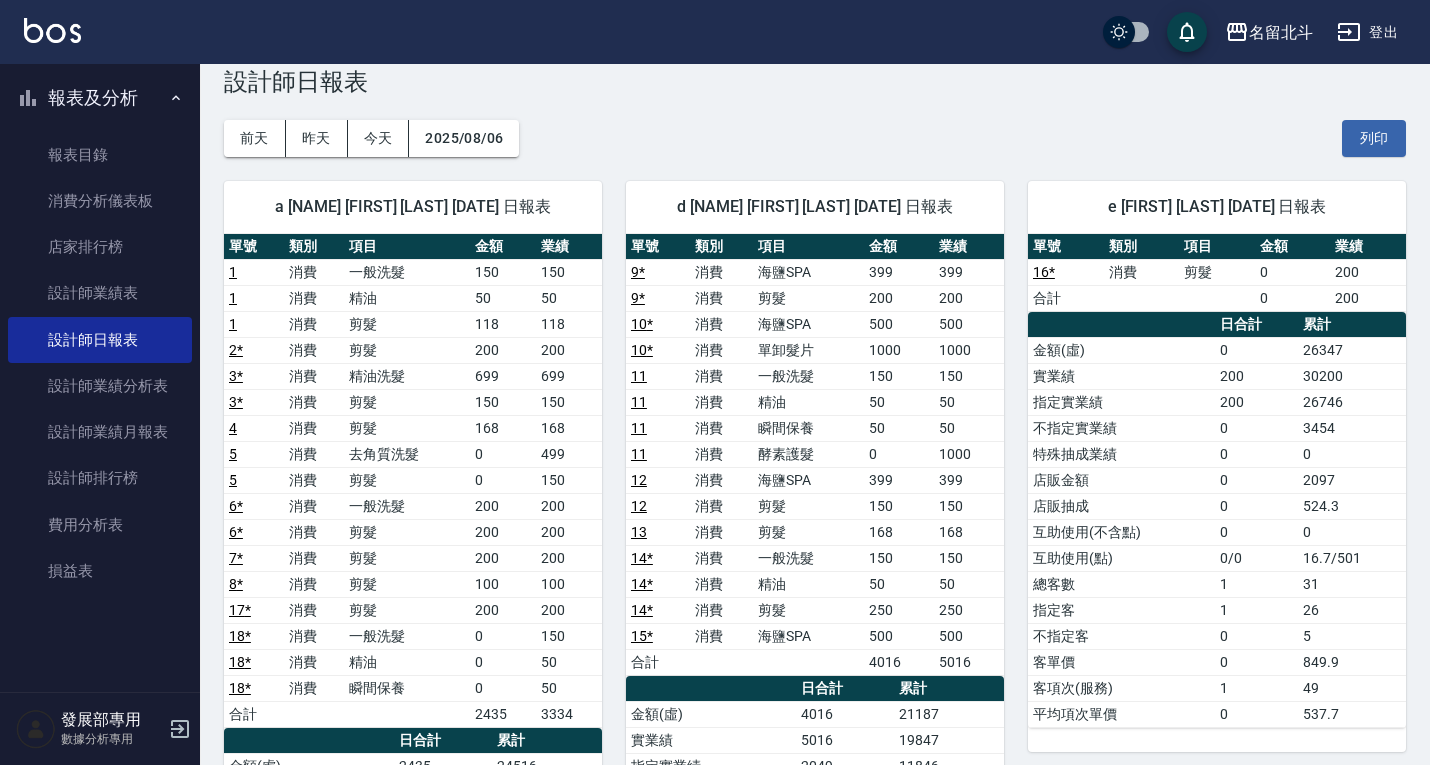 scroll, scrollTop: 0, scrollLeft: 0, axis: both 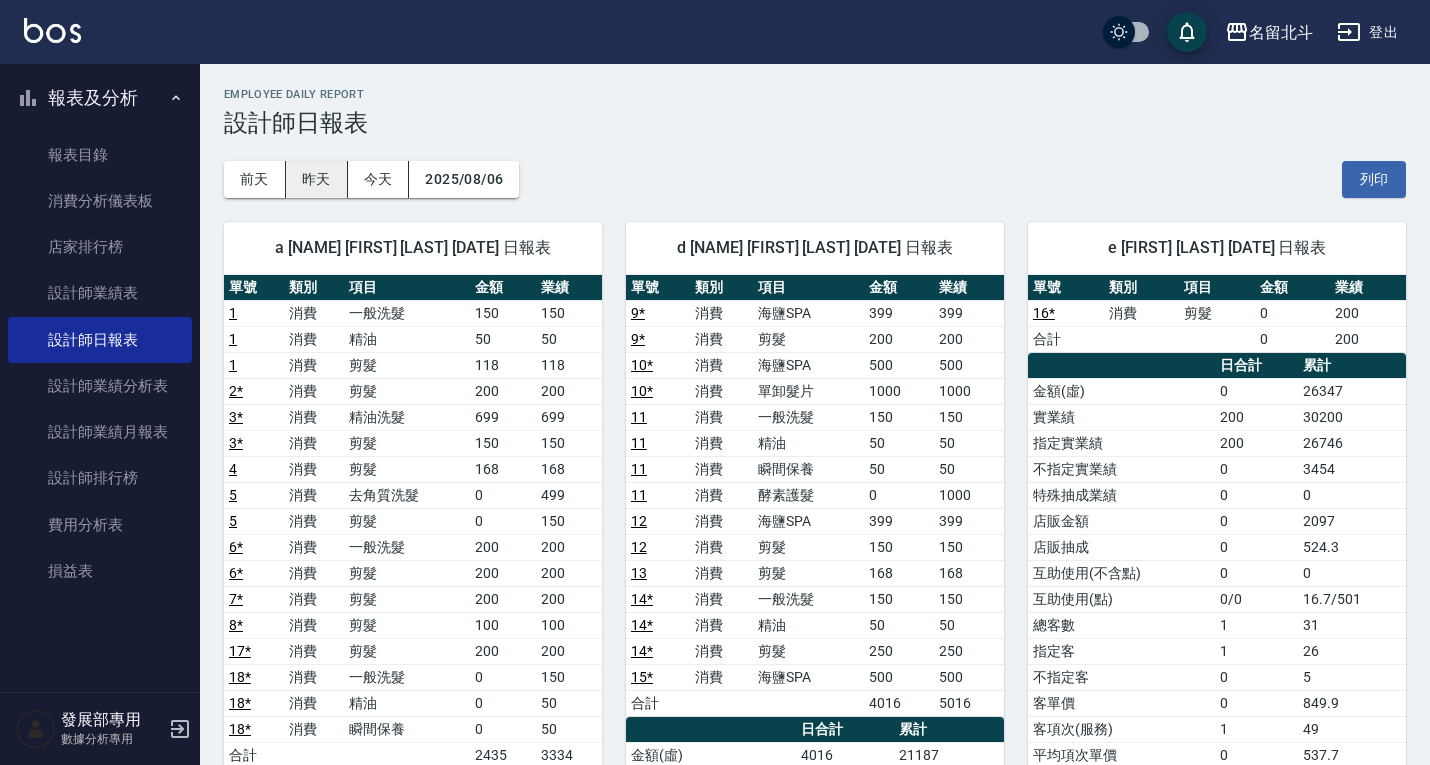 click on "昨天" at bounding box center (317, 179) 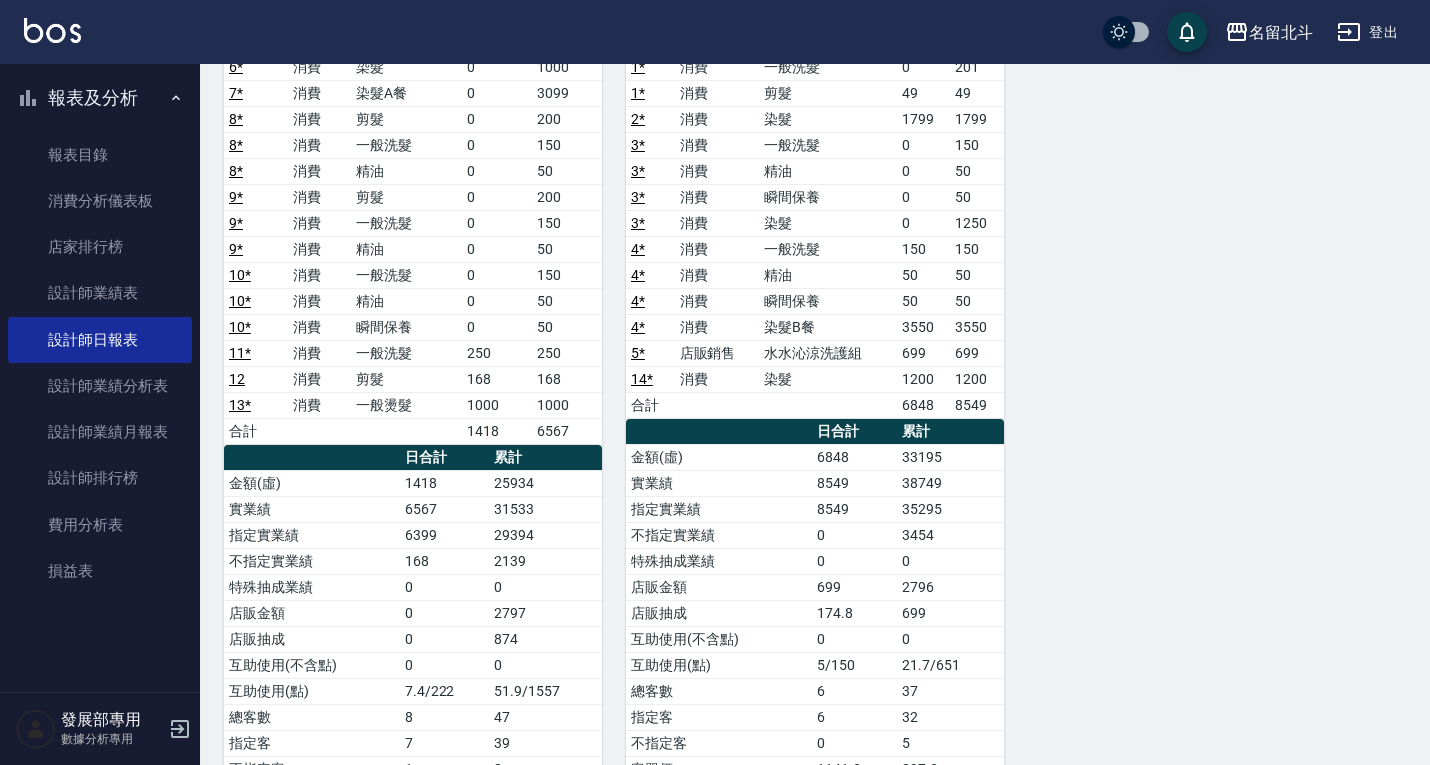 scroll, scrollTop: 300, scrollLeft: 0, axis: vertical 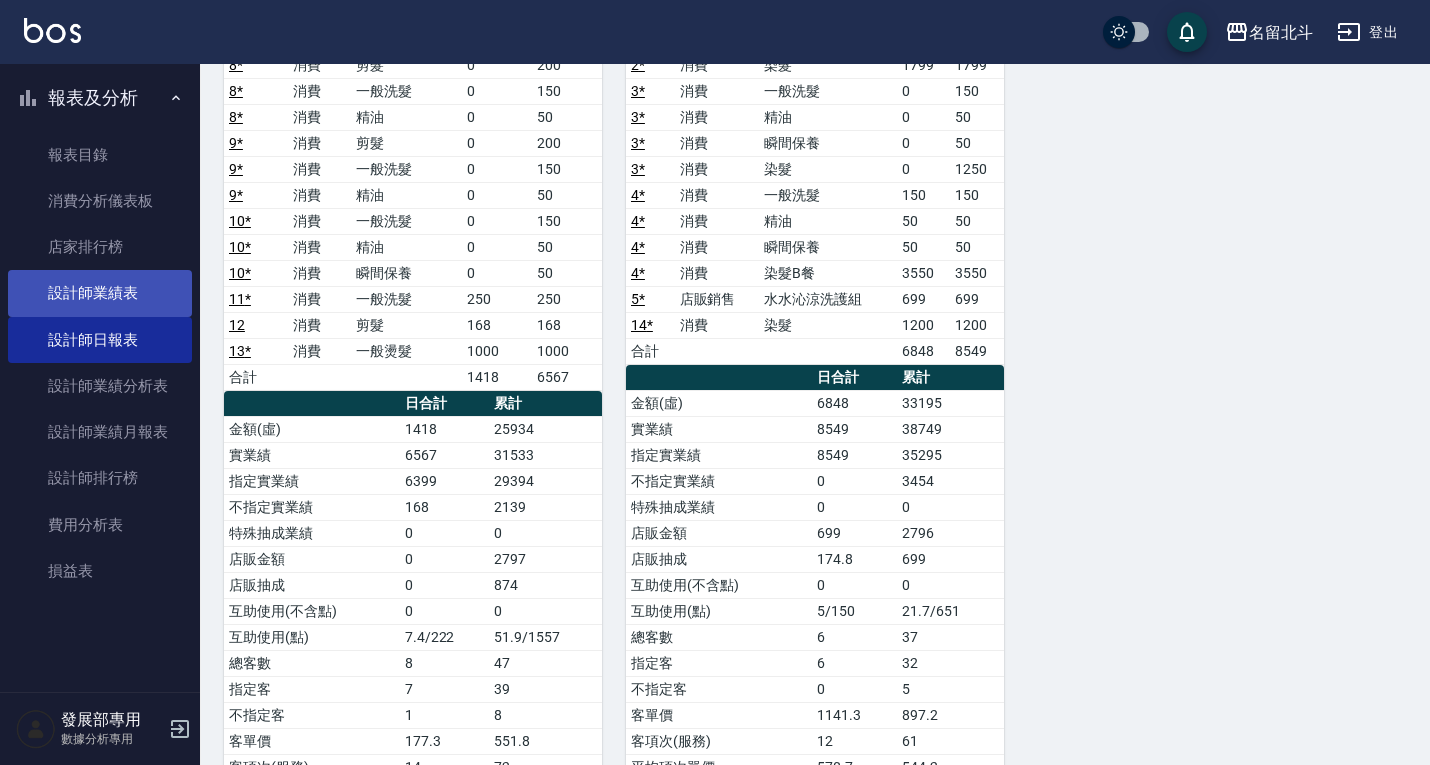 drag, startPoint x: 135, startPoint y: 292, endPoint x: 140, endPoint y: 283, distance: 10.29563 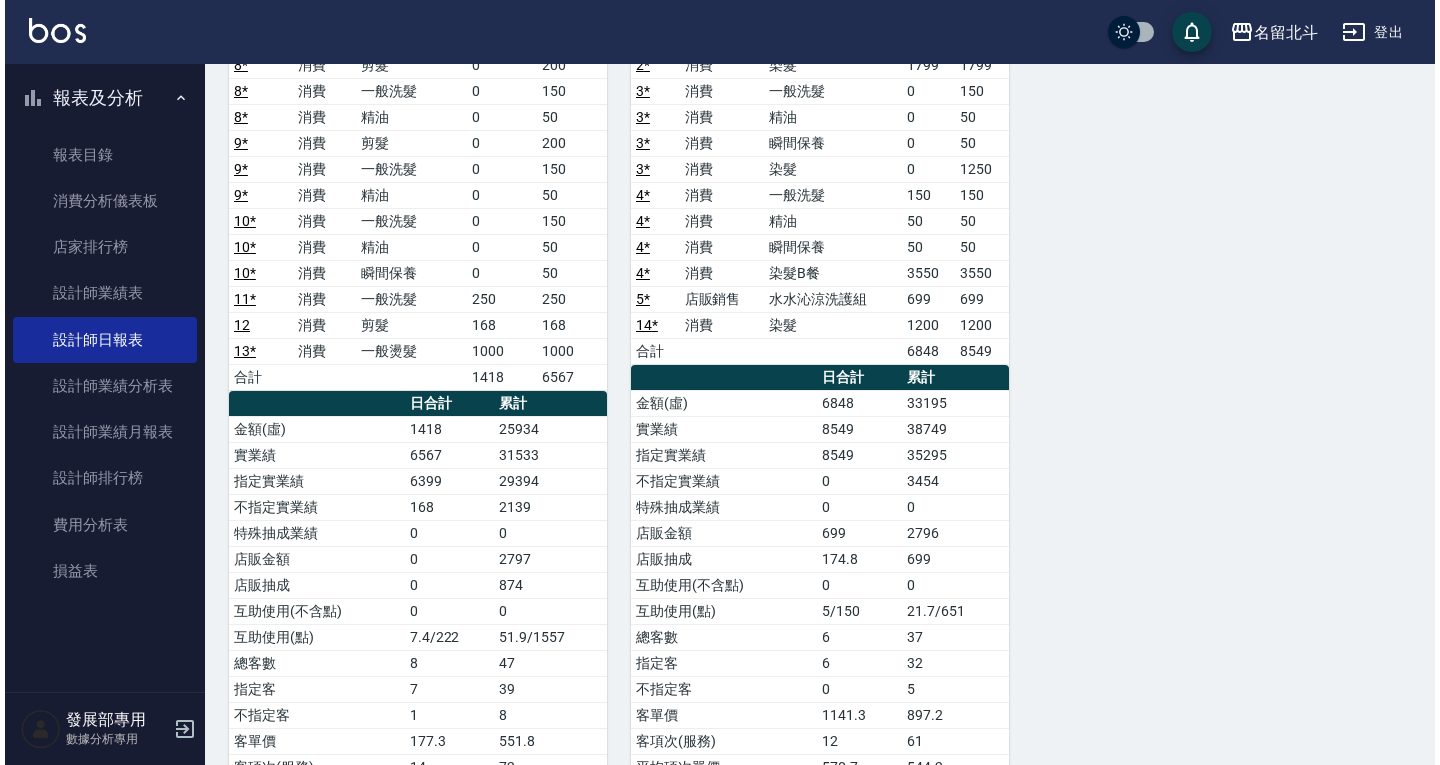 scroll, scrollTop: 0, scrollLeft: 0, axis: both 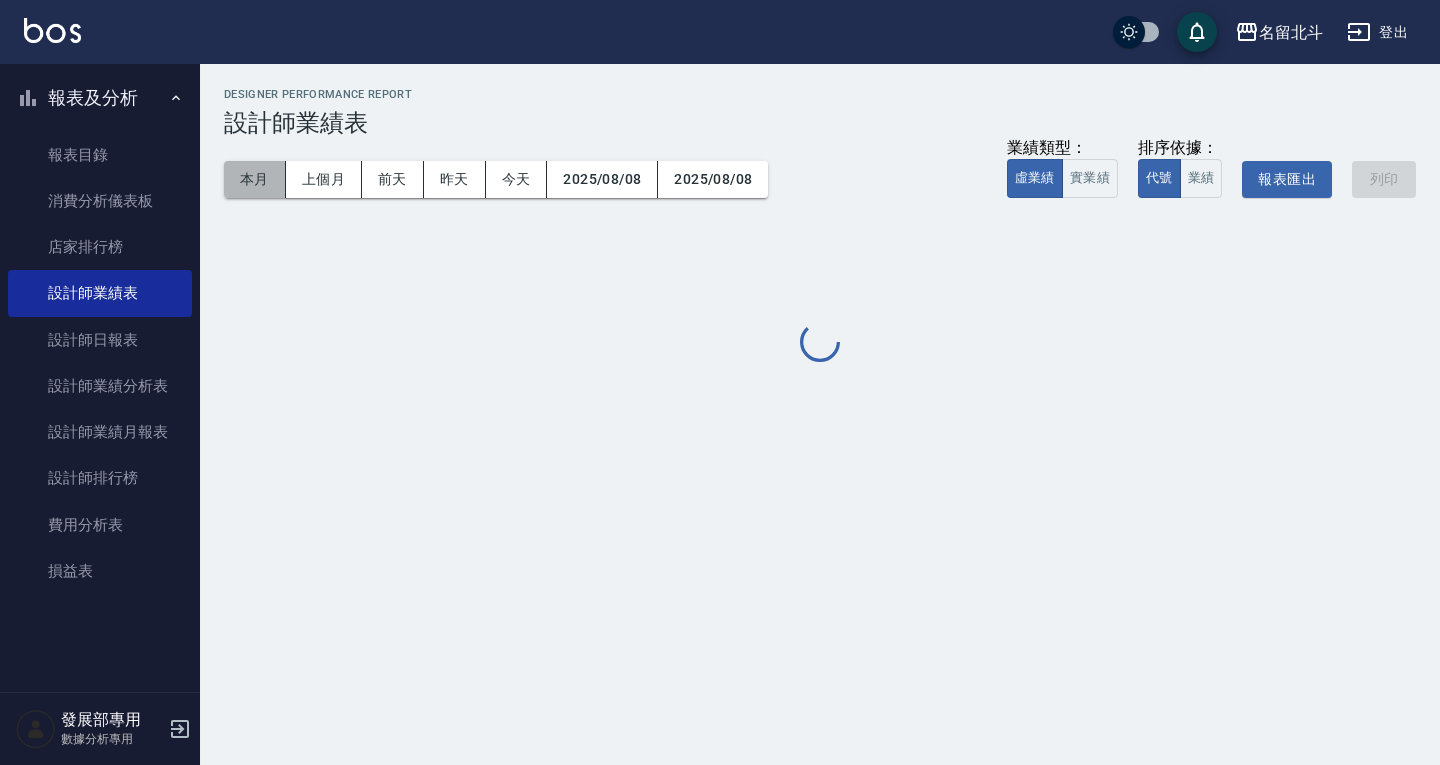 click on "本月" at bounding box center (255, 179) 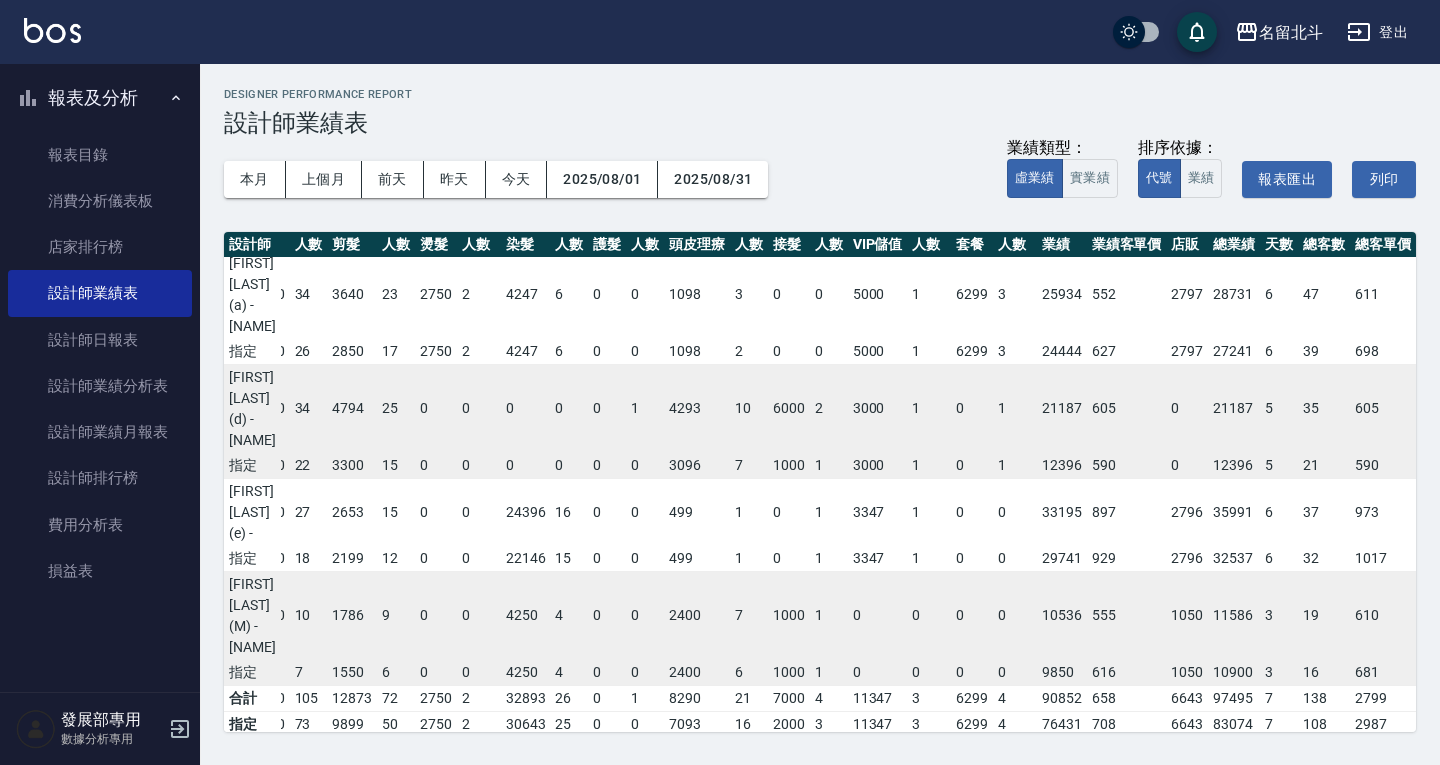 scroll, scrollTop: 0, scrollLeft: 33, axis: horizontal 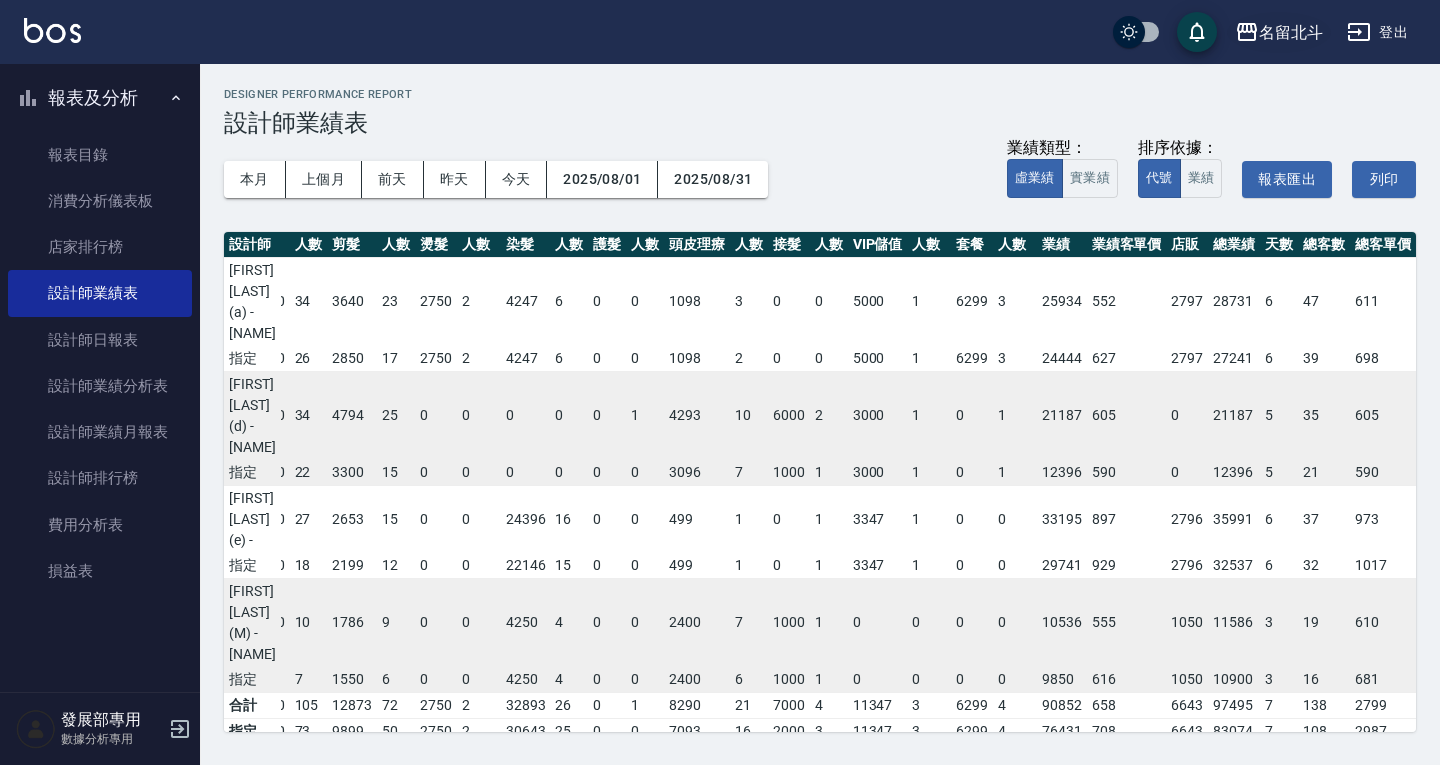click on "名留北斗" at bounding box center (1291, 32) 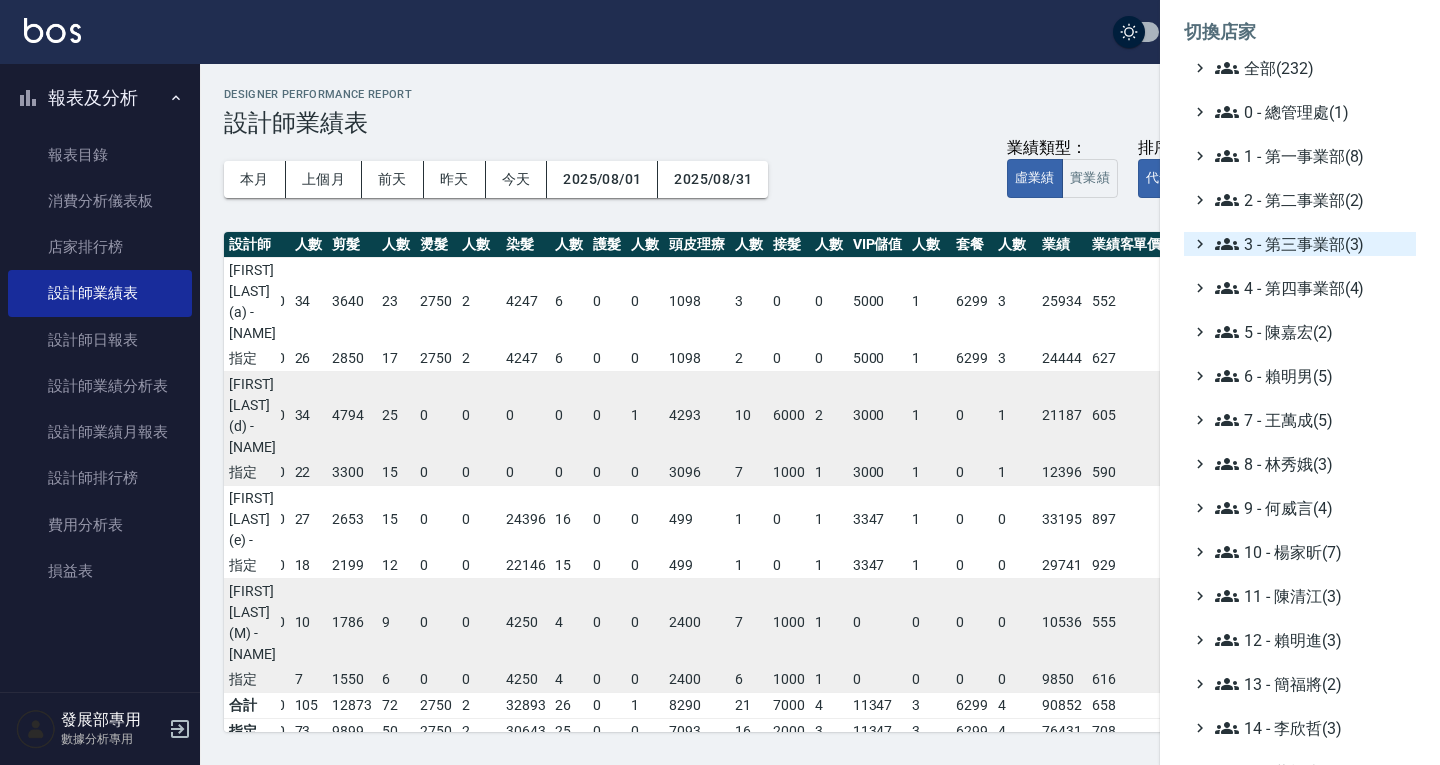 click on "3 - 第三事業部(3)" at bounding box center [1311, 244] 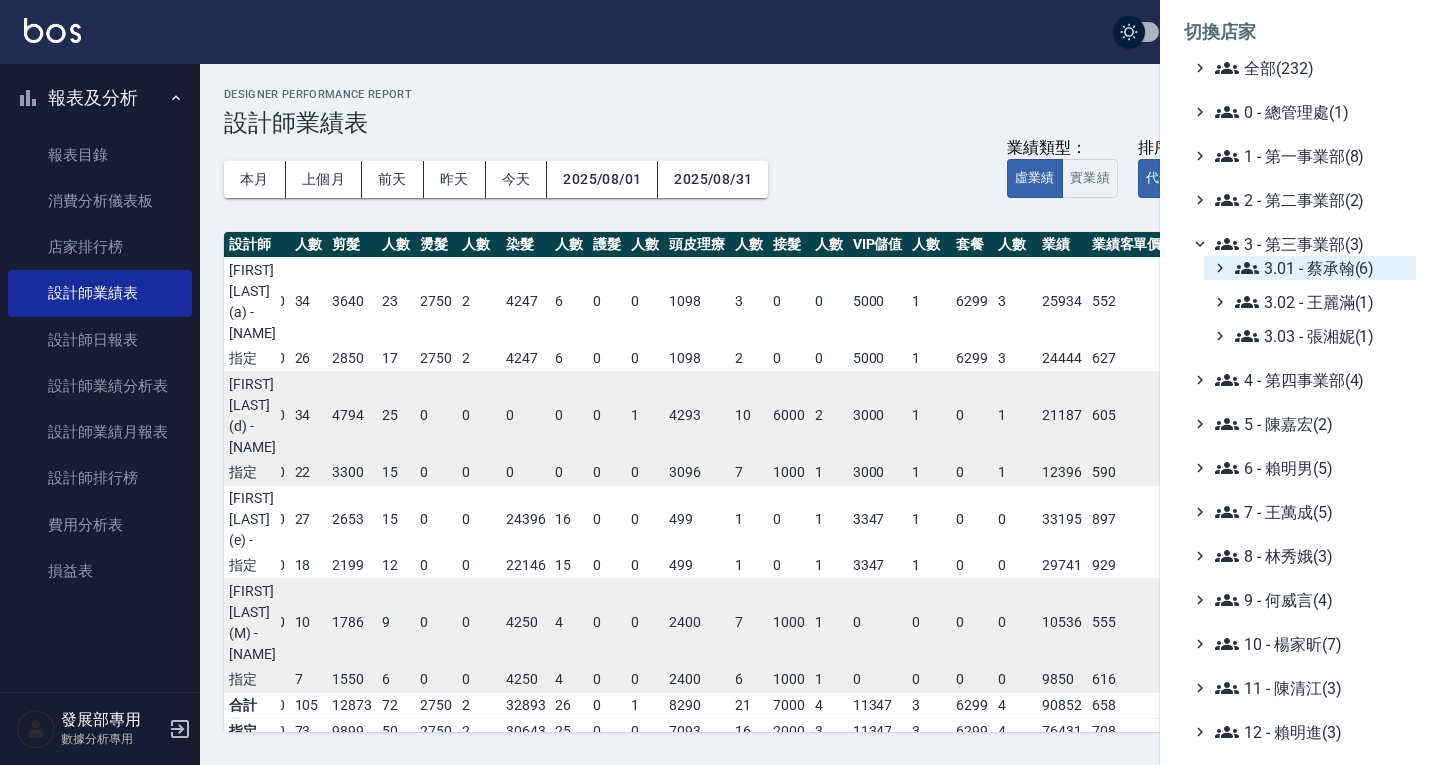 click on "3.01 - 蔡承翰(6)" at bounding box center [1321, 268] 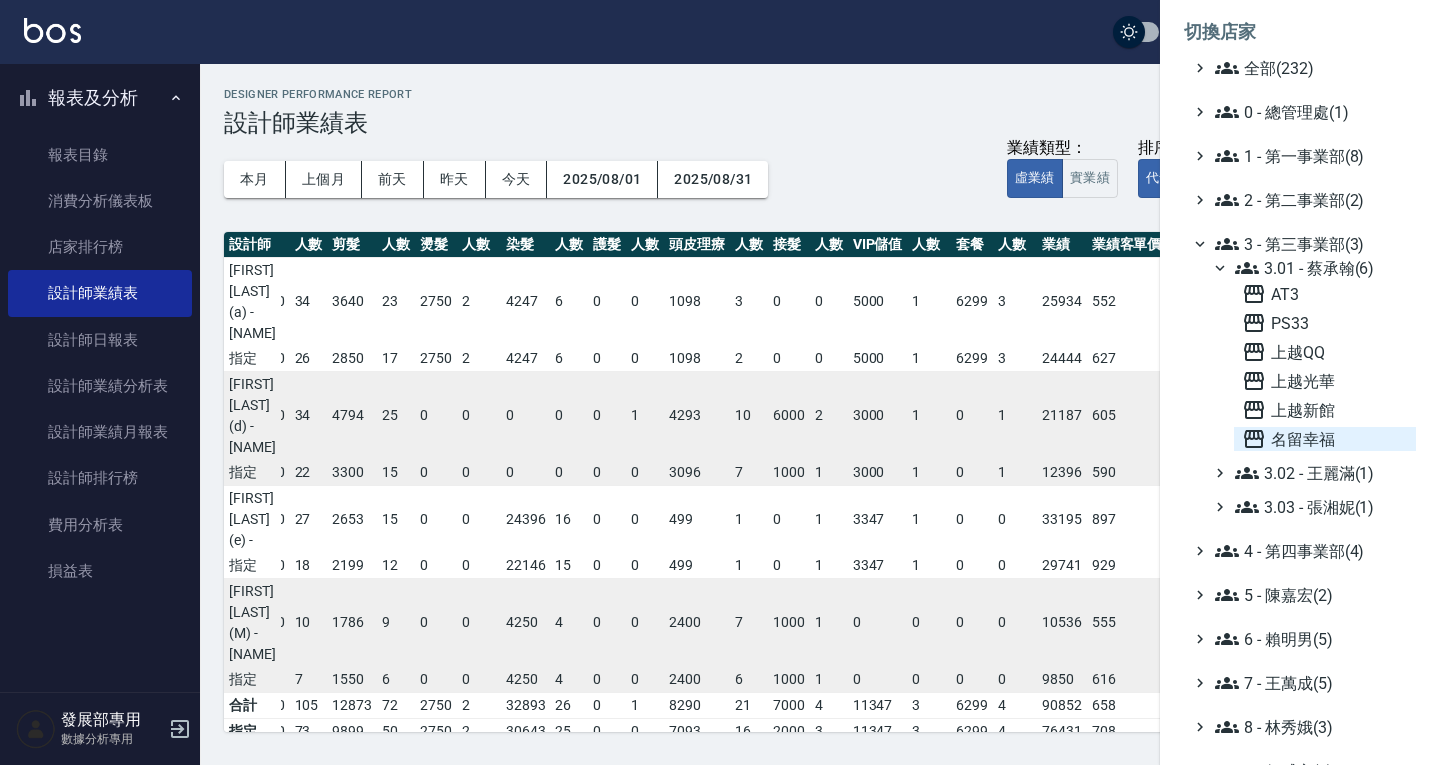 click on "名留幸福" at bounding box center [1325, 439] 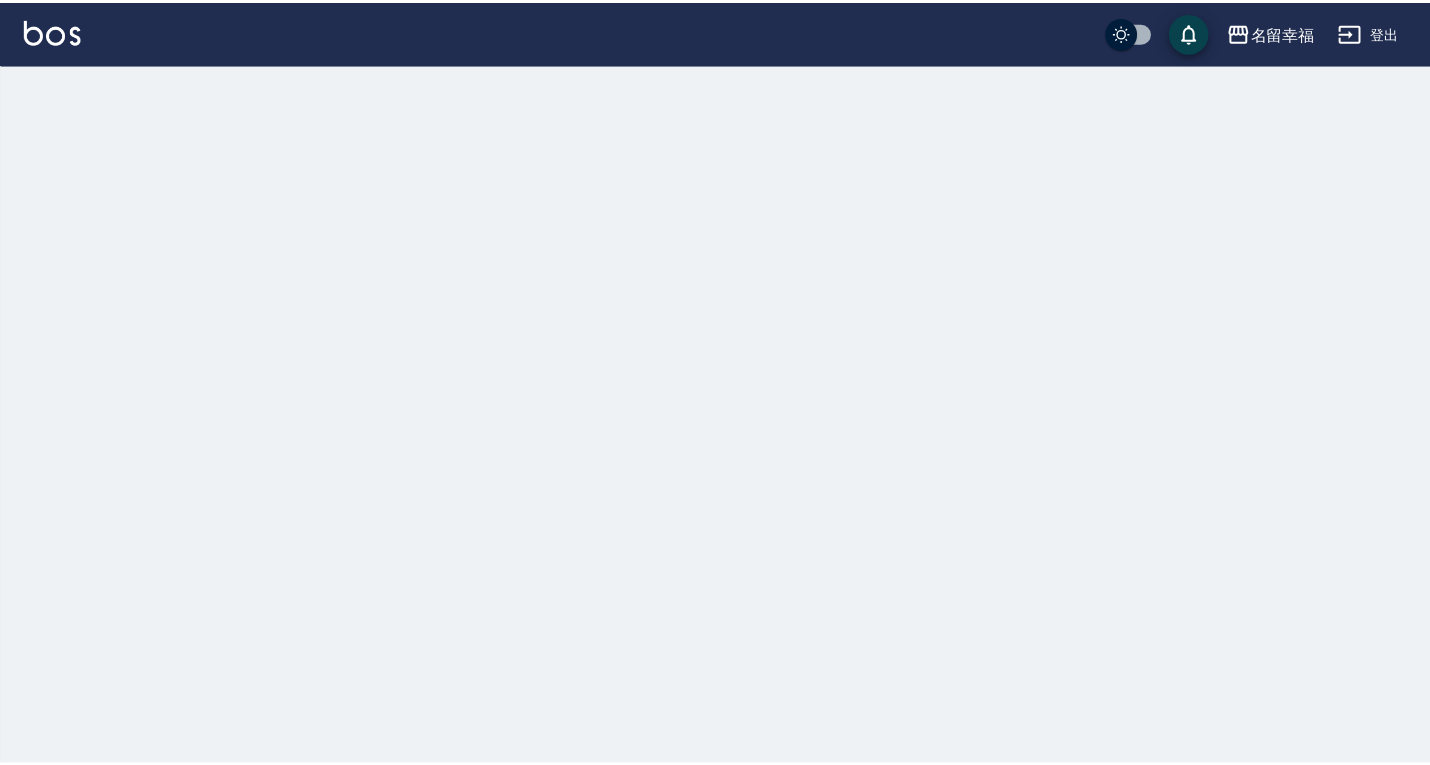 scroll, scrollTop: 0, scrollLeft: 0, axis: both 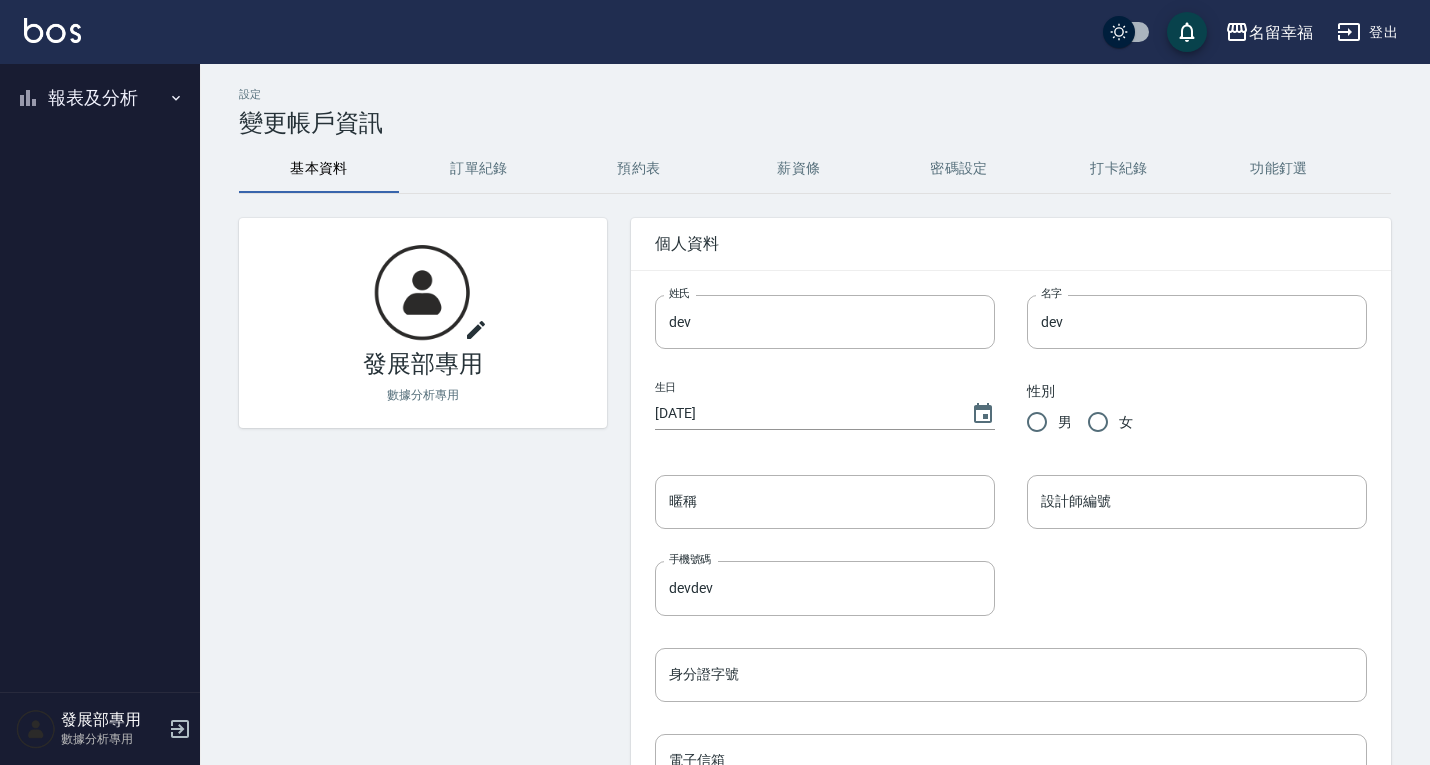 click on "報表及分析" at bounding box center (100, 98) 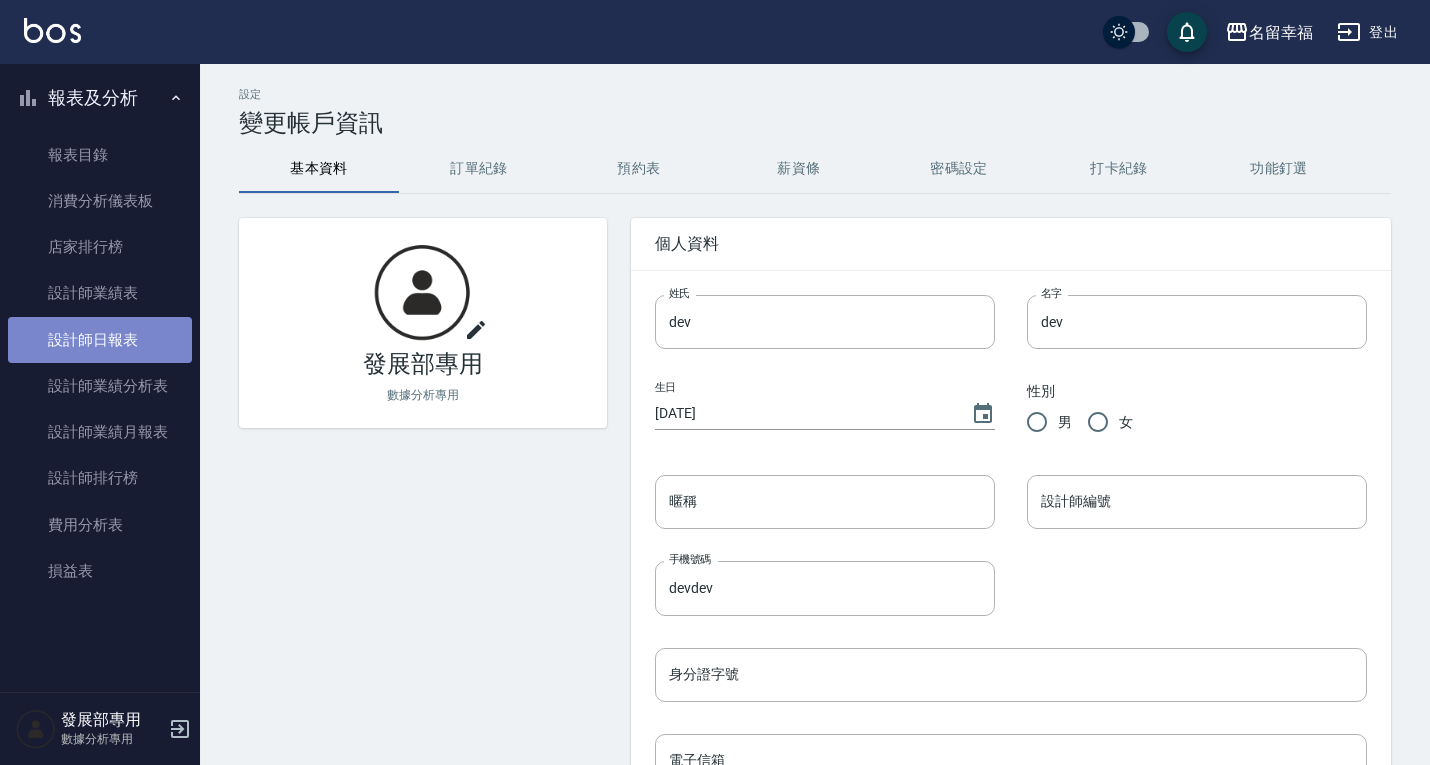 click on "設計師日報表" at bounding box center [100, 340] 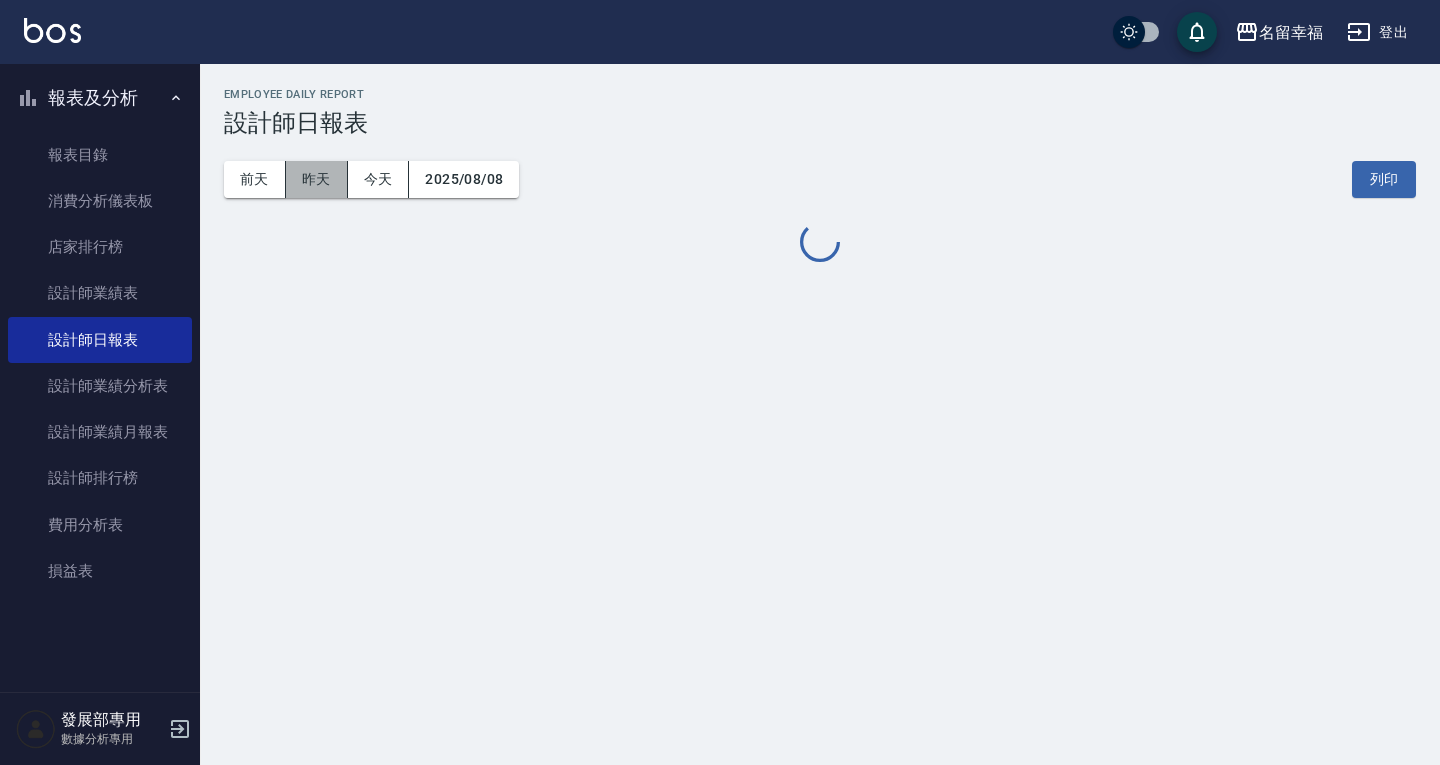 click on "昨天" at bounding box center (317, 179) 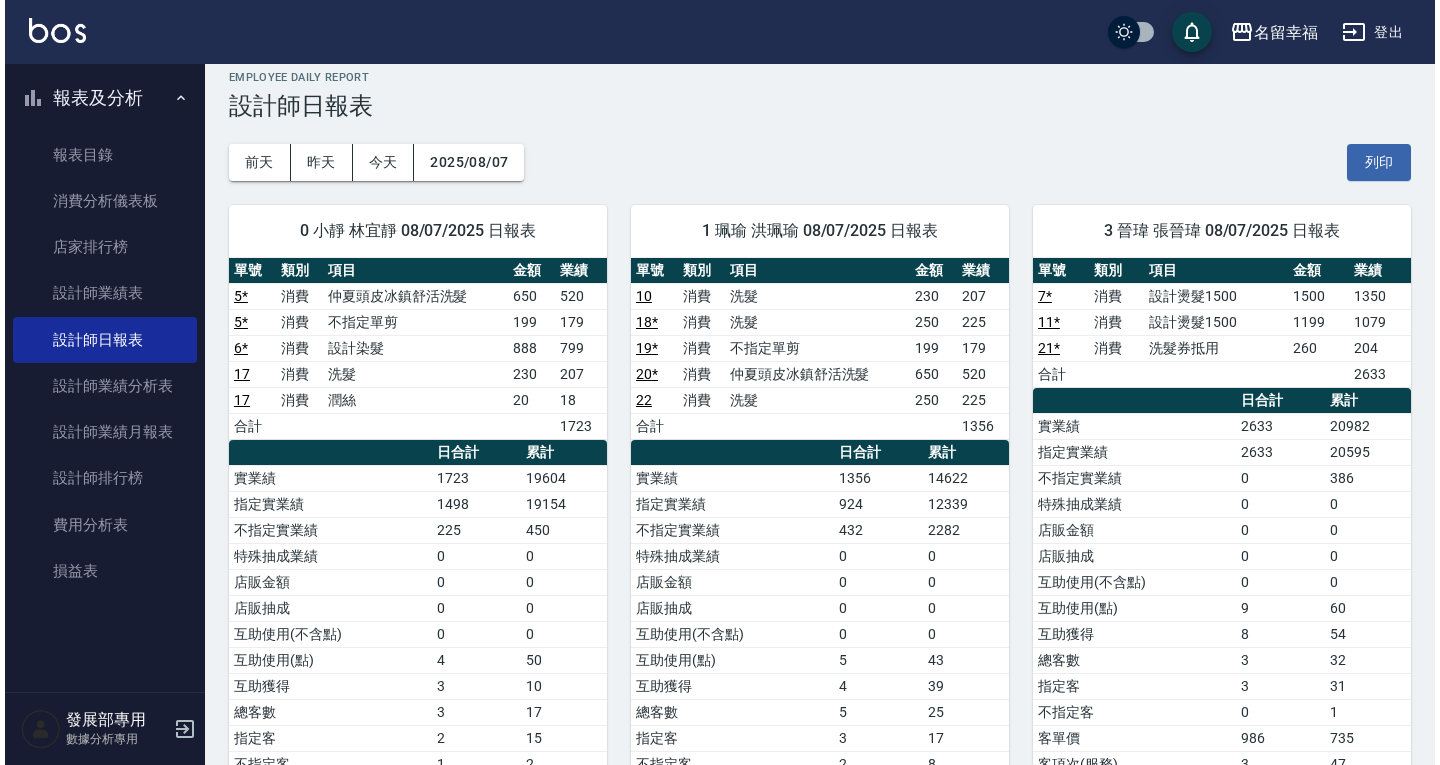 scroll, scrollTop: 0, scrollLeft: 0, axis: both 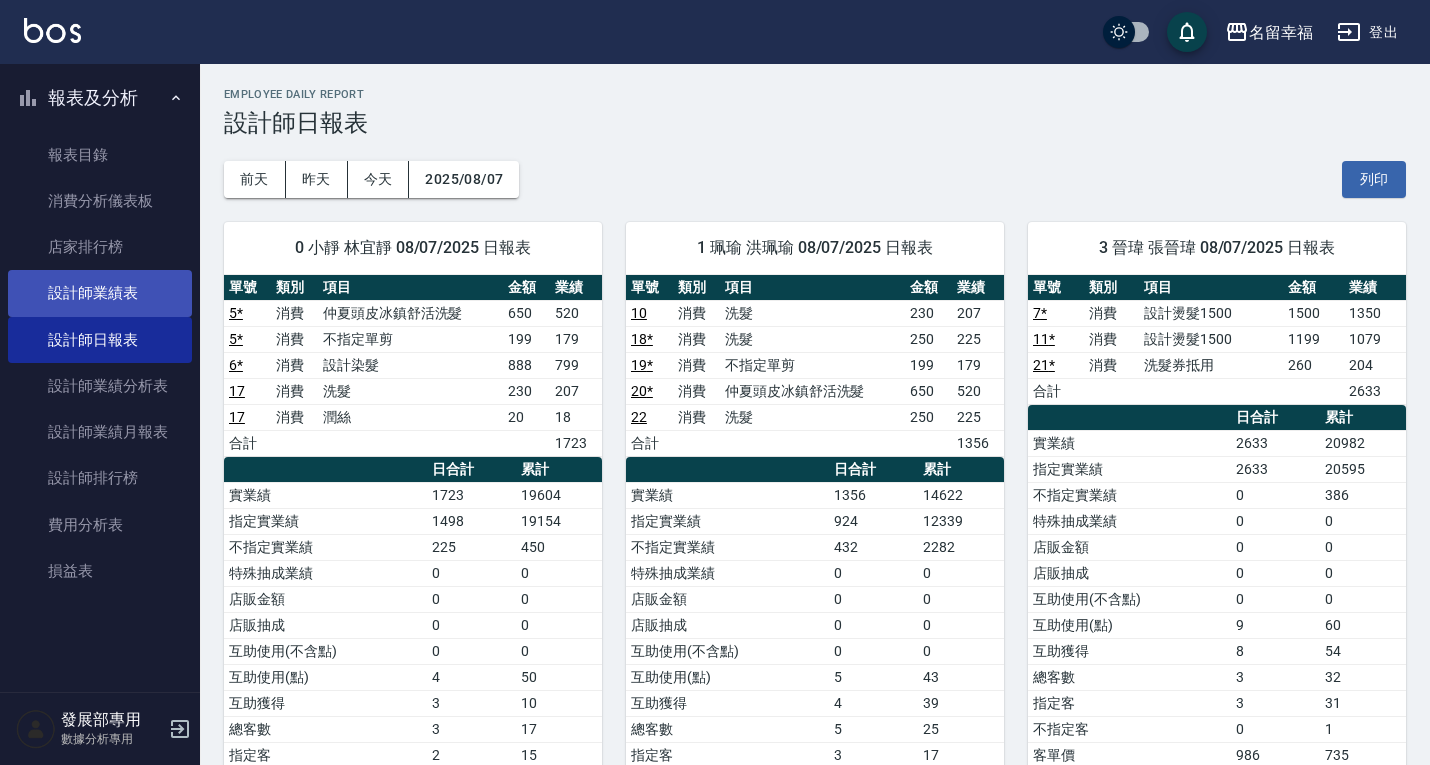 click on "設計師業績表" at bounding box center (100, 293) 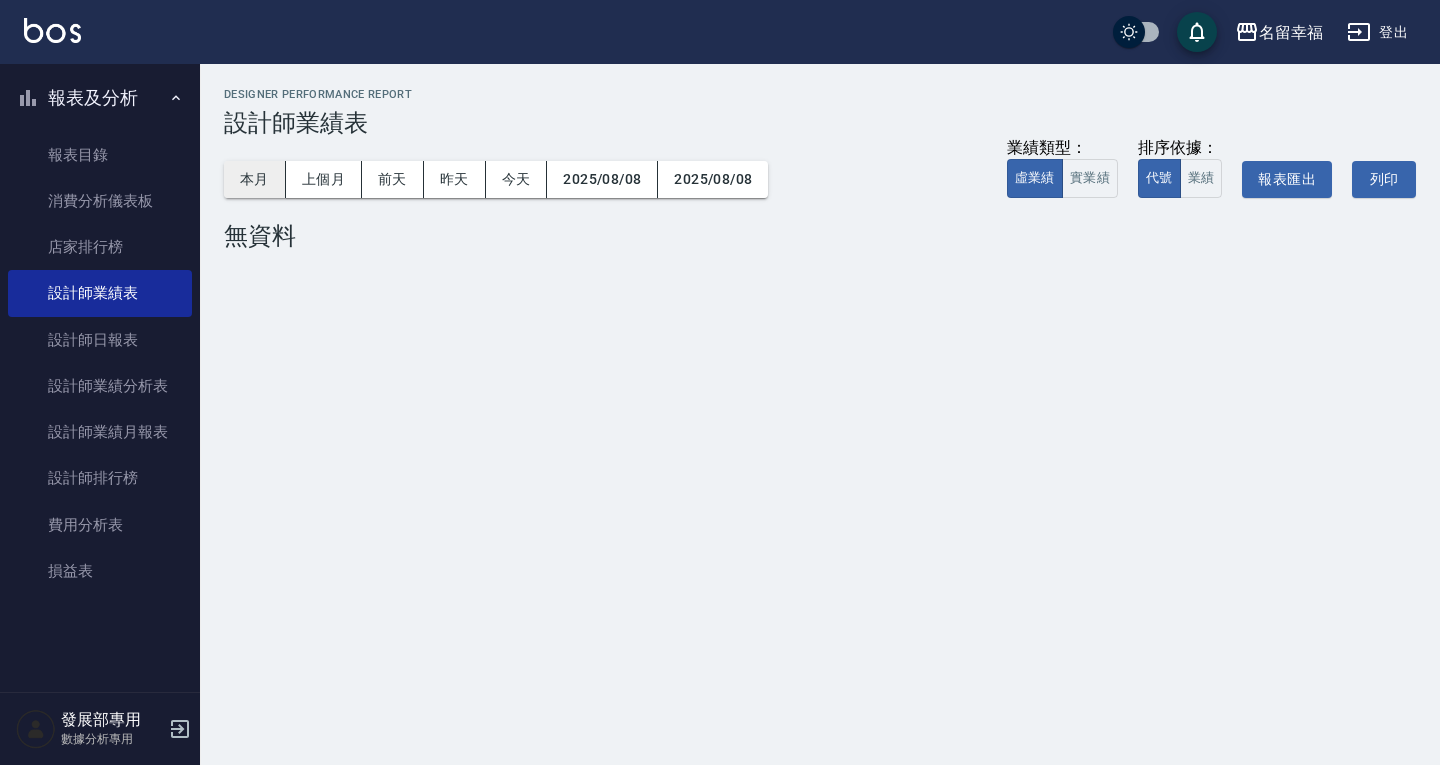 click on "本月" at bounding box center (255, 179) 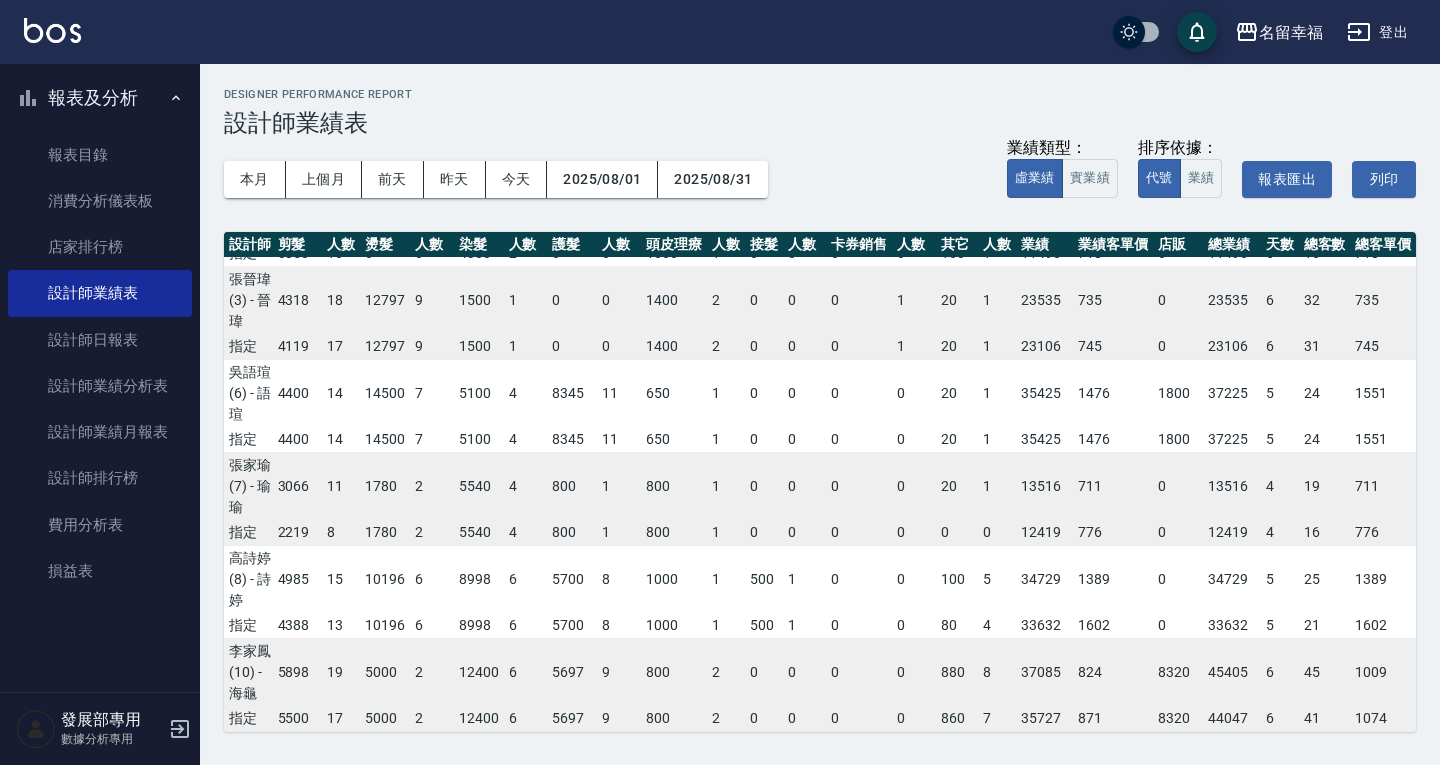 scroll, scrollTop: 261, scrollLeft: 94, axis: both 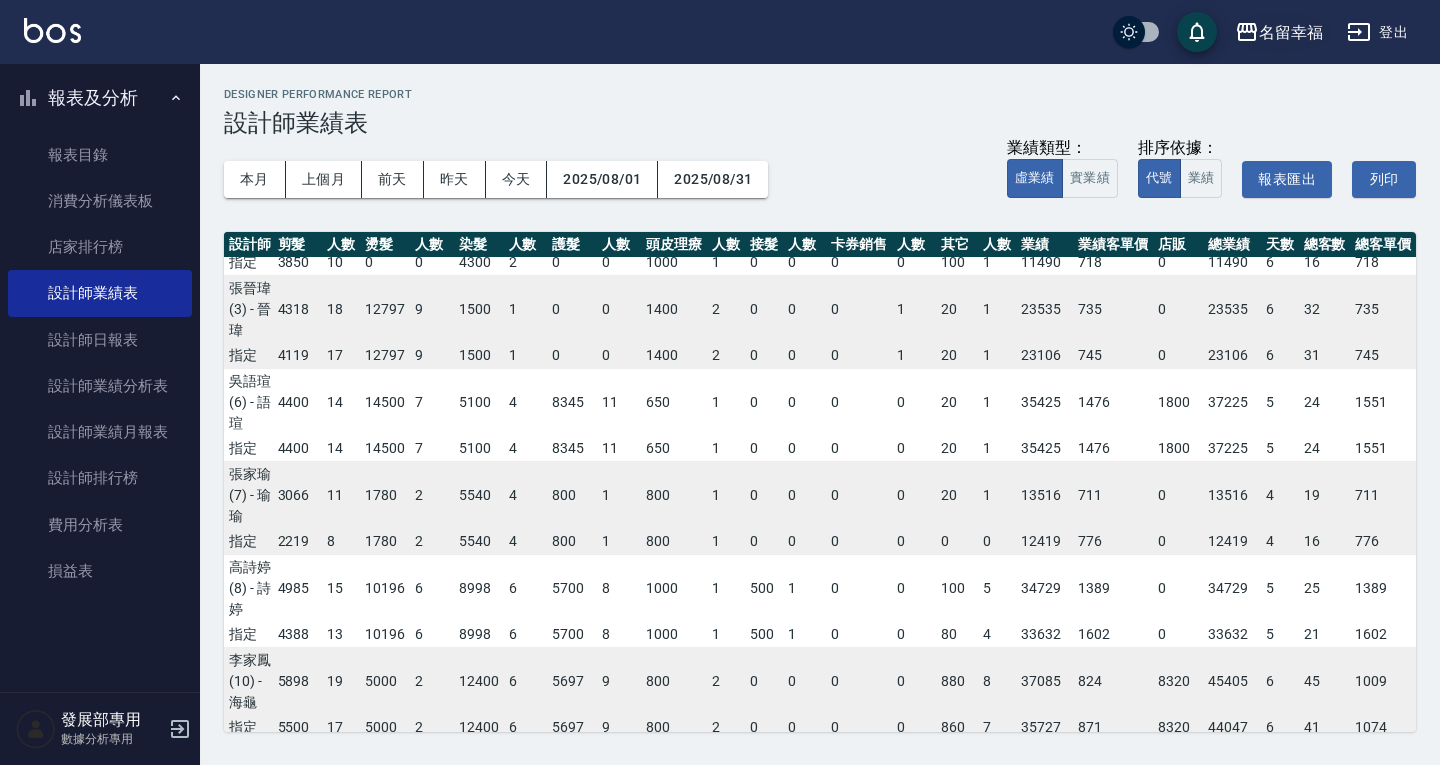 click 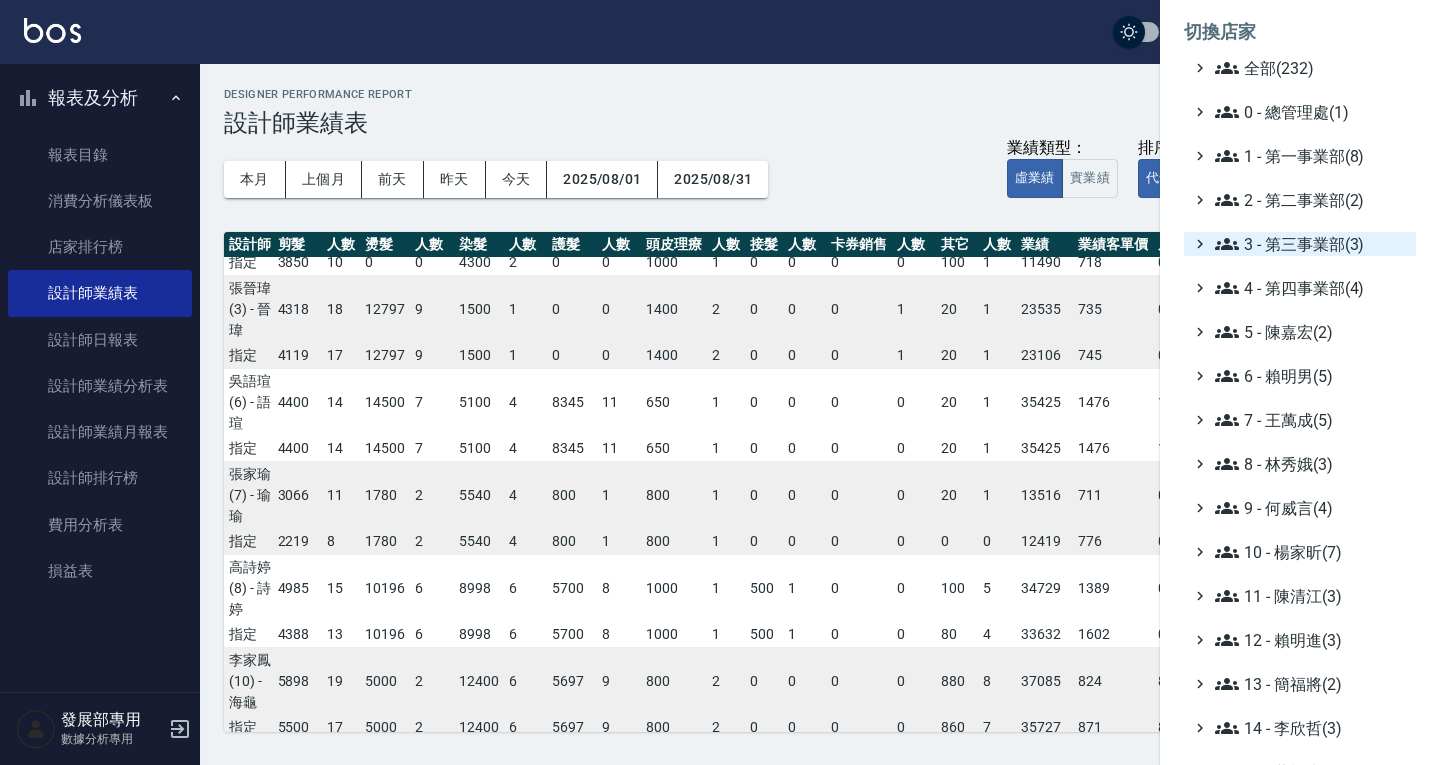 click on "3 - 第三事業部(3)" at bounding box center [1311, 244] 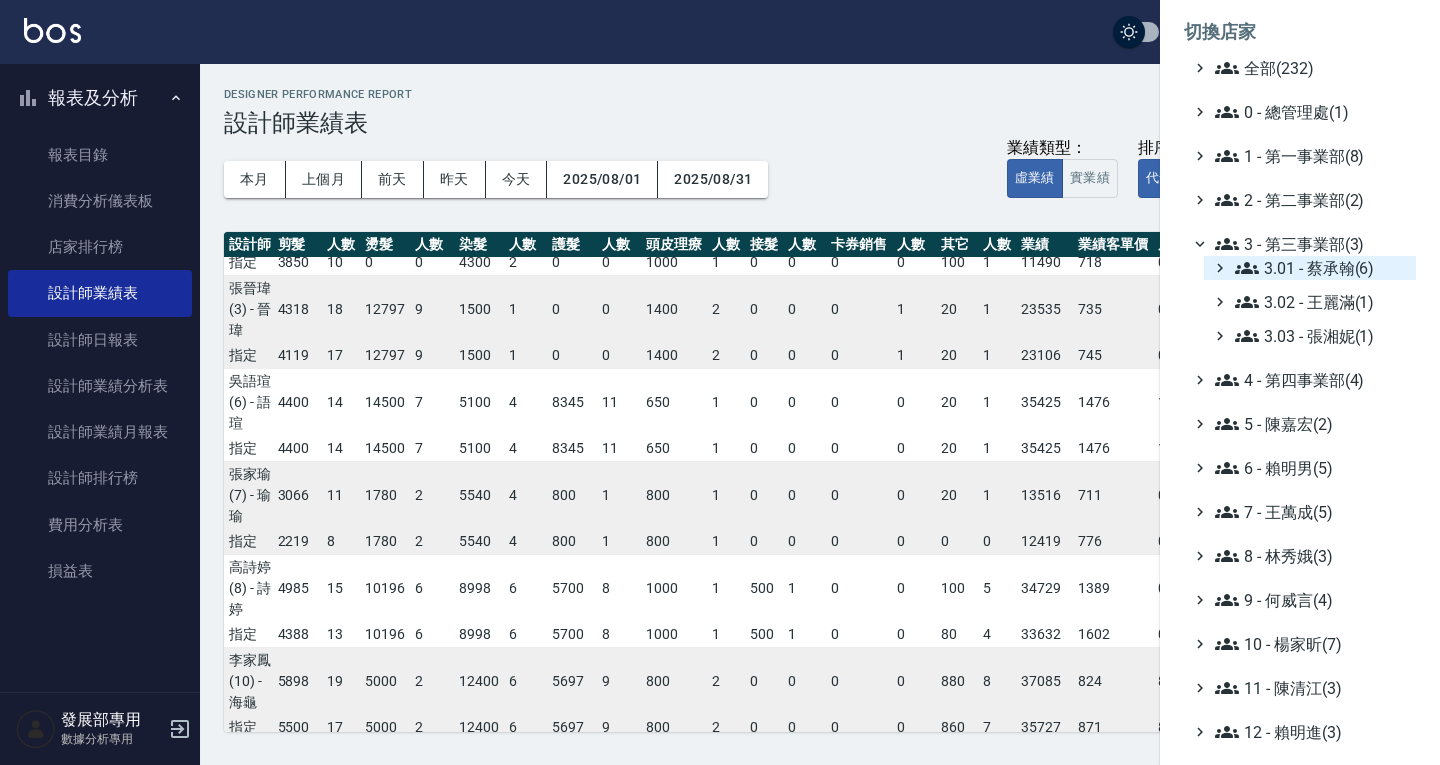 click on "3.01 - 蔡承翰(6)" at bounding box center (1321, 268) 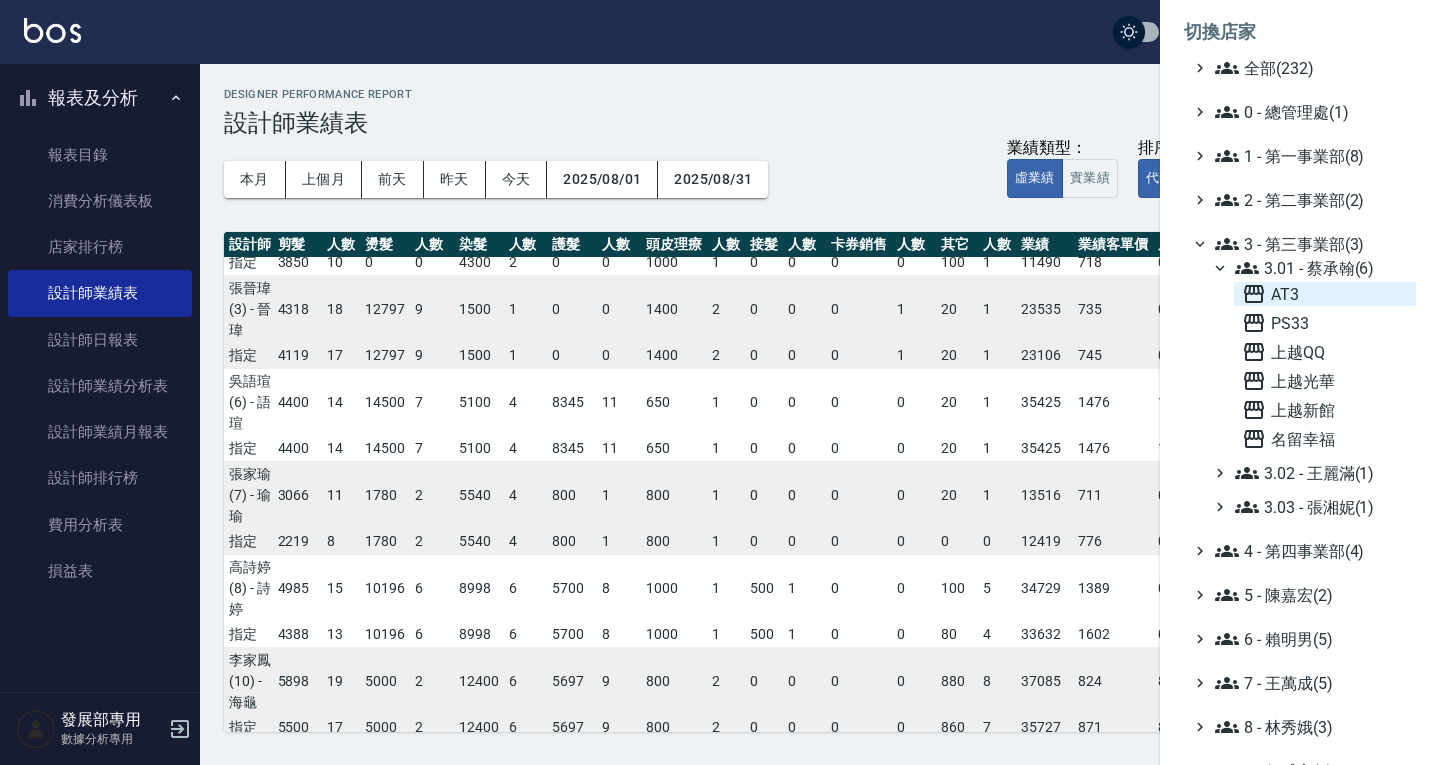 click on "AT3" at bounding box center (1325, 294) 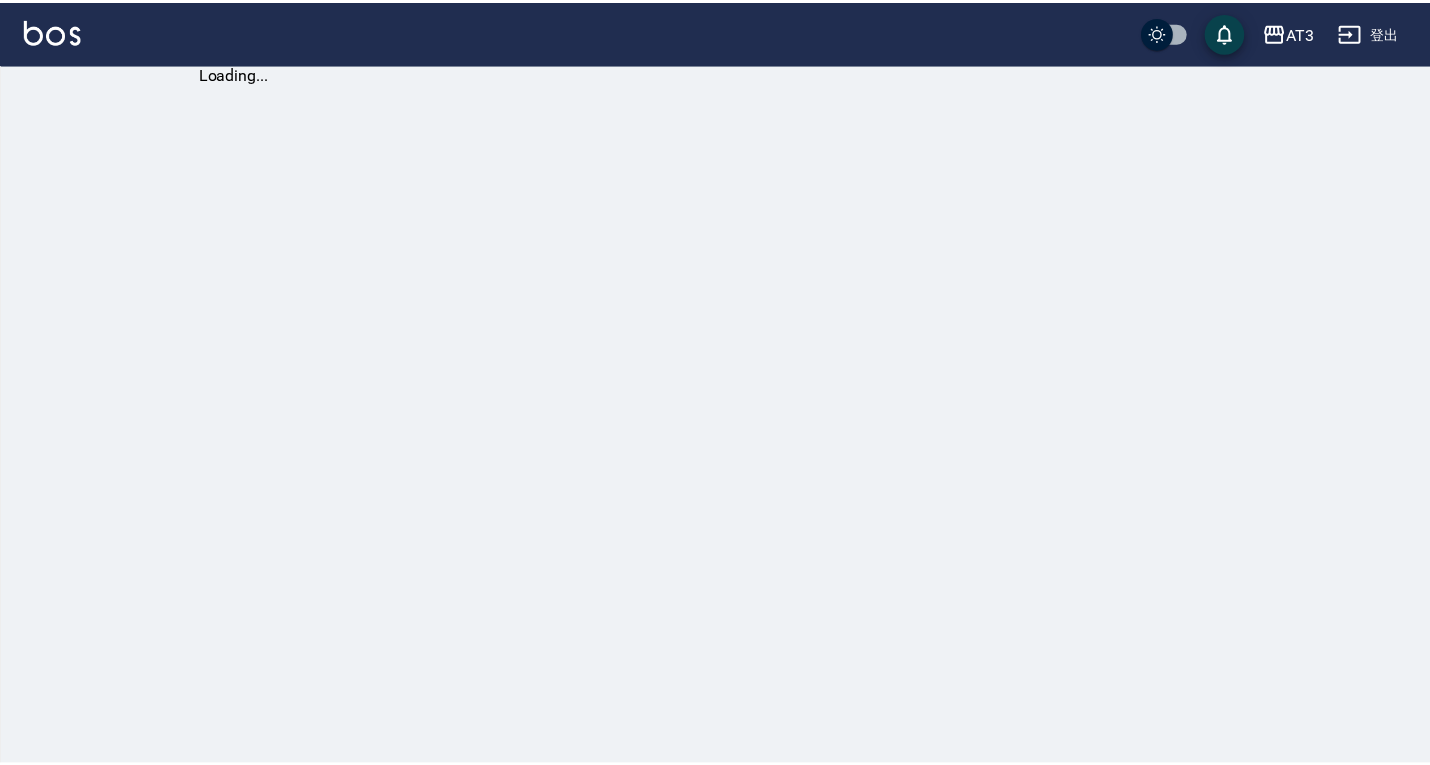 scroll, scrollTop: 0, scrollLeft: 0, axis: both 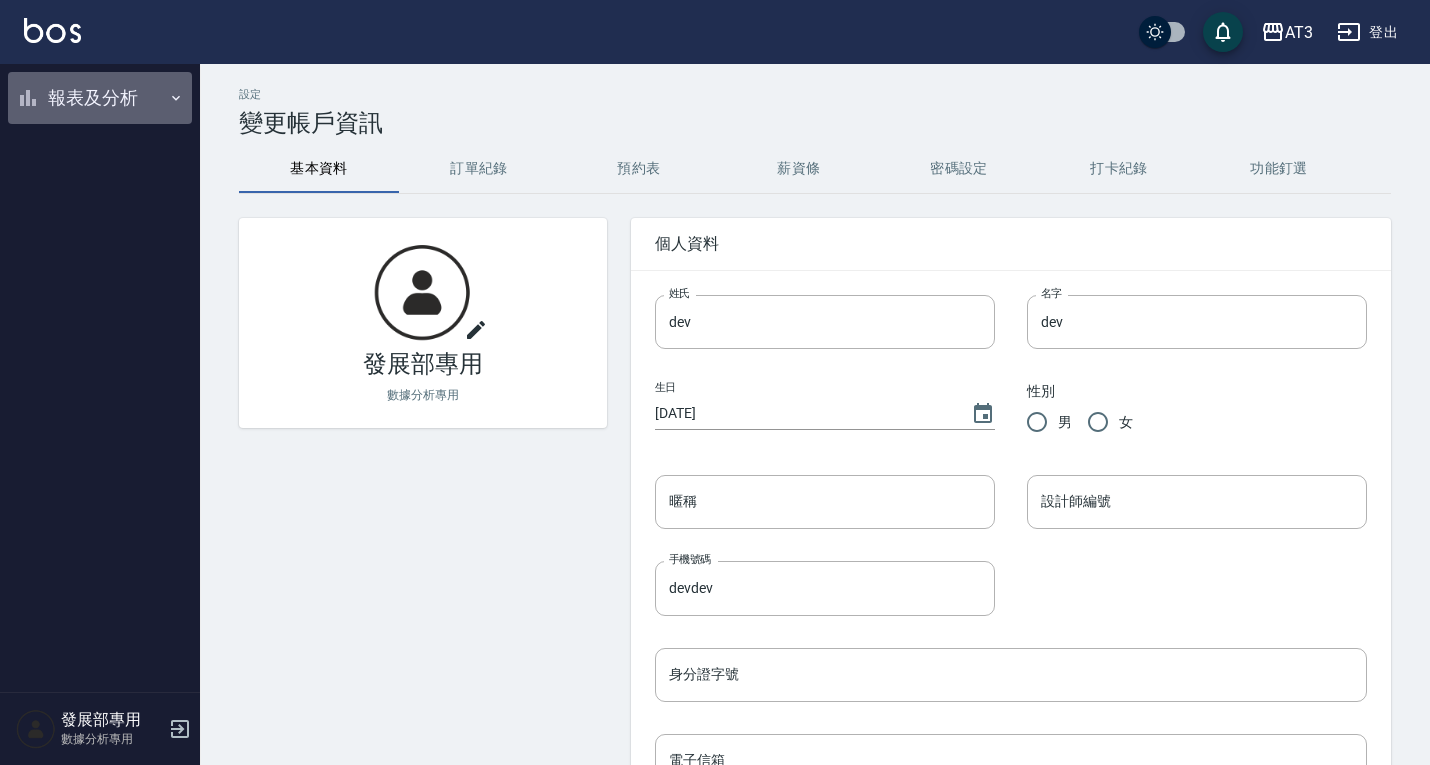 click on "報表及分析" at bounding box center [100, 98] 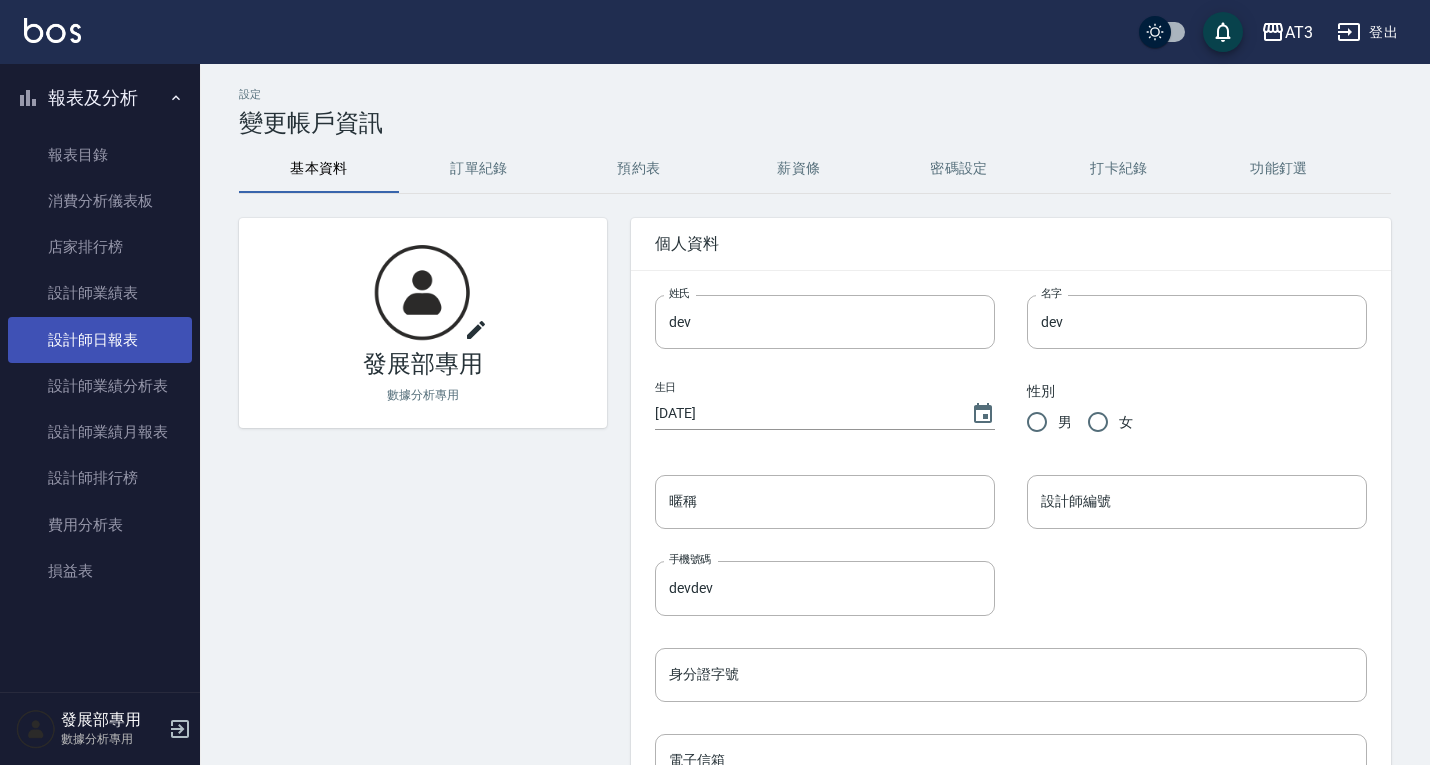click on "設計師日報表" at bounding box center [100, 340] 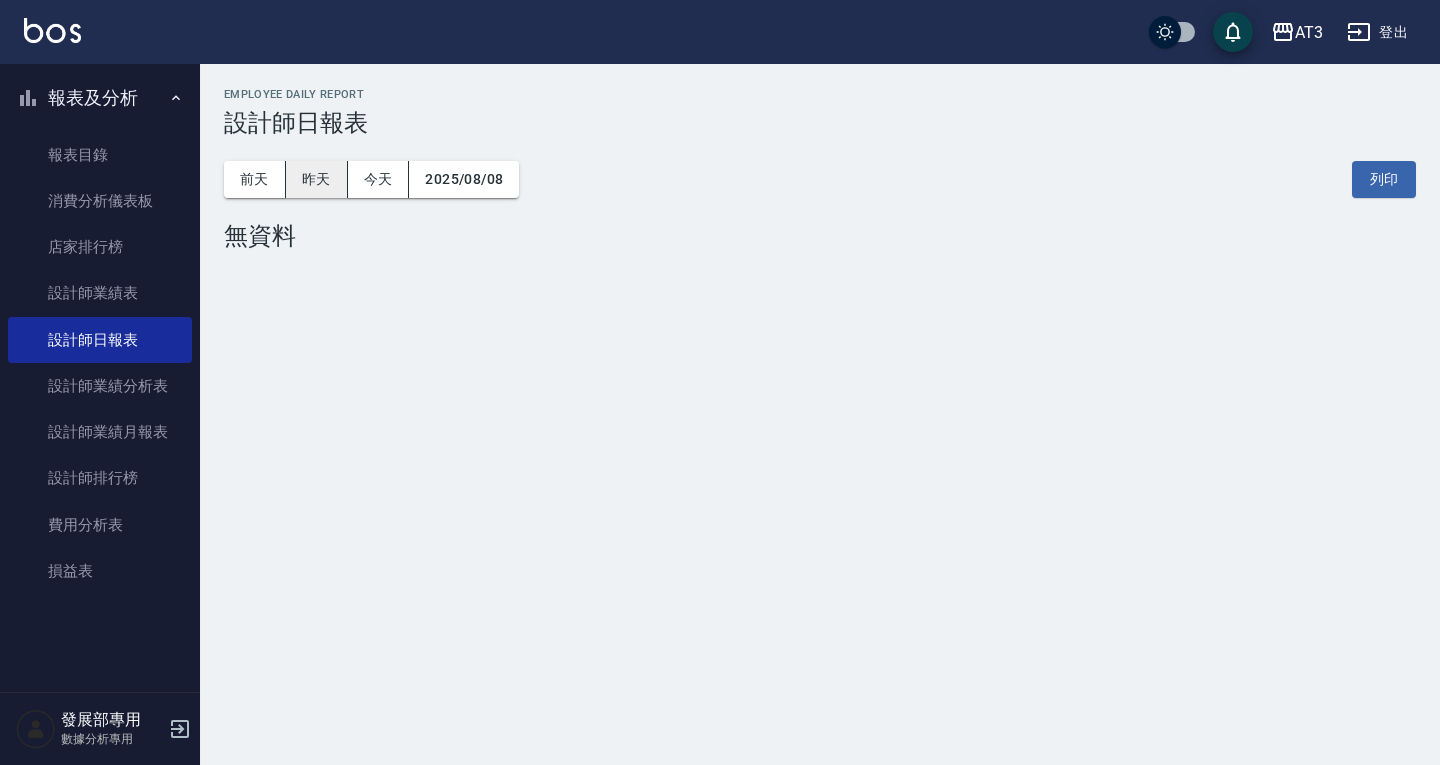 click on "昨天" at bounding box center (317, 179) 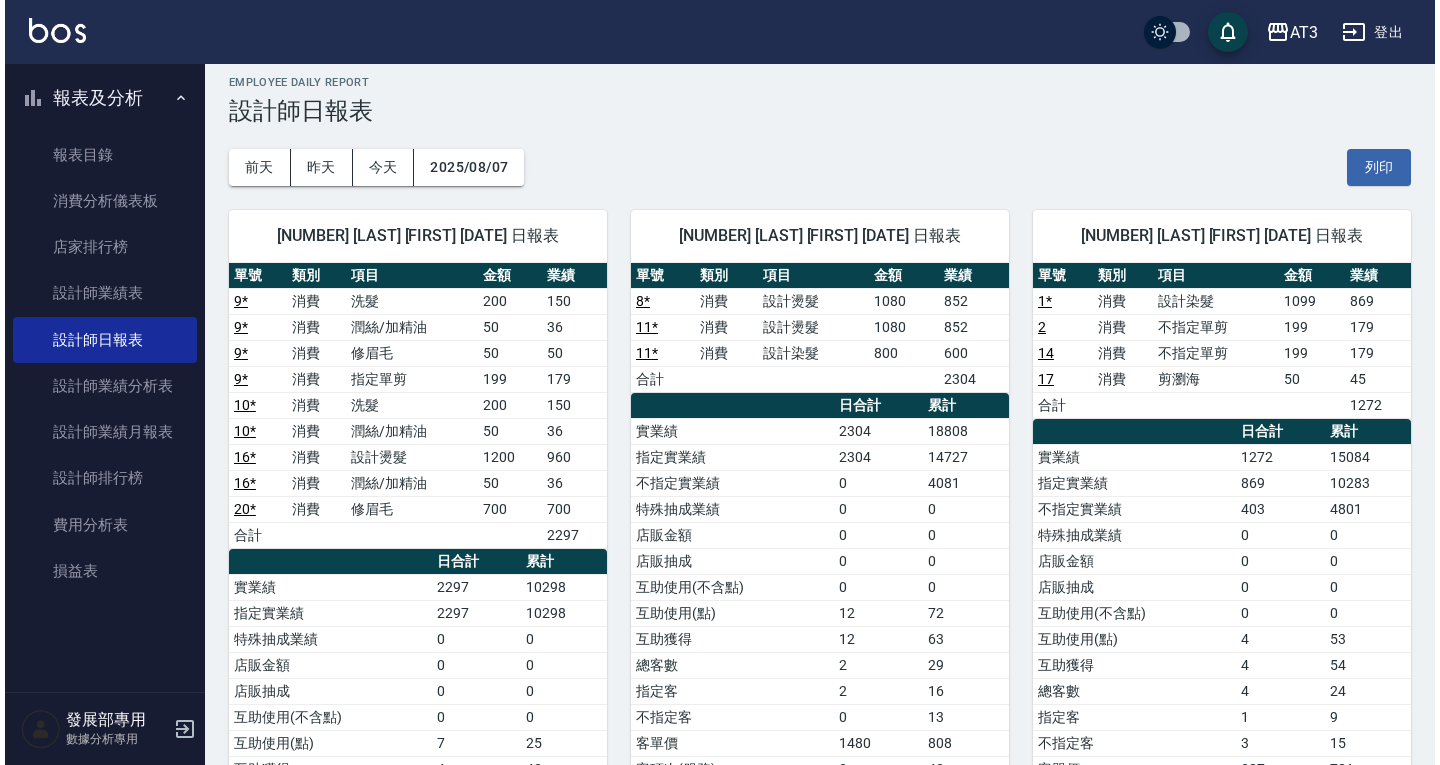 scroll, scrollTop: 0, scrollLeft: 0, axis: both 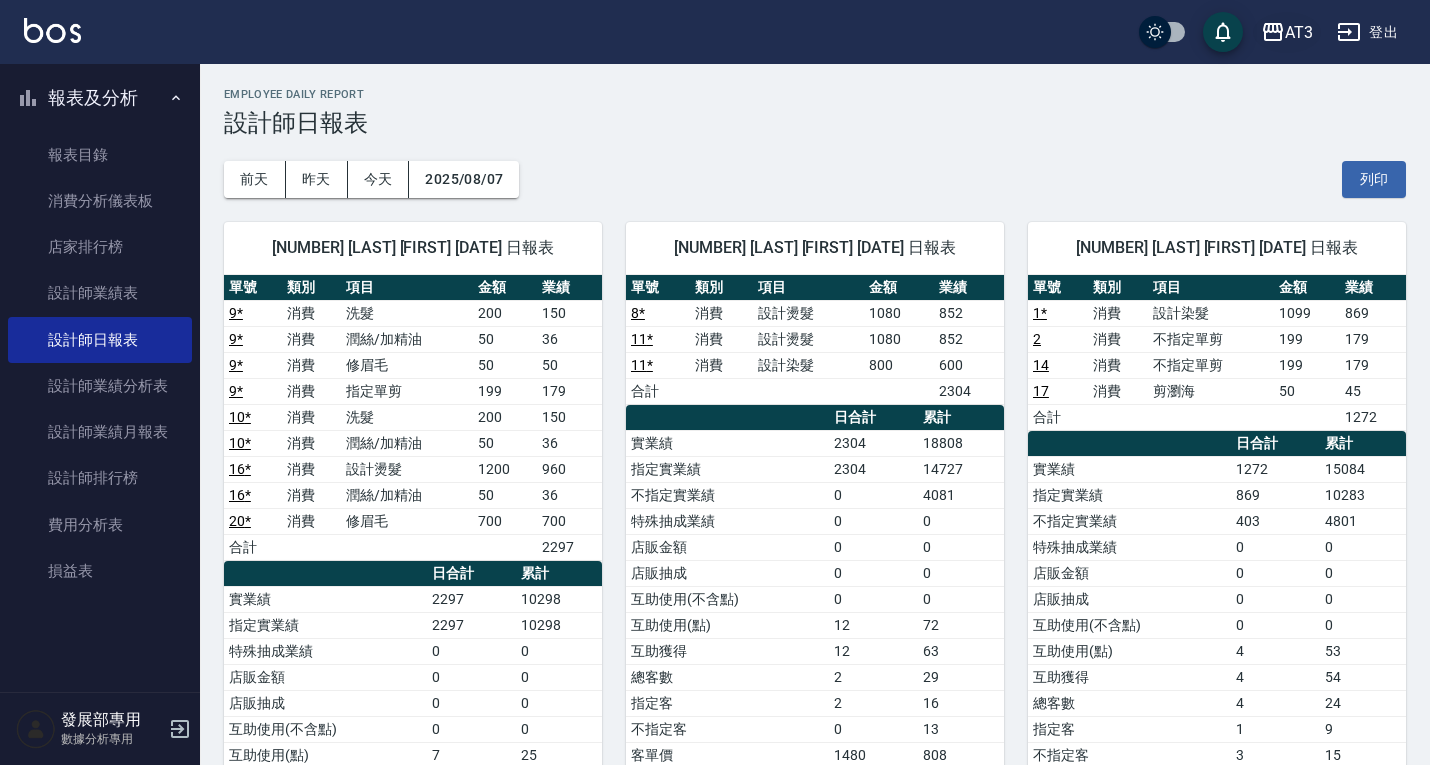 click on "AT3" at bounding box center (1287, 32) 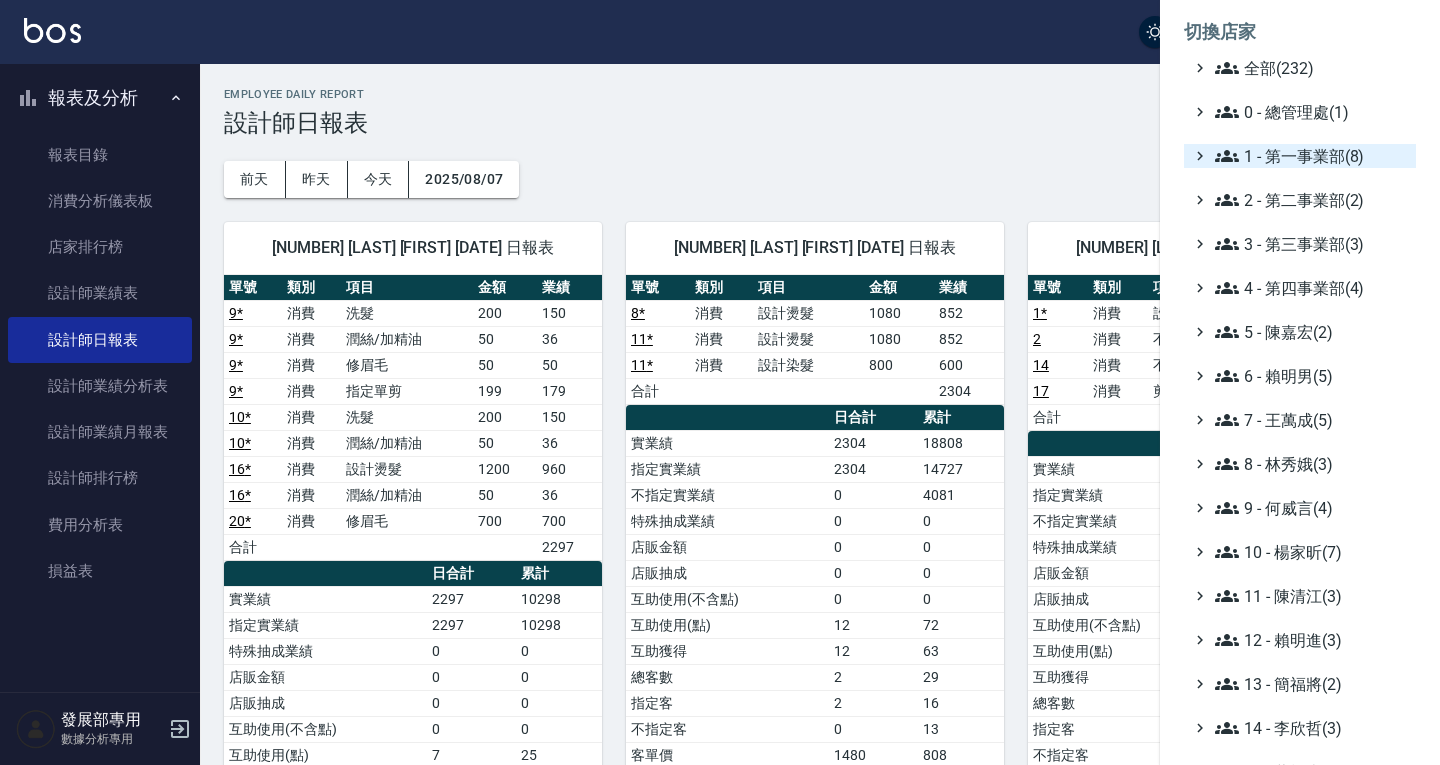click on "1 - 第一事業部(8)" at bounding box center [1311, 156] 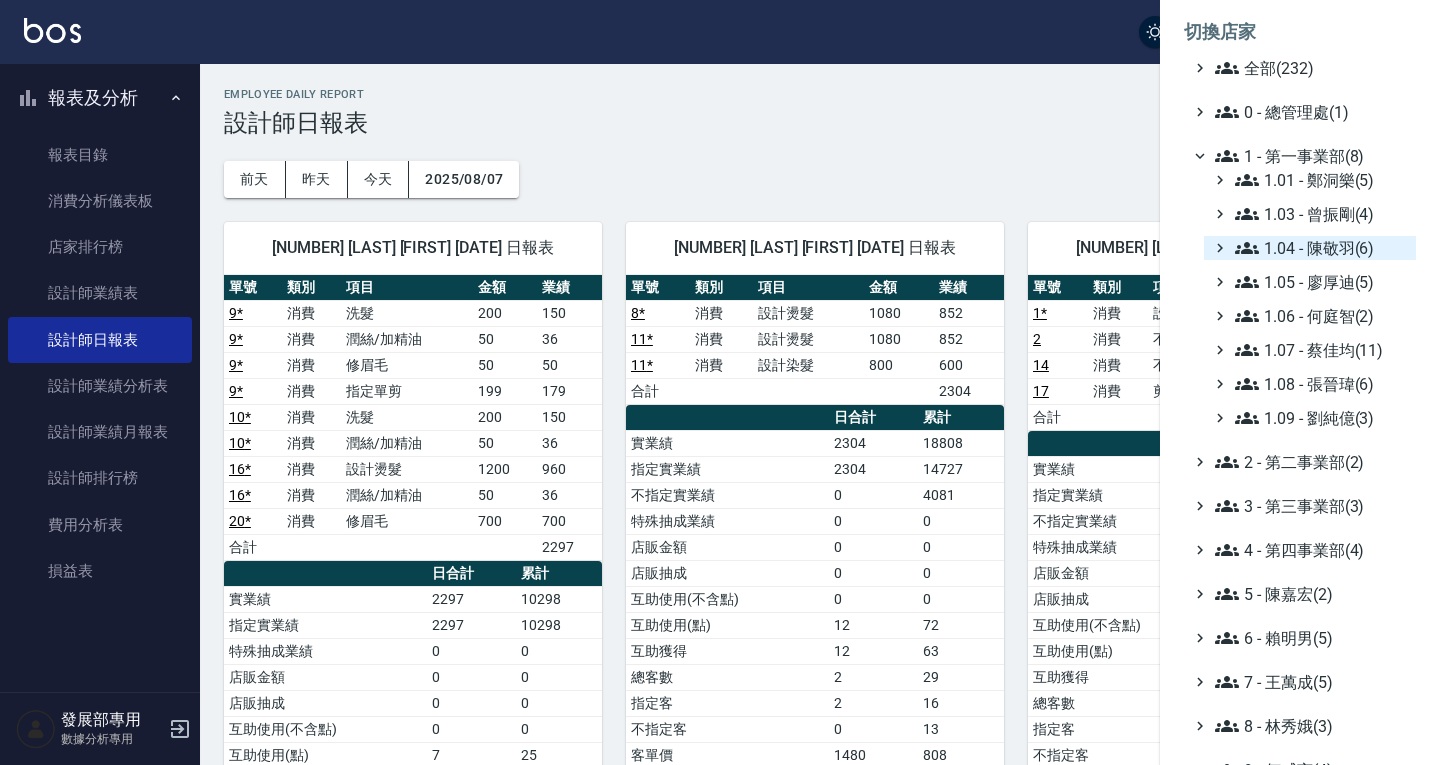 click on "1.04 - 陳敬羽(6)" at bounding box center [1321, 248] 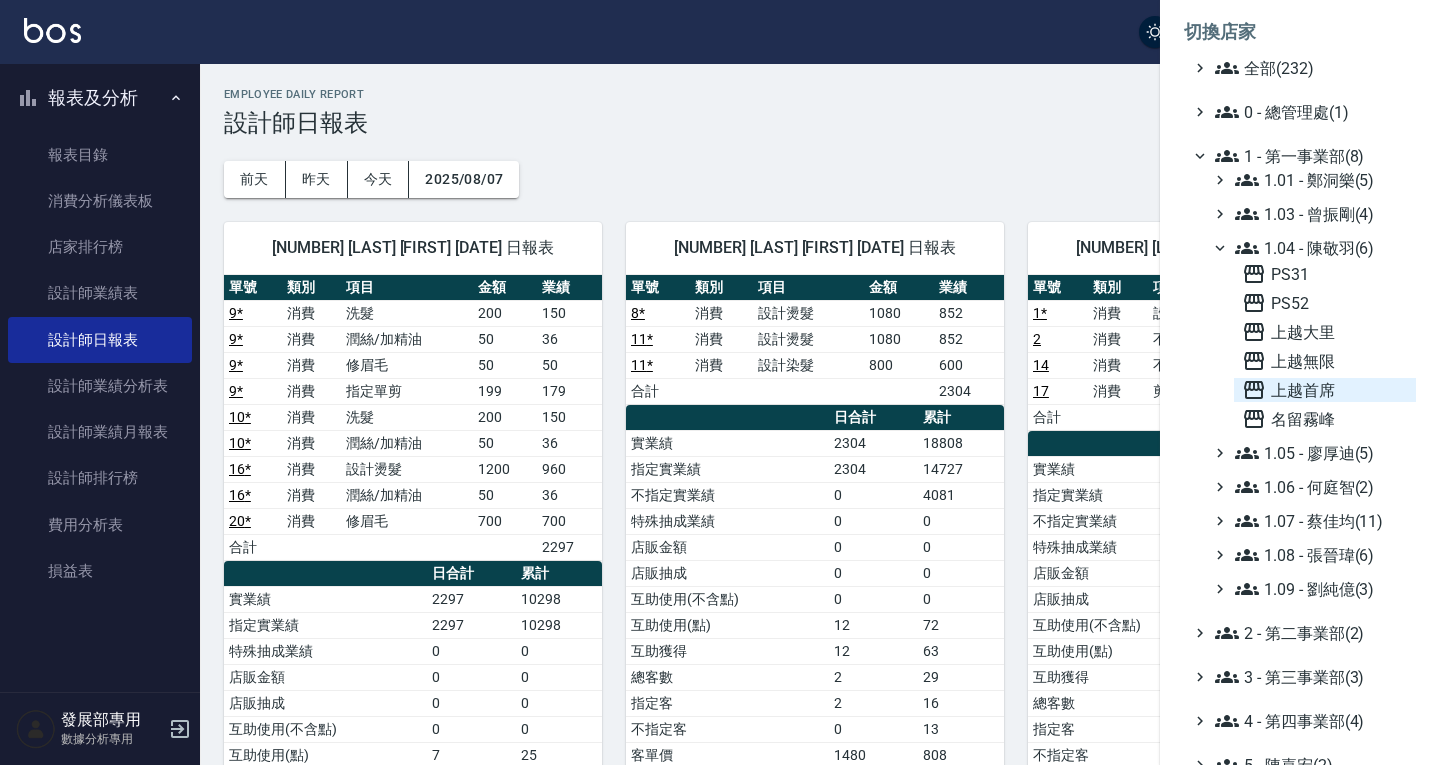 click on "上越首席" at bounding box center [1325, 390] 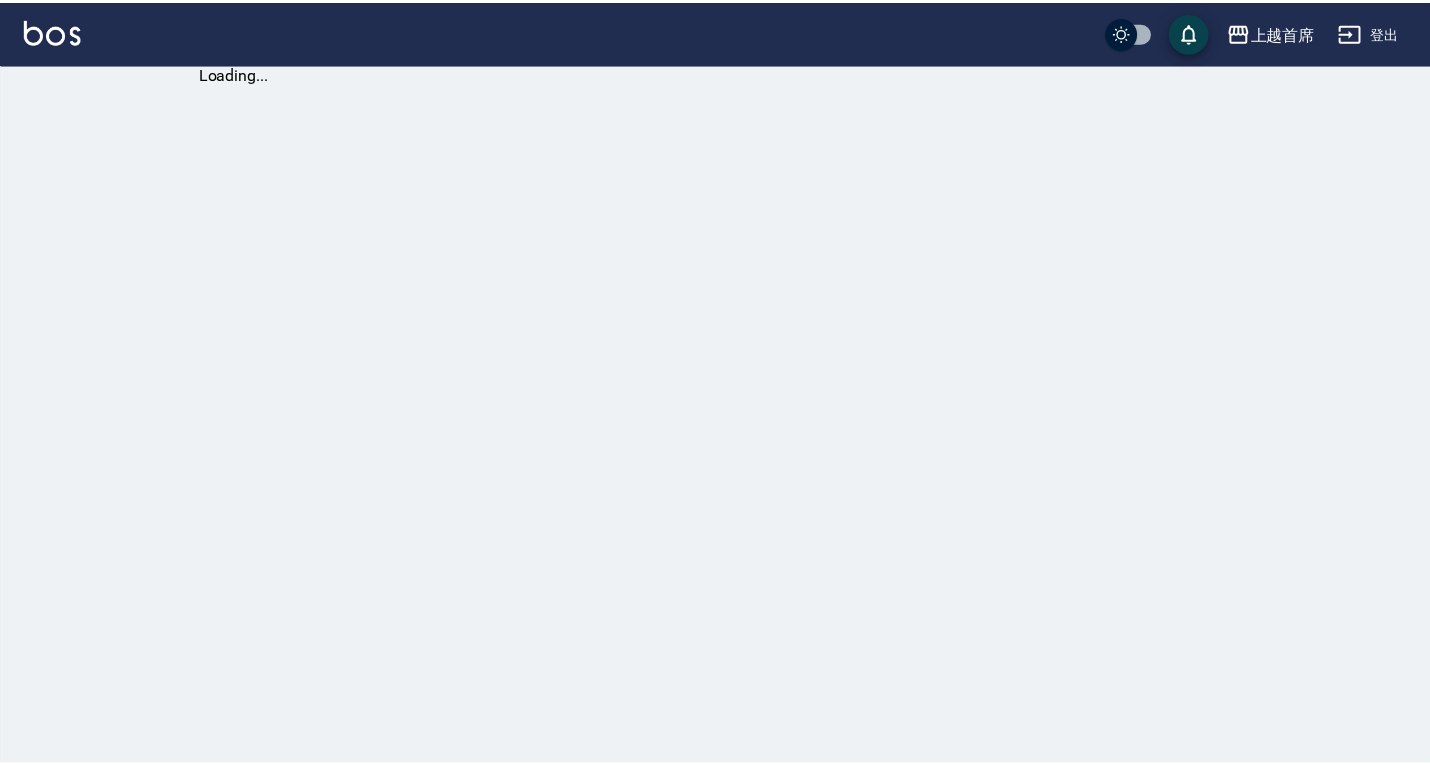 scroll, scrollTop: 0, scrollLeft: 0, axis: both 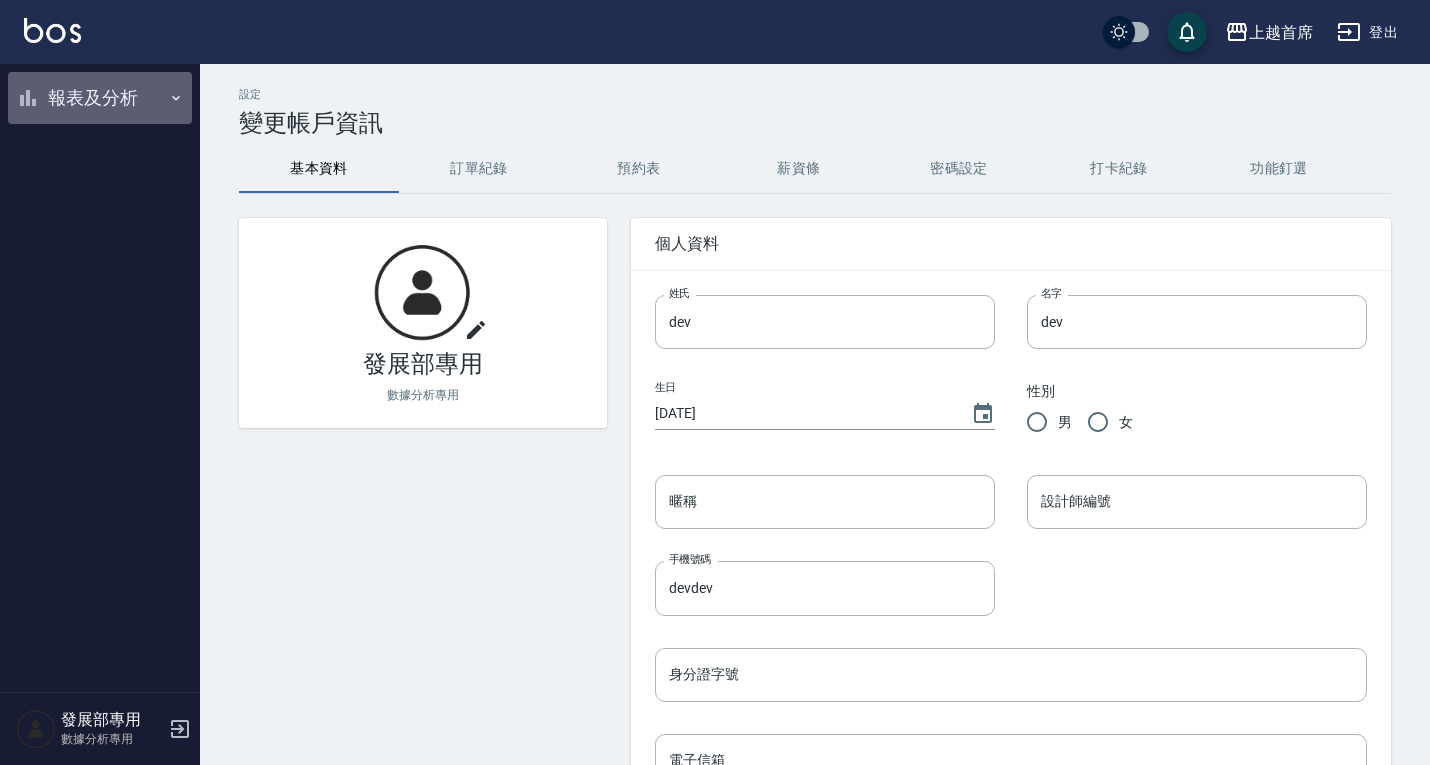 click on "報表及分析" at bounding box center [100, 98] 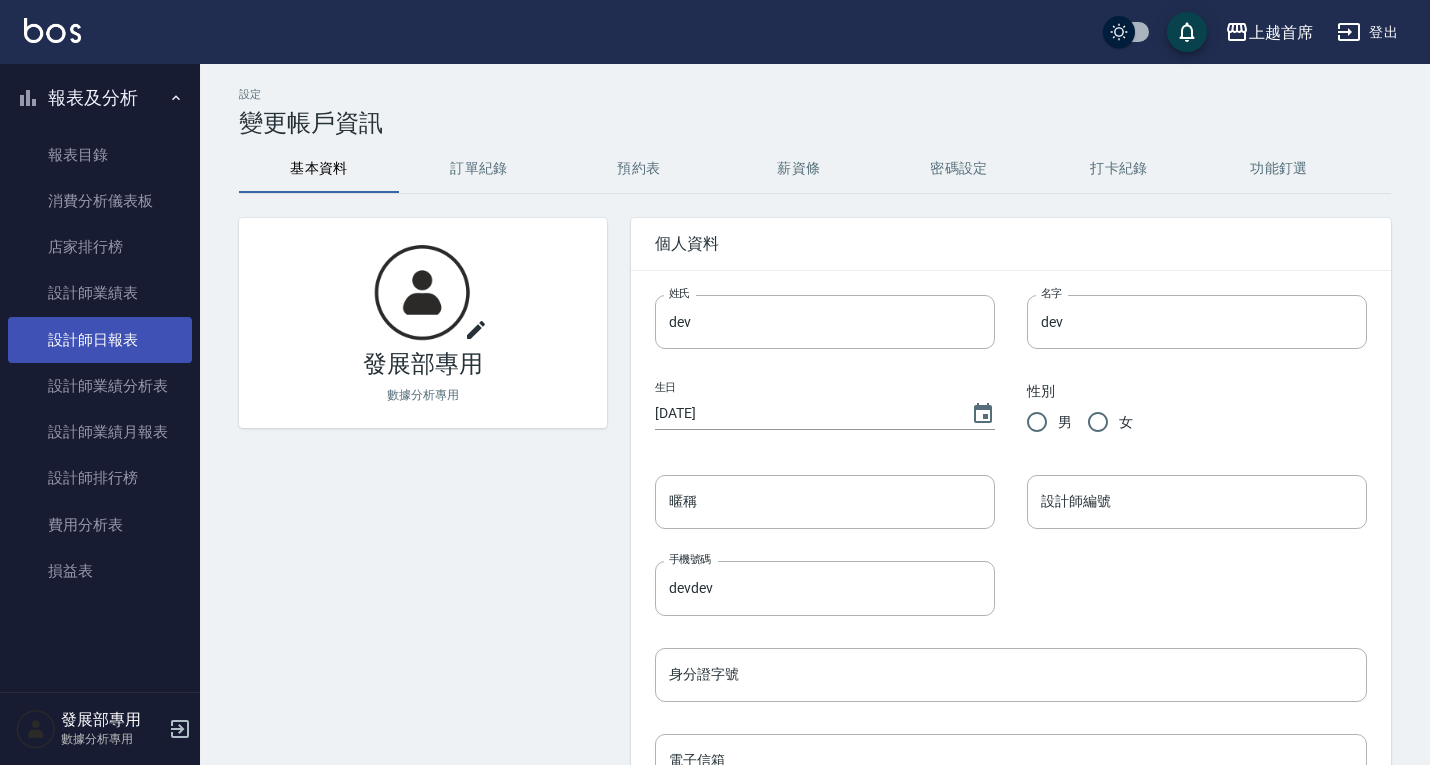click on "設計師日報表" at bounding box center (100, 340) 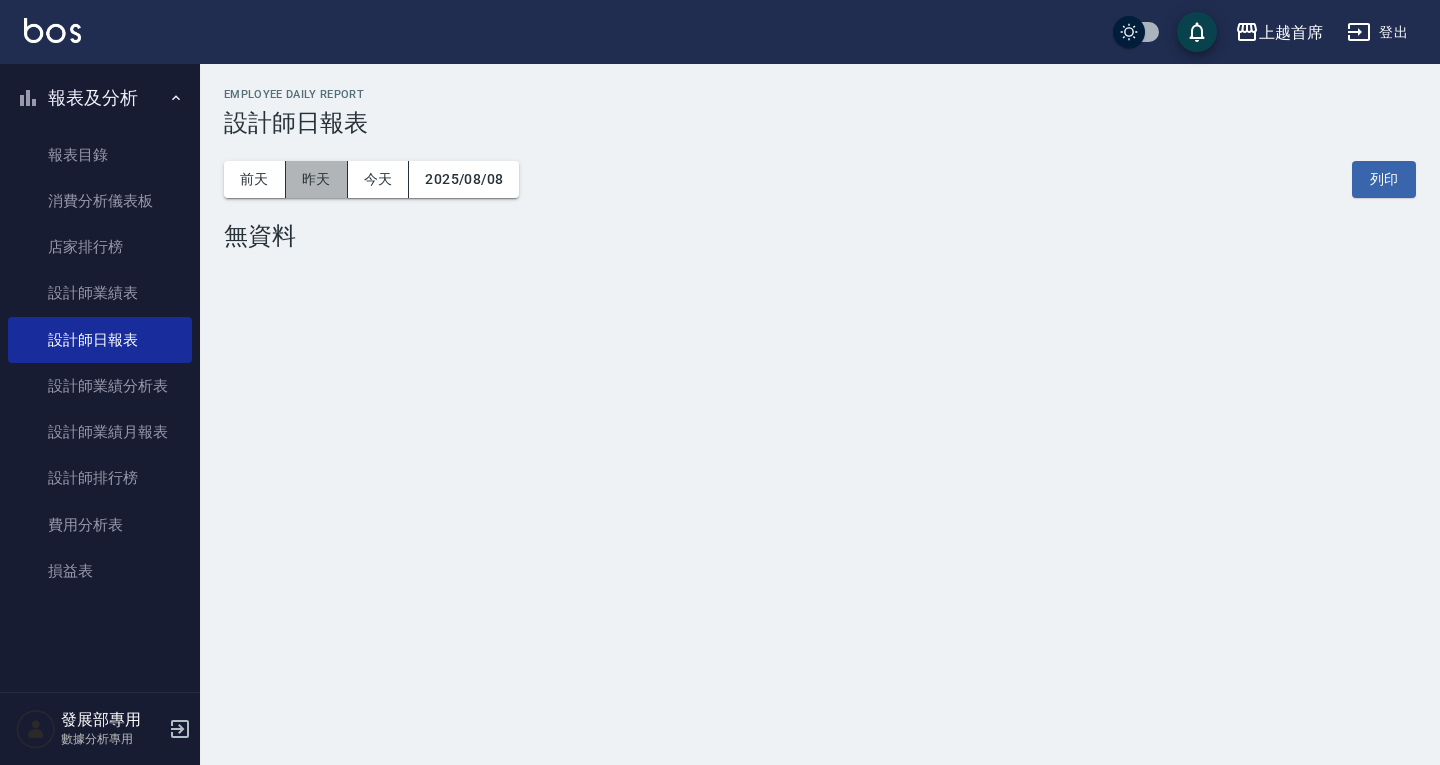 click on "昨天" at bounding box center (317, 179) 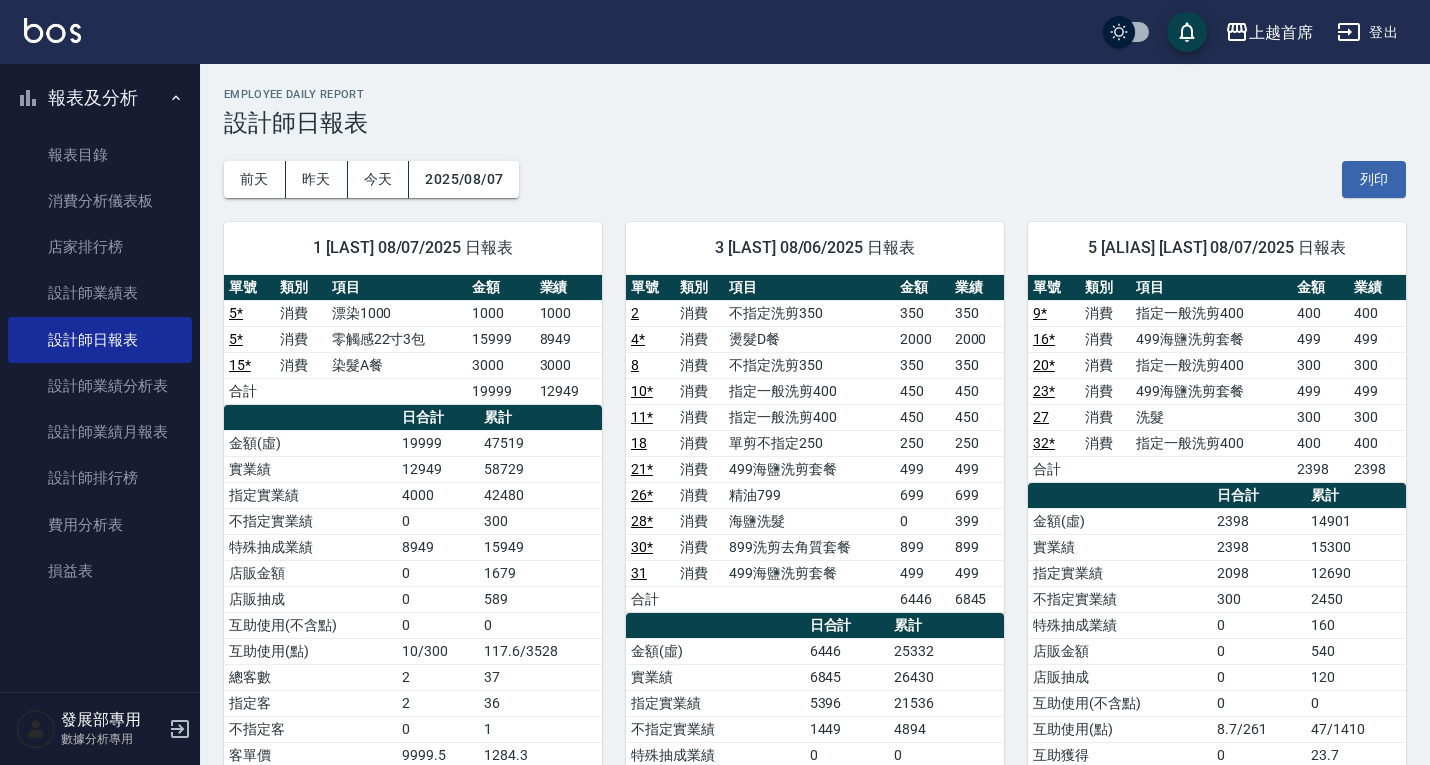 scroll, scrollTop: 0, scrollLeft: 0, axis: both 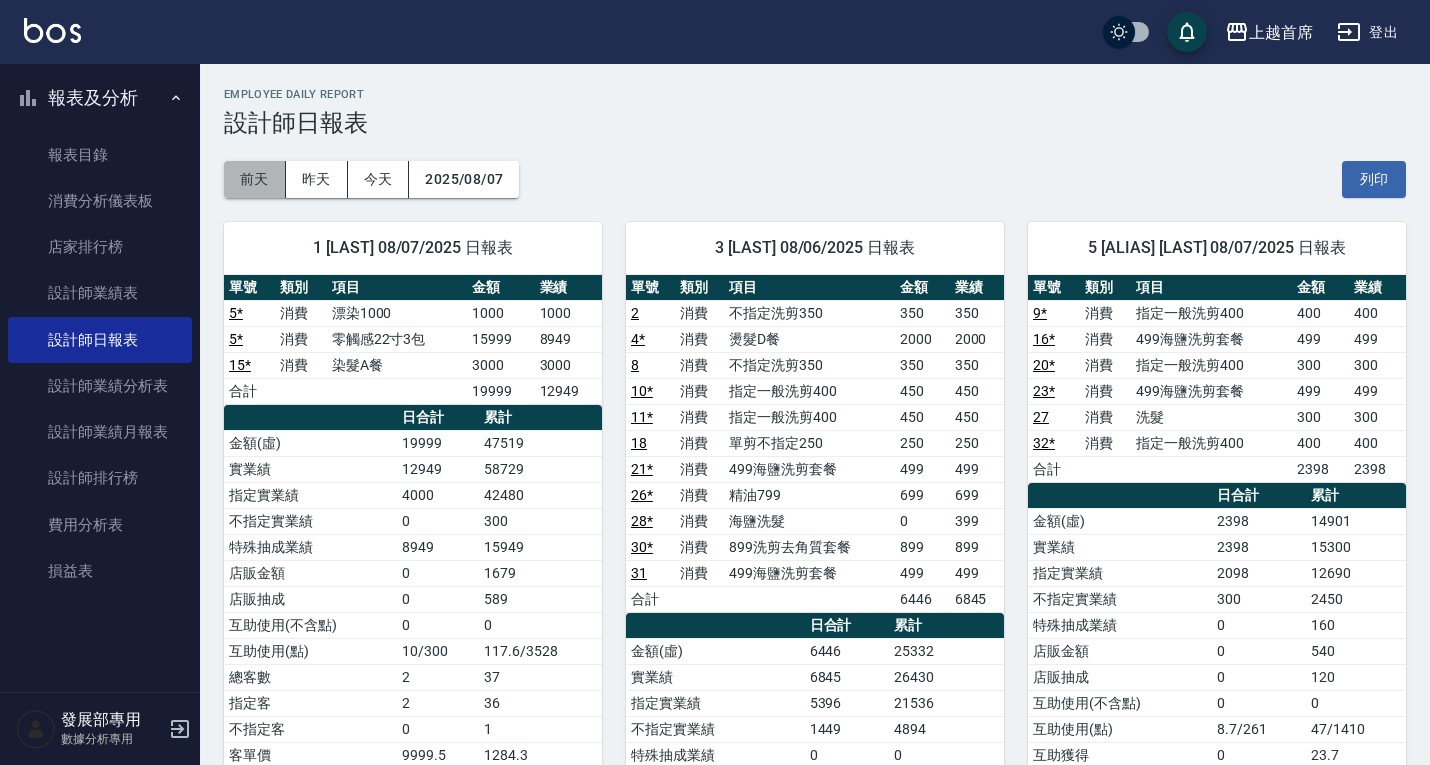 click on "前天" at bounding box center [255, 179] 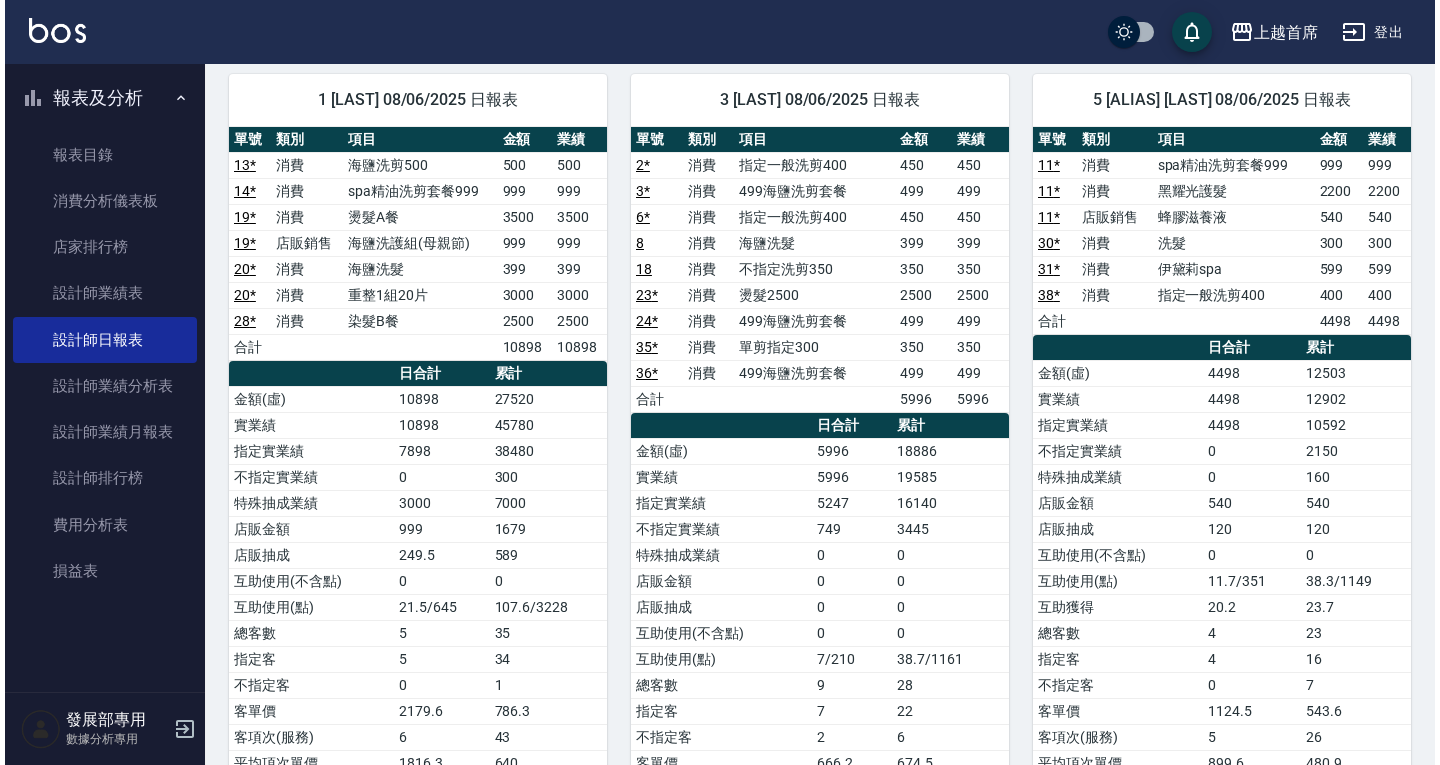 scroll, scrollTop: 0, scrollLeft: 0, axis: both 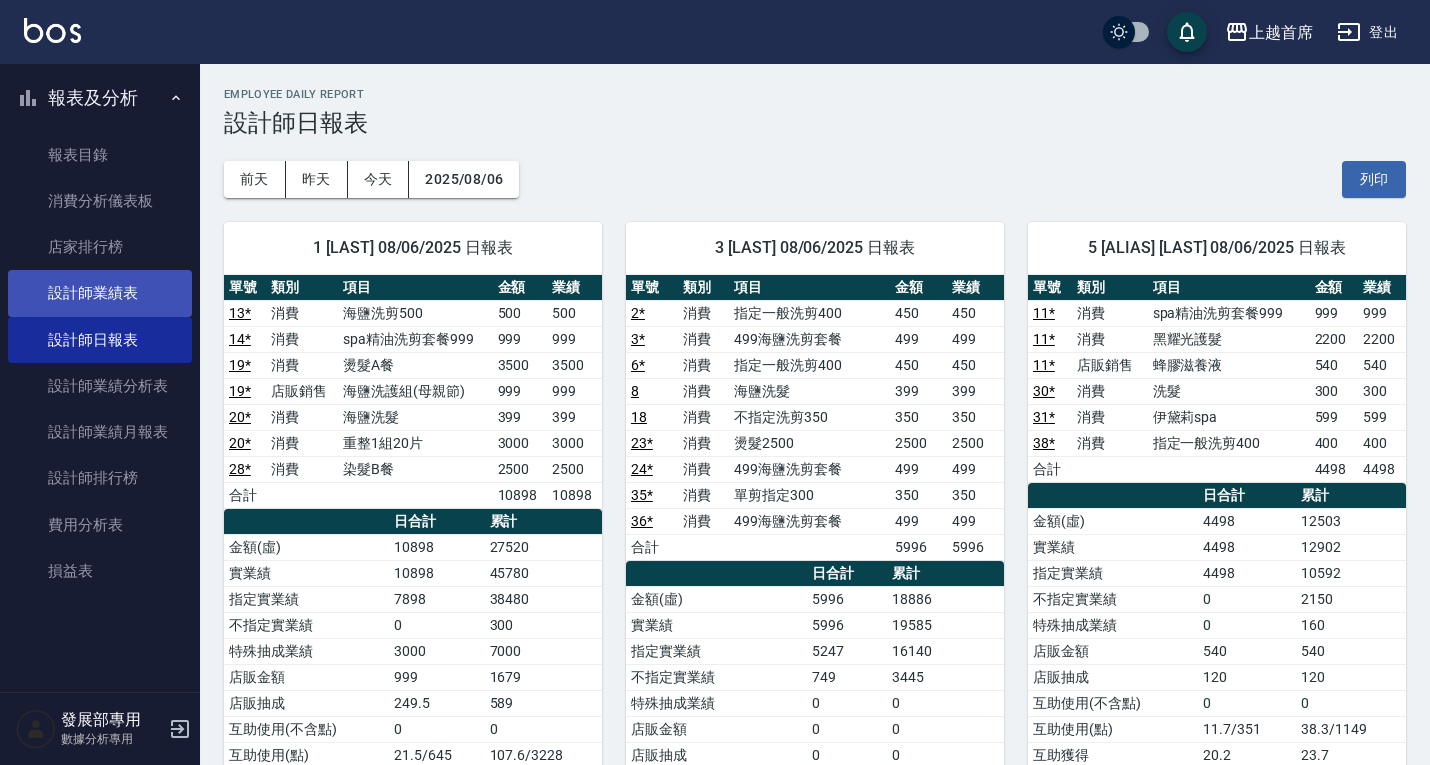 click on "設計師業績表" at bounding box center [100, 293] 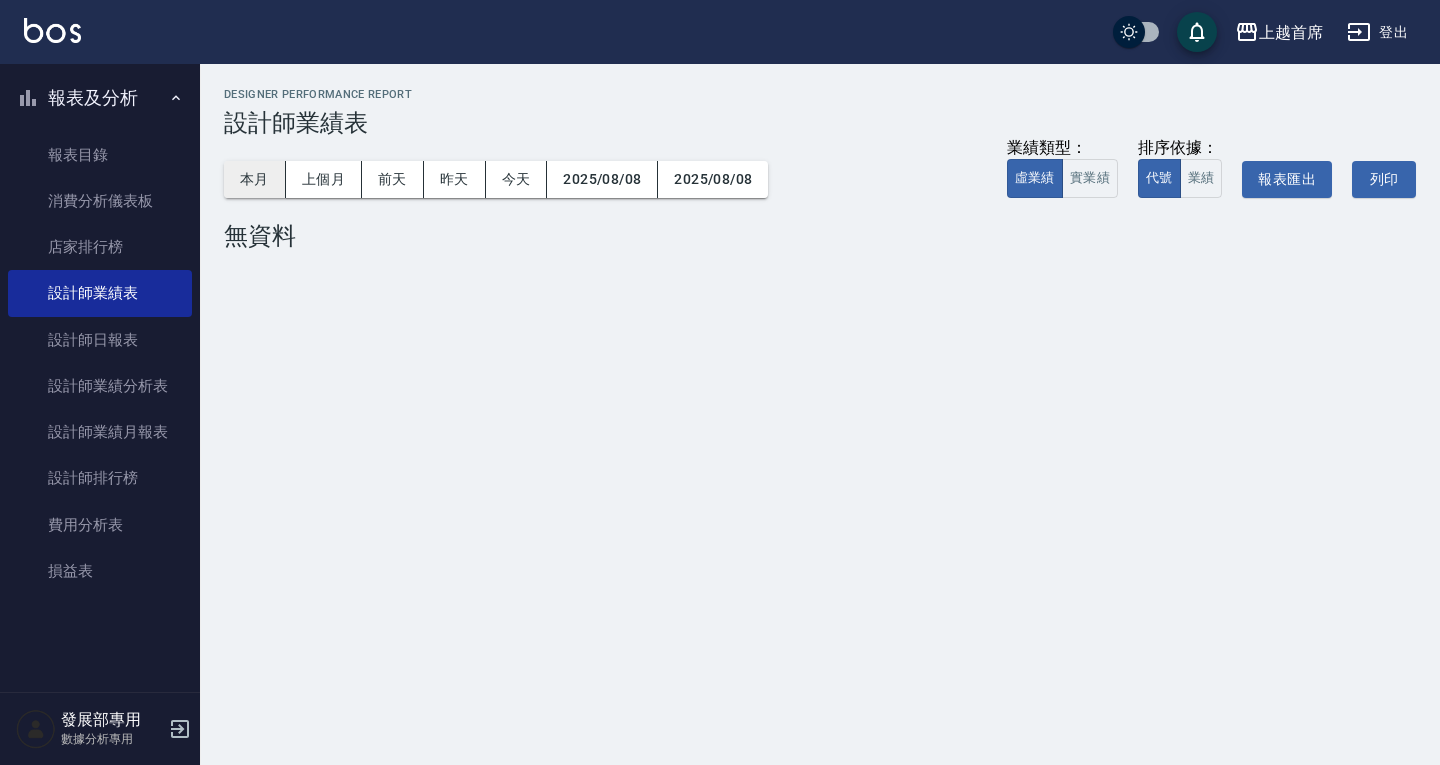click on "本月" at bounding box center (255, 179) 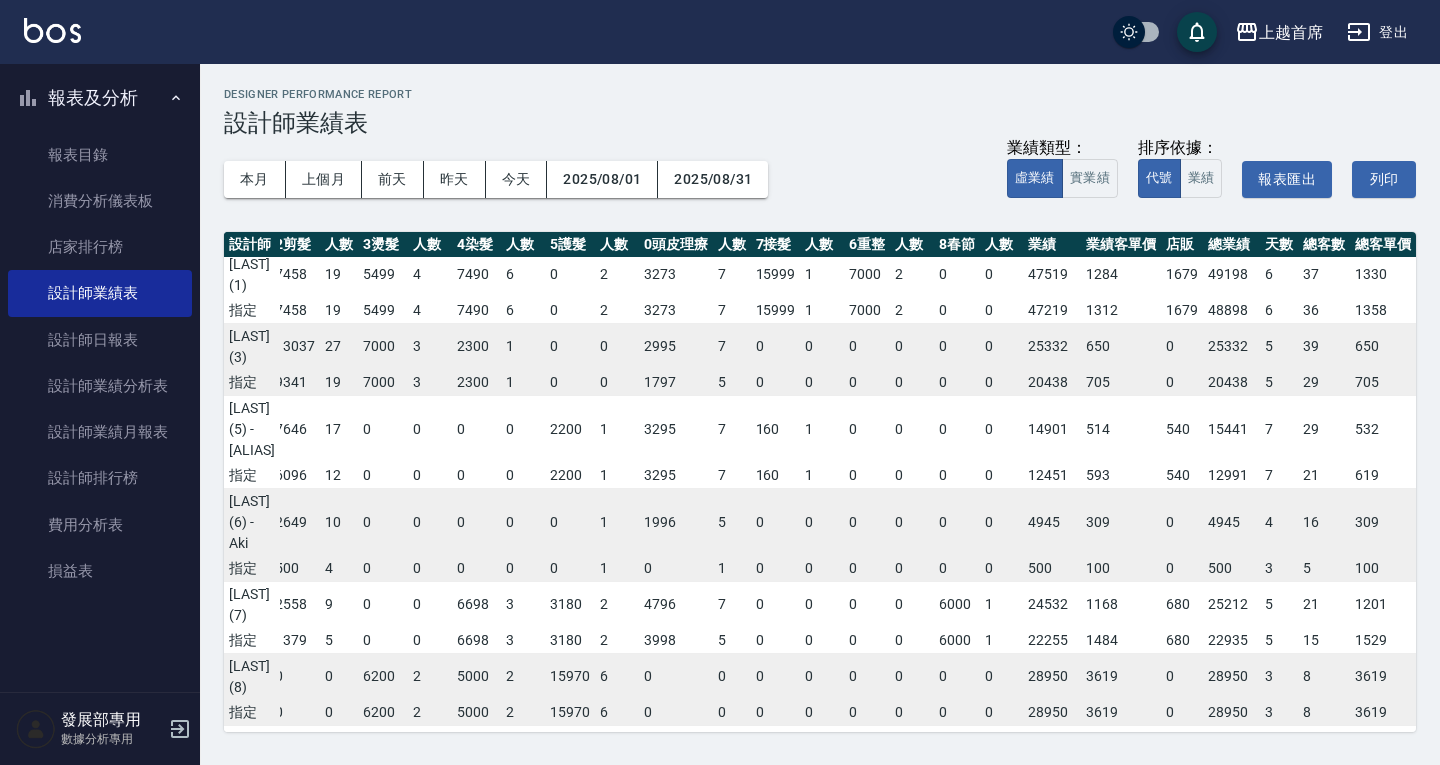 scroll, scrollTop: 0, scrollLeft: 93, axis: horizontal 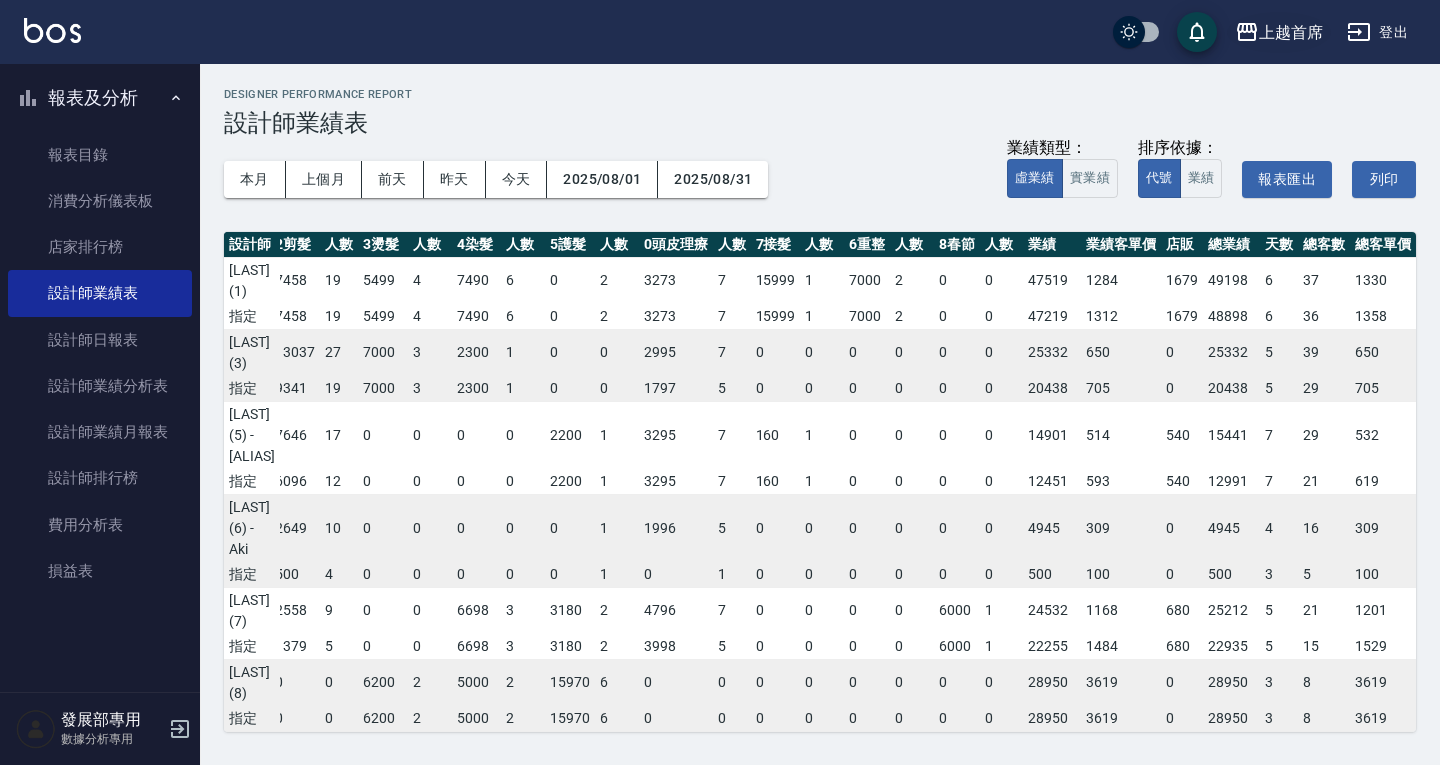 click on "上越首席" at bounding box center [1279, 32] 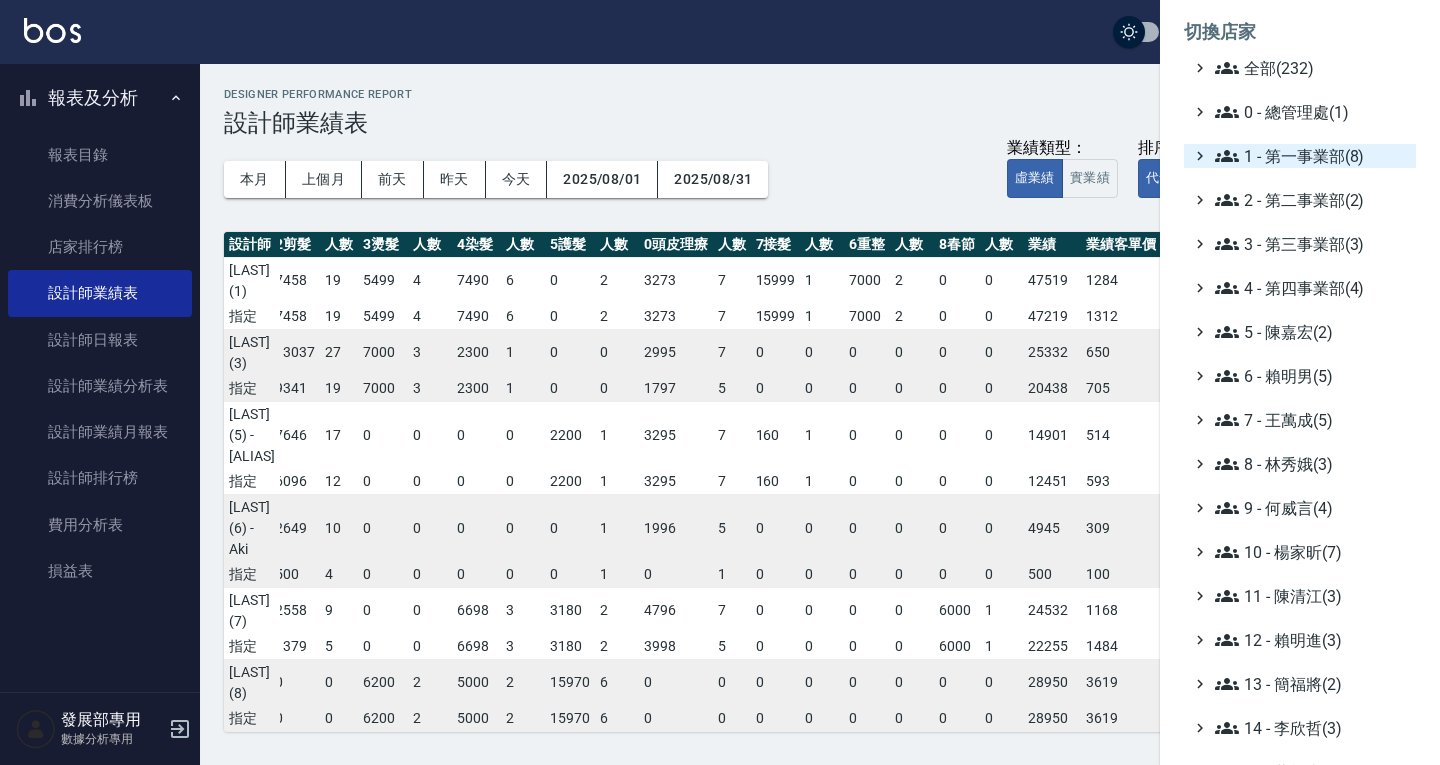 click on "1 - 第一事業部(8)" at bounding box center (1311, 156) 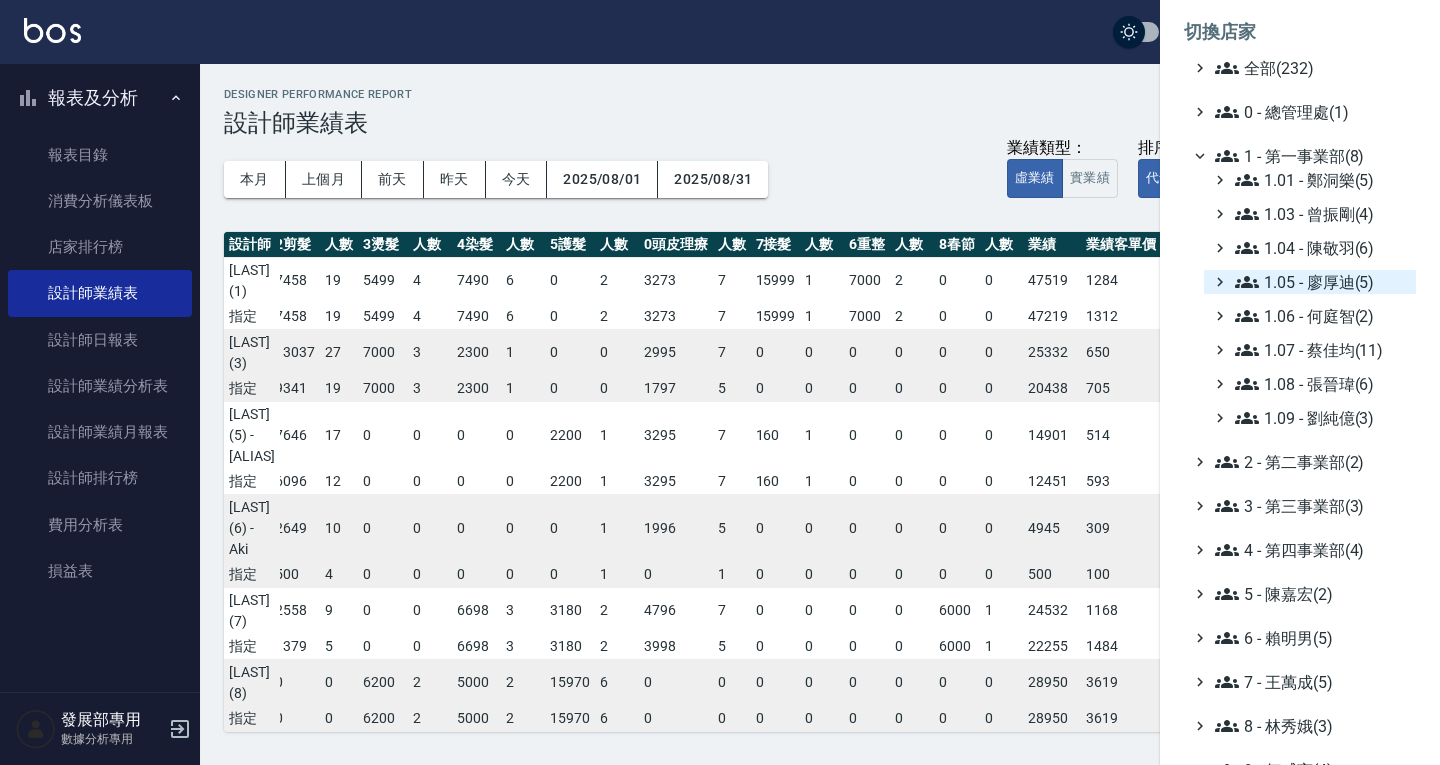 click on "1.05 - 廖厚迪(5)" at bounding box center (1321, 282) 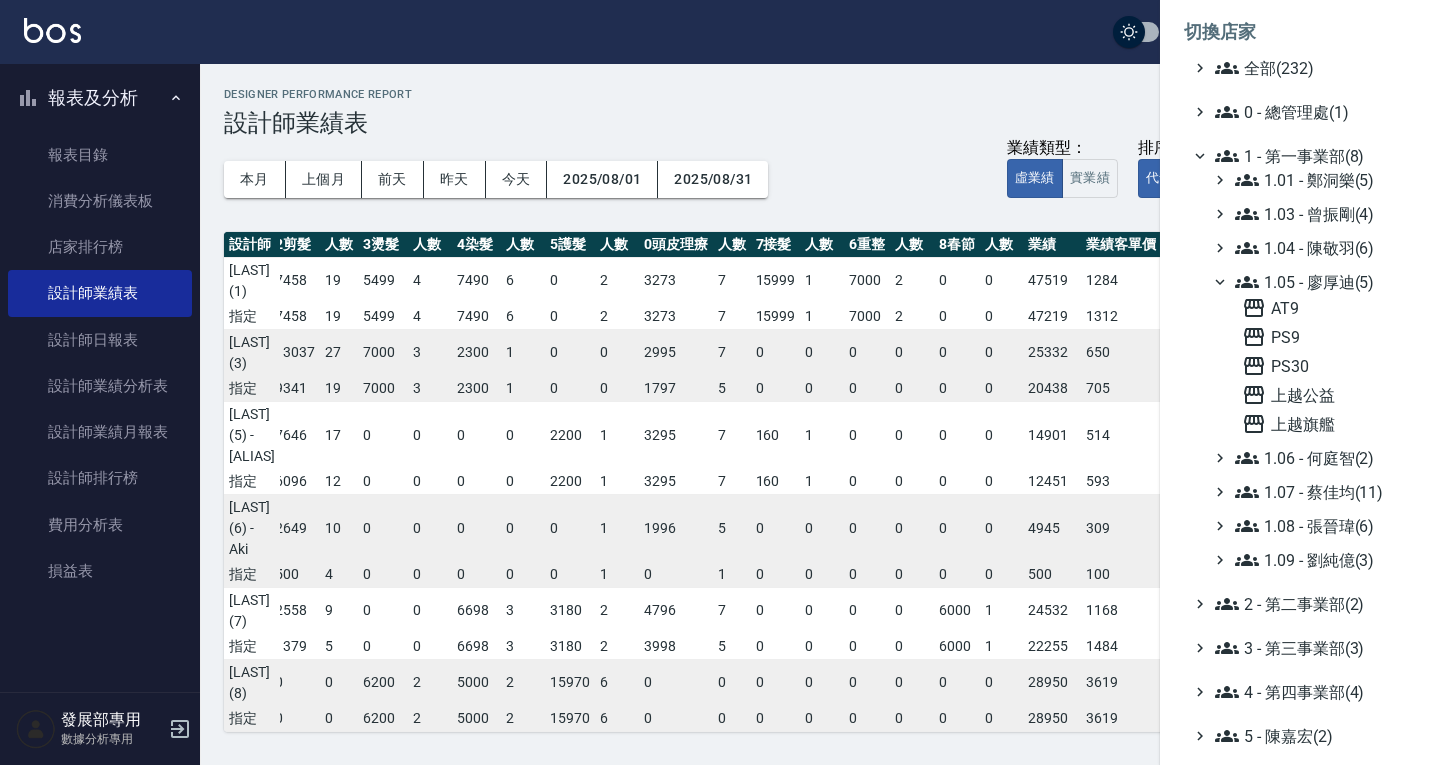 click on "1.05 - 廖厚迪(5)" at bounding box center (1321, 282) 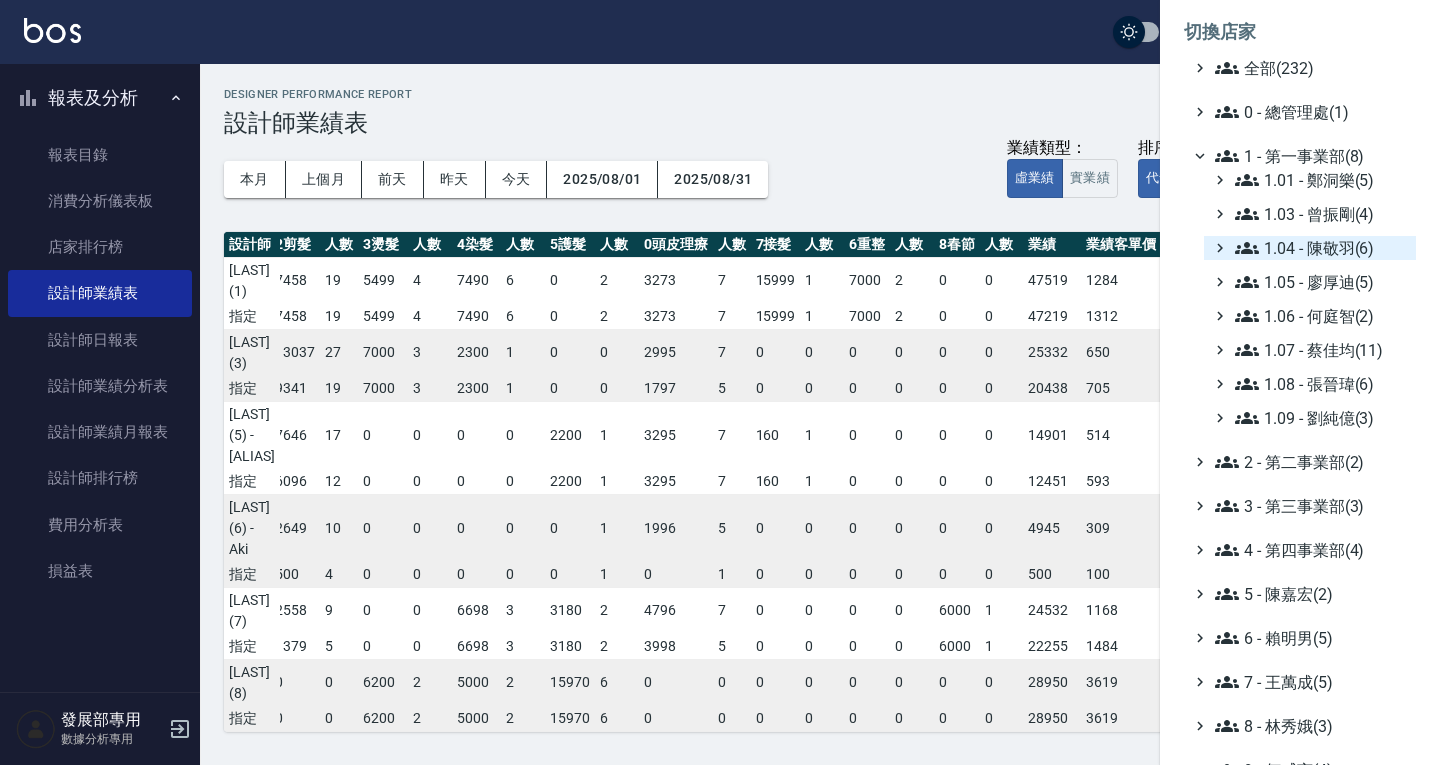 click on "1.04 - 陳敬羽(6)" at bounding box center (1321, 248) 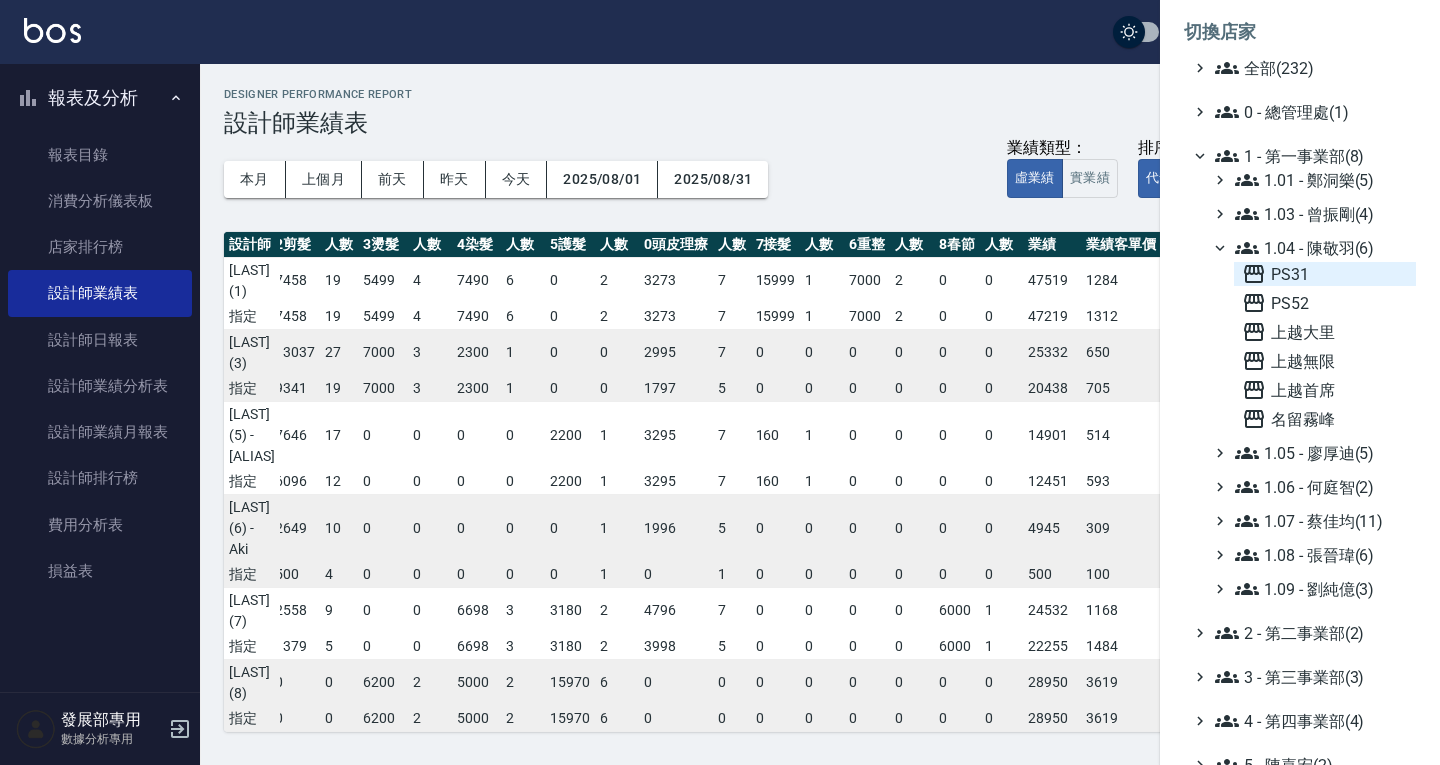 click on "PS31" at bounding box center (1325, 274) 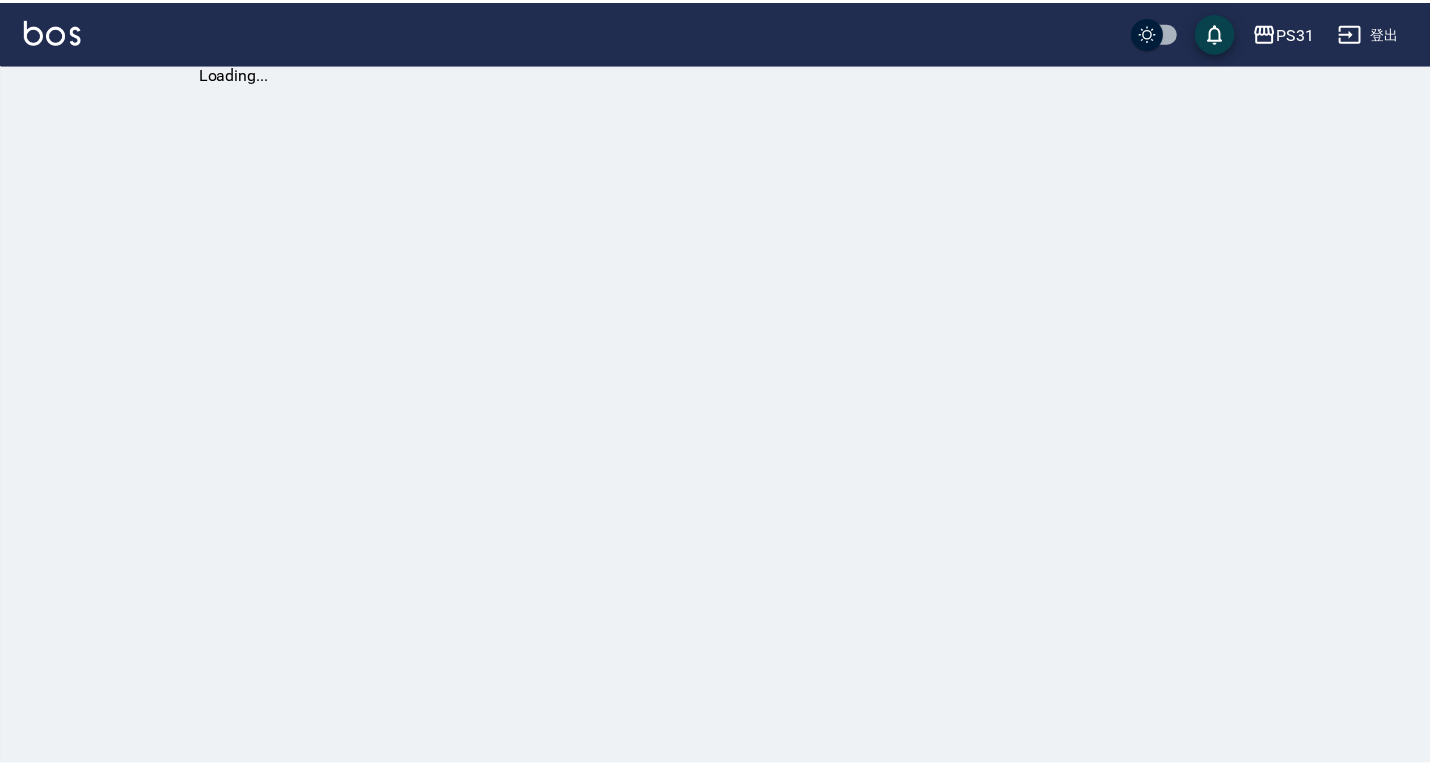 scroll, scrollTop: 0, scrollLeft: 0, axis: both 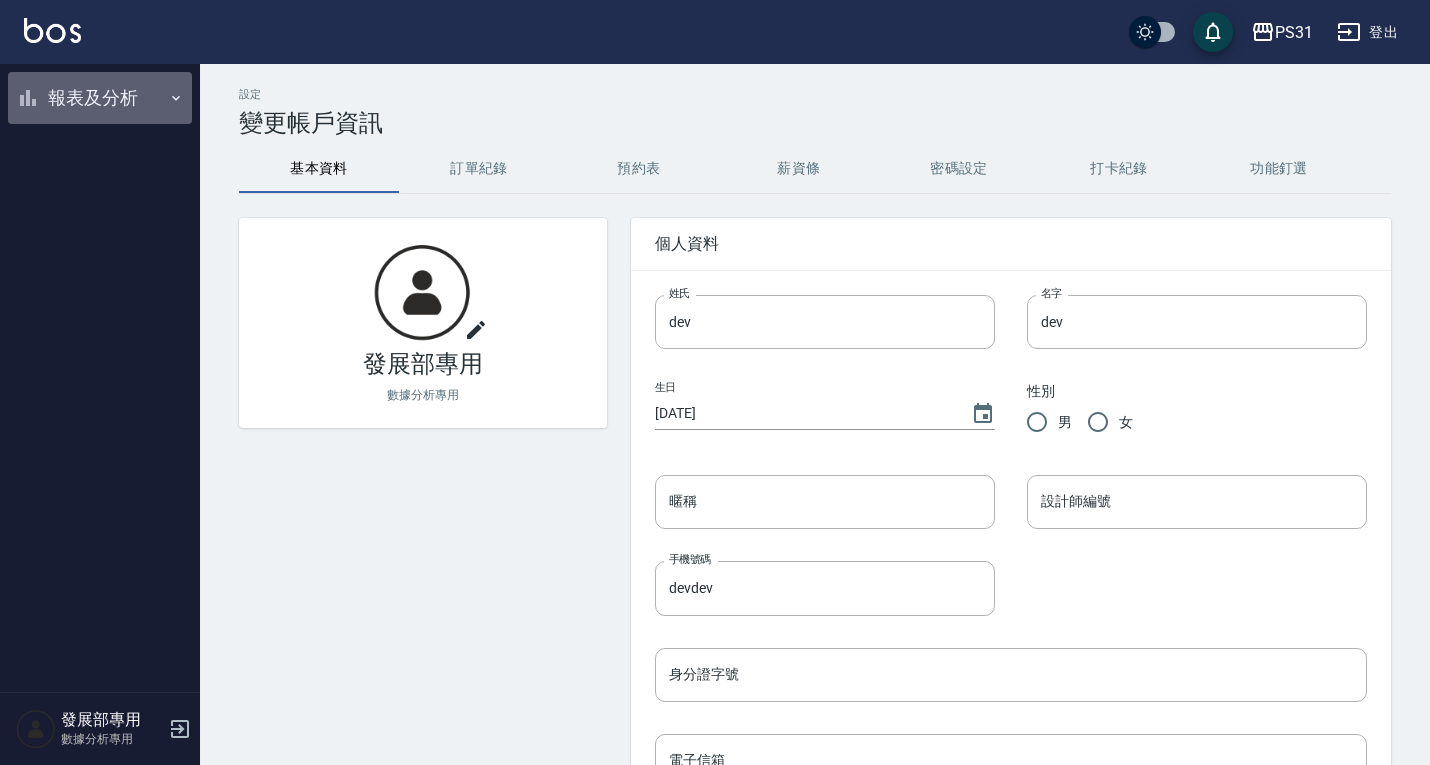 click on "報表及分析" at bounding box center (100, 98) 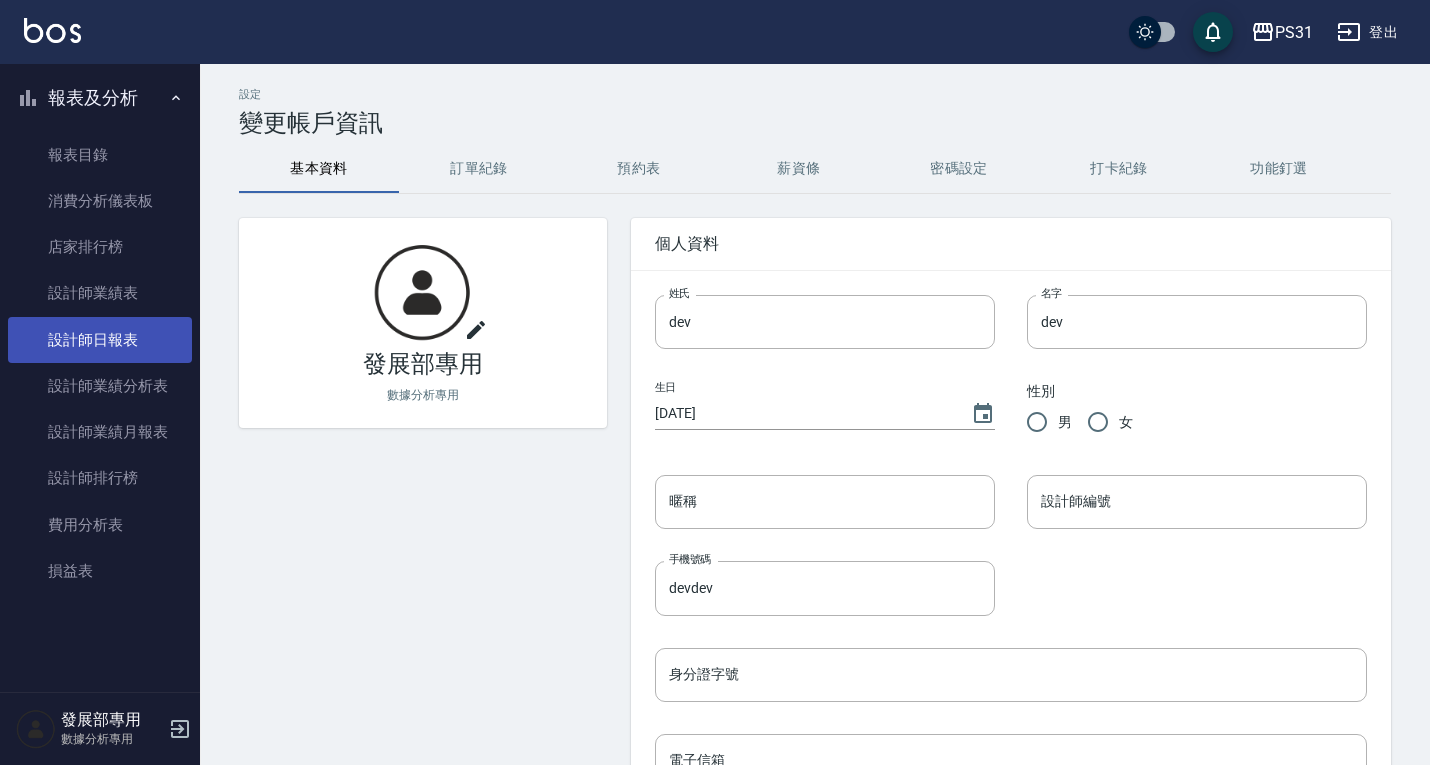 click on "設計師日報表" at bounding box center (100, 340) 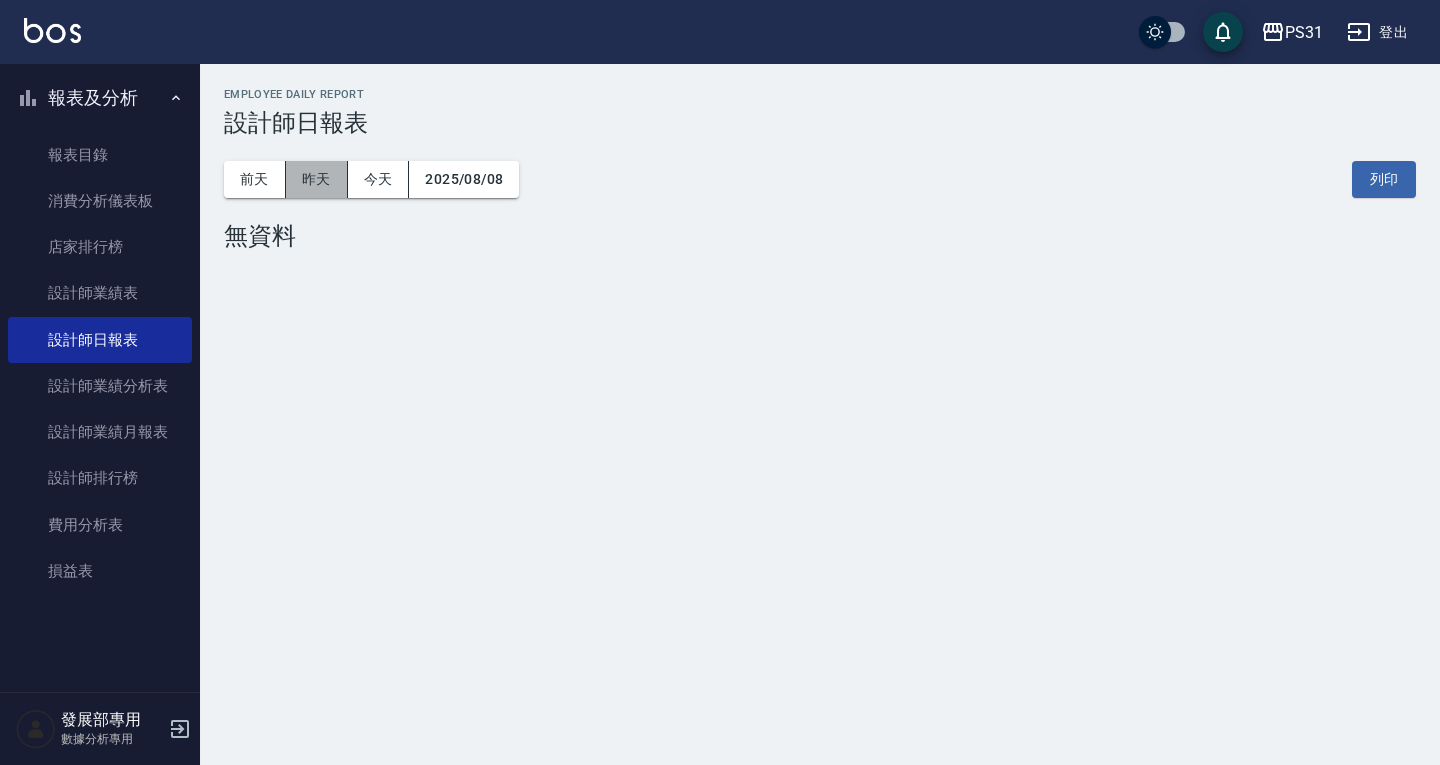 click on "昨天" at bounding box center (317, 179) 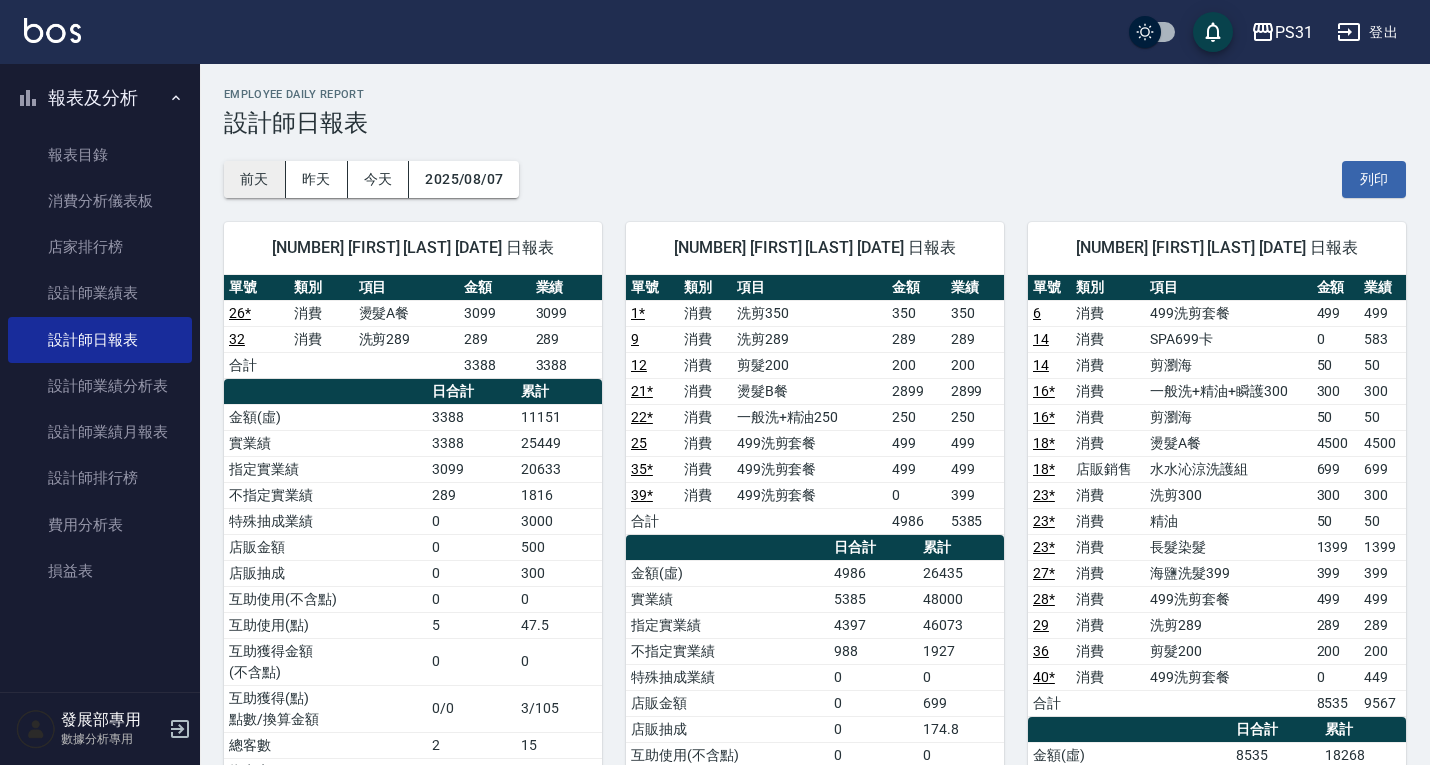 click on "前天" at bounding box center (255, 179) 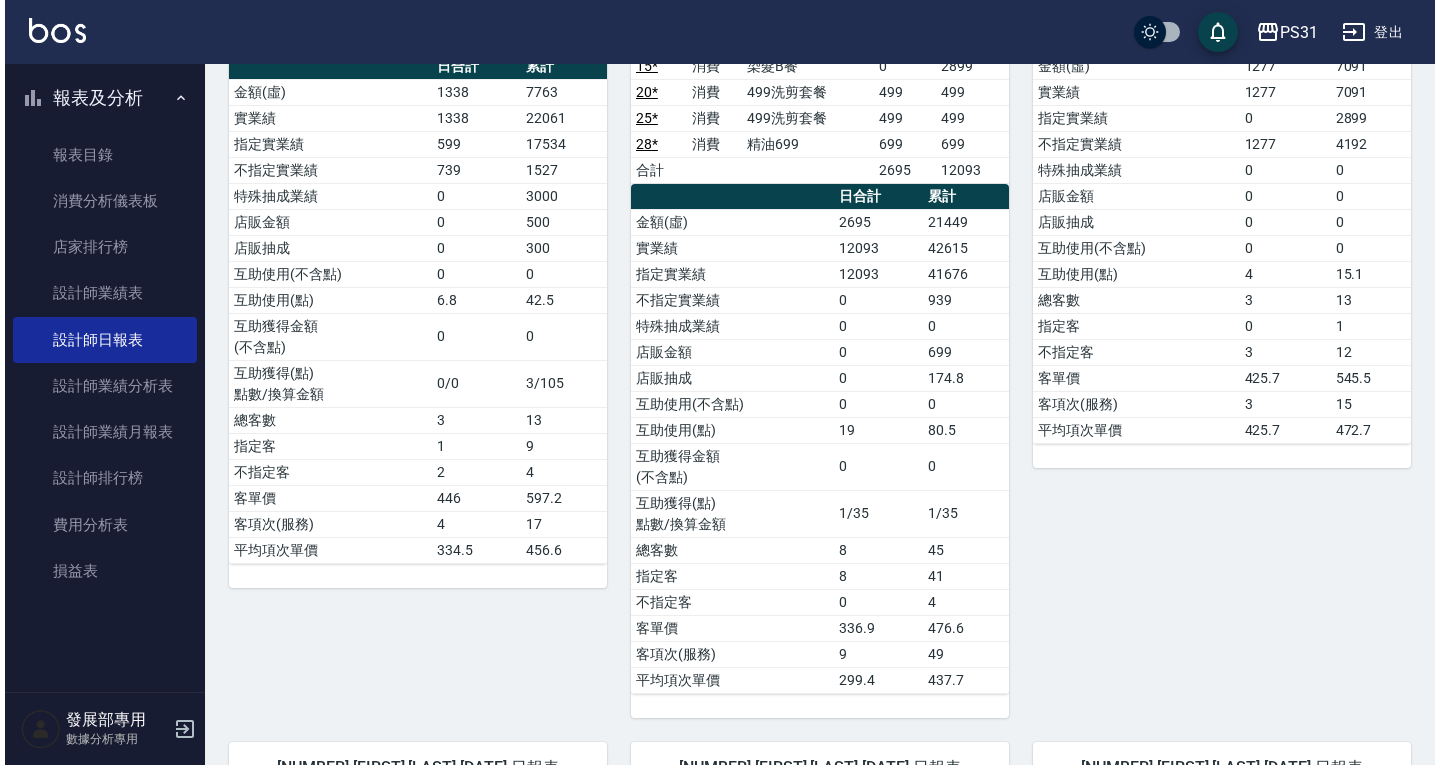 scroll, scrollTop: 0, scrollLeft: 0, axis: both 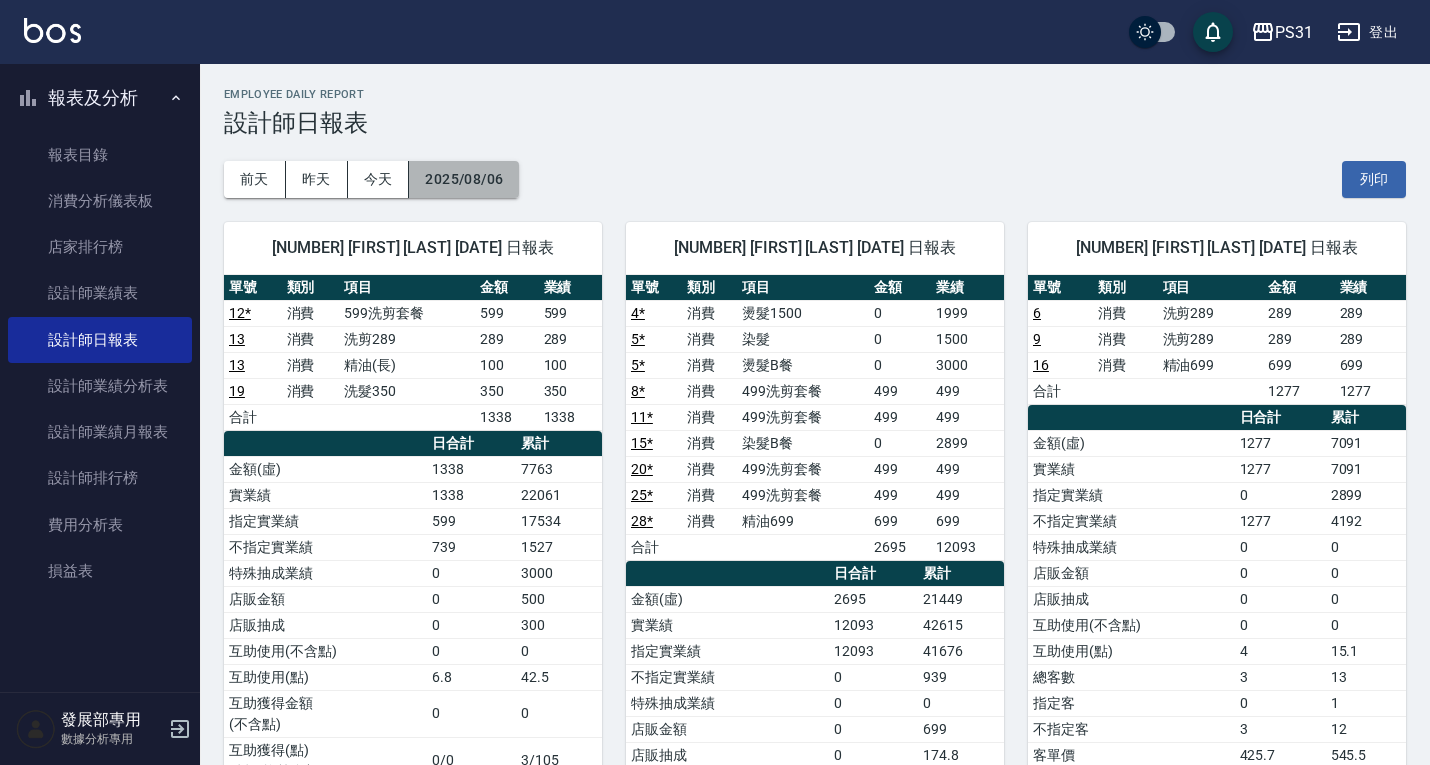 click on "2025/08/06" at bounding box center [464, 179] 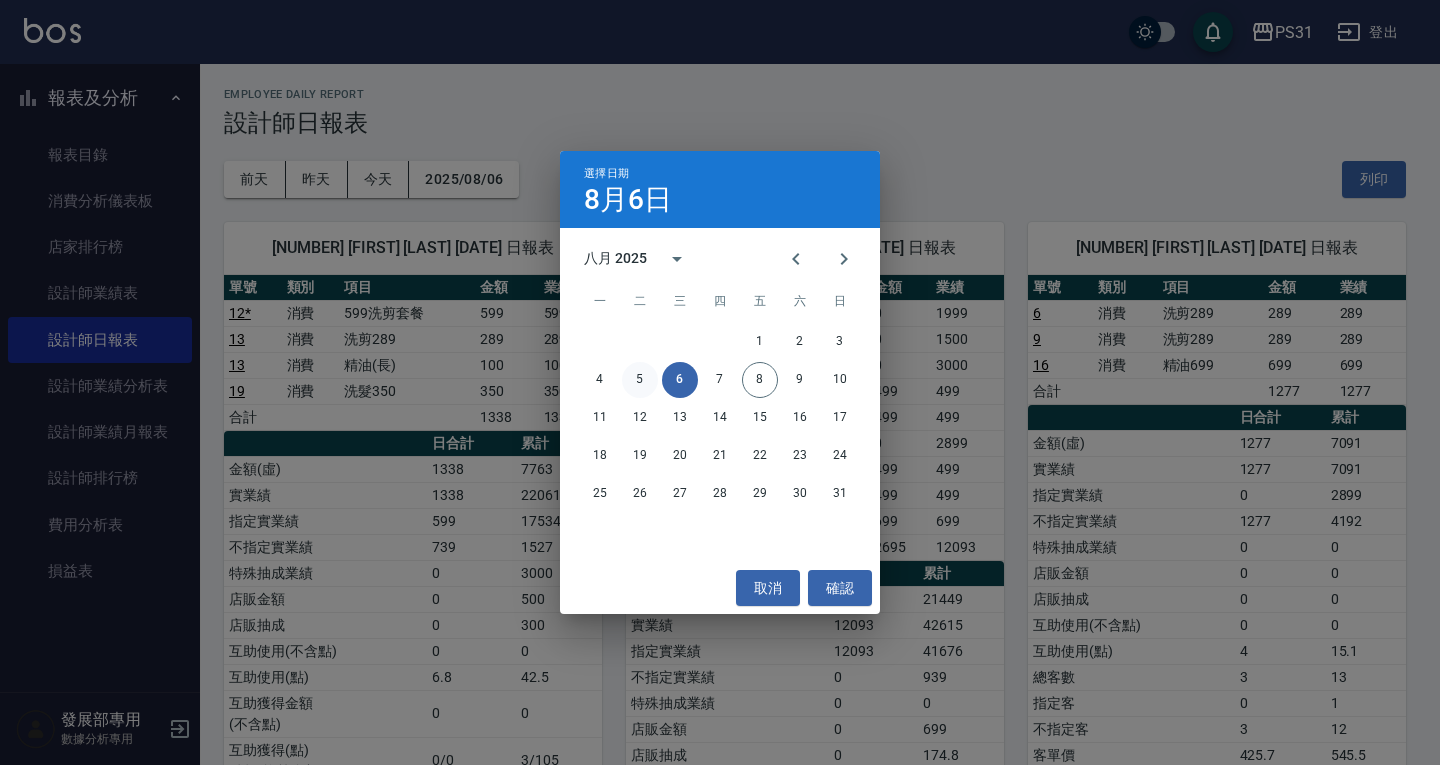 click on "5" at bounding box center (640, 380) 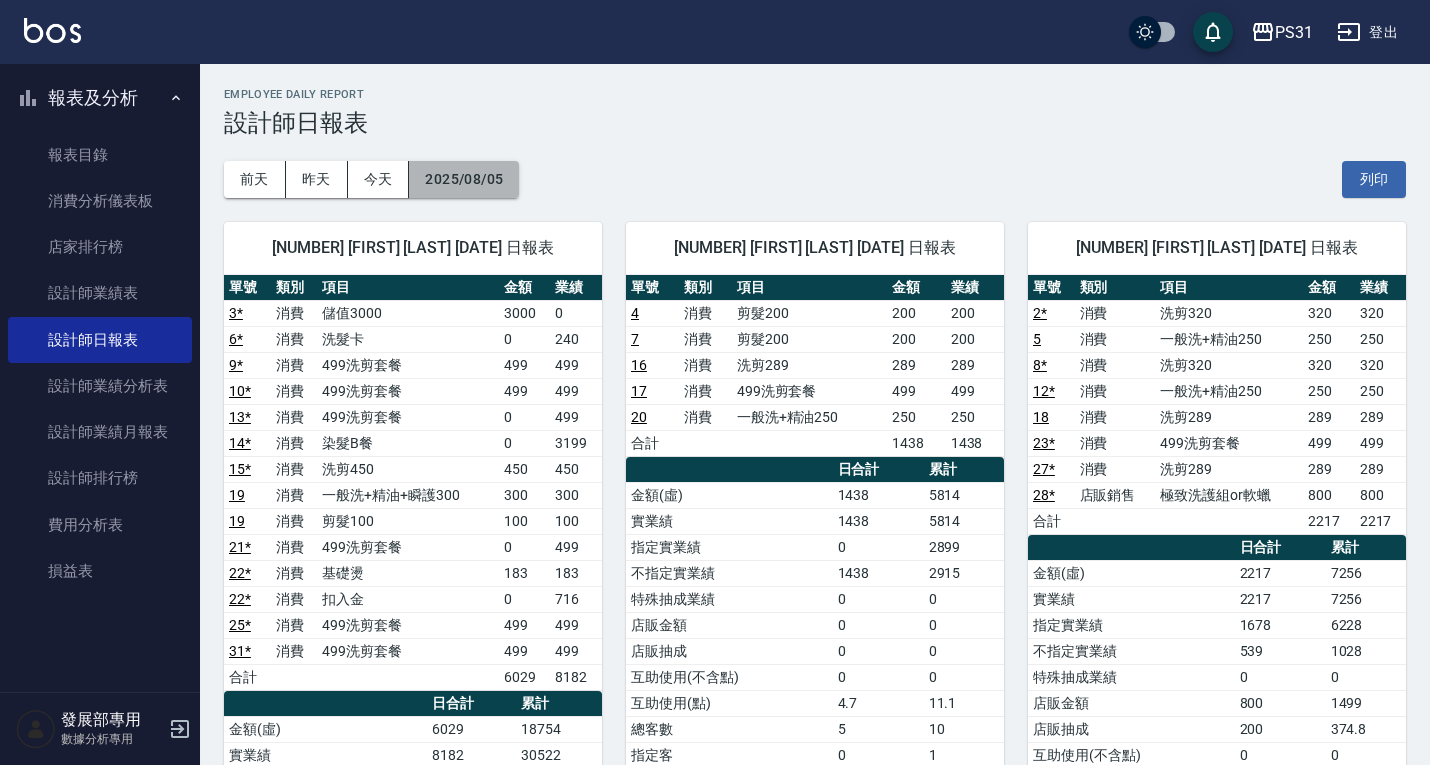 click on "2025/08/05" at bounding box center [464, 179] 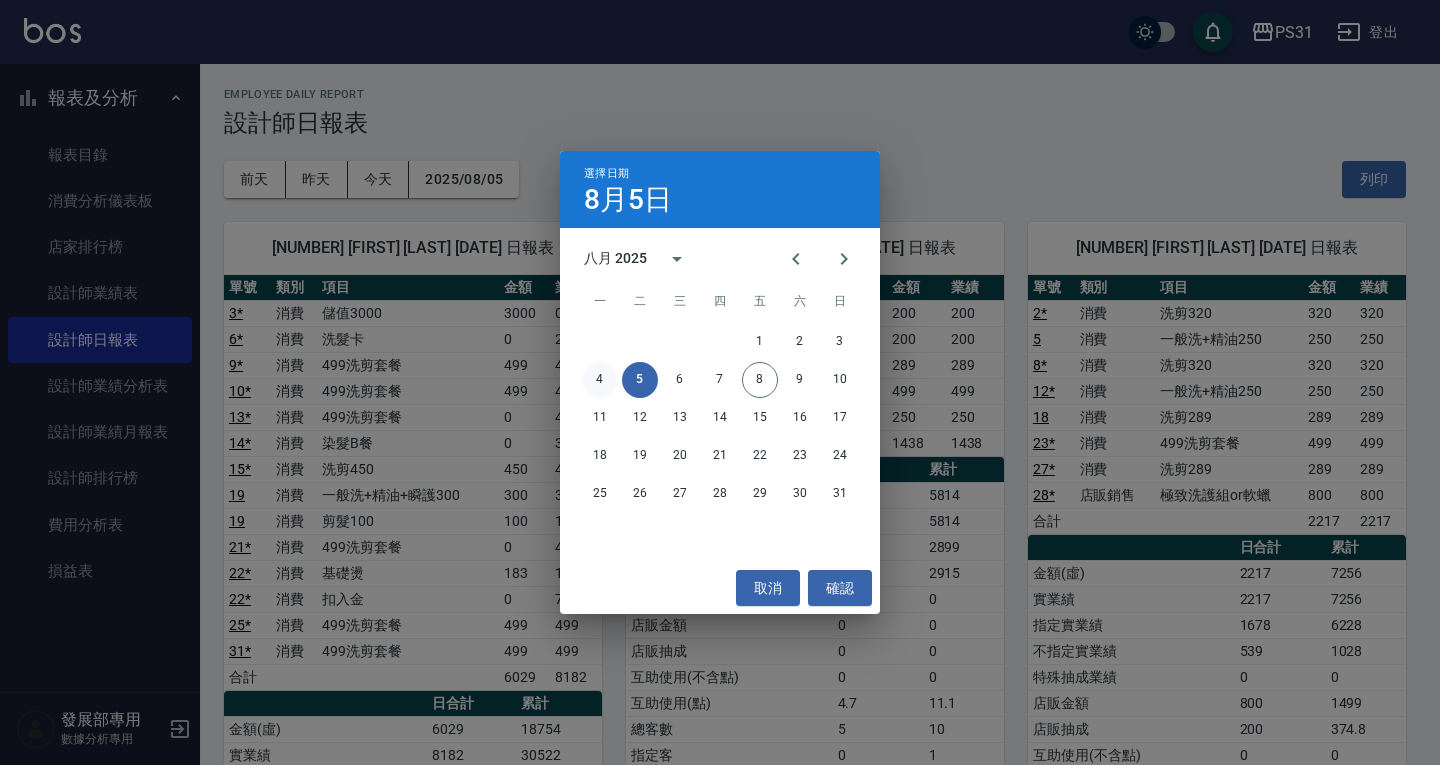 click on "4" at bounding box center [600, 380] 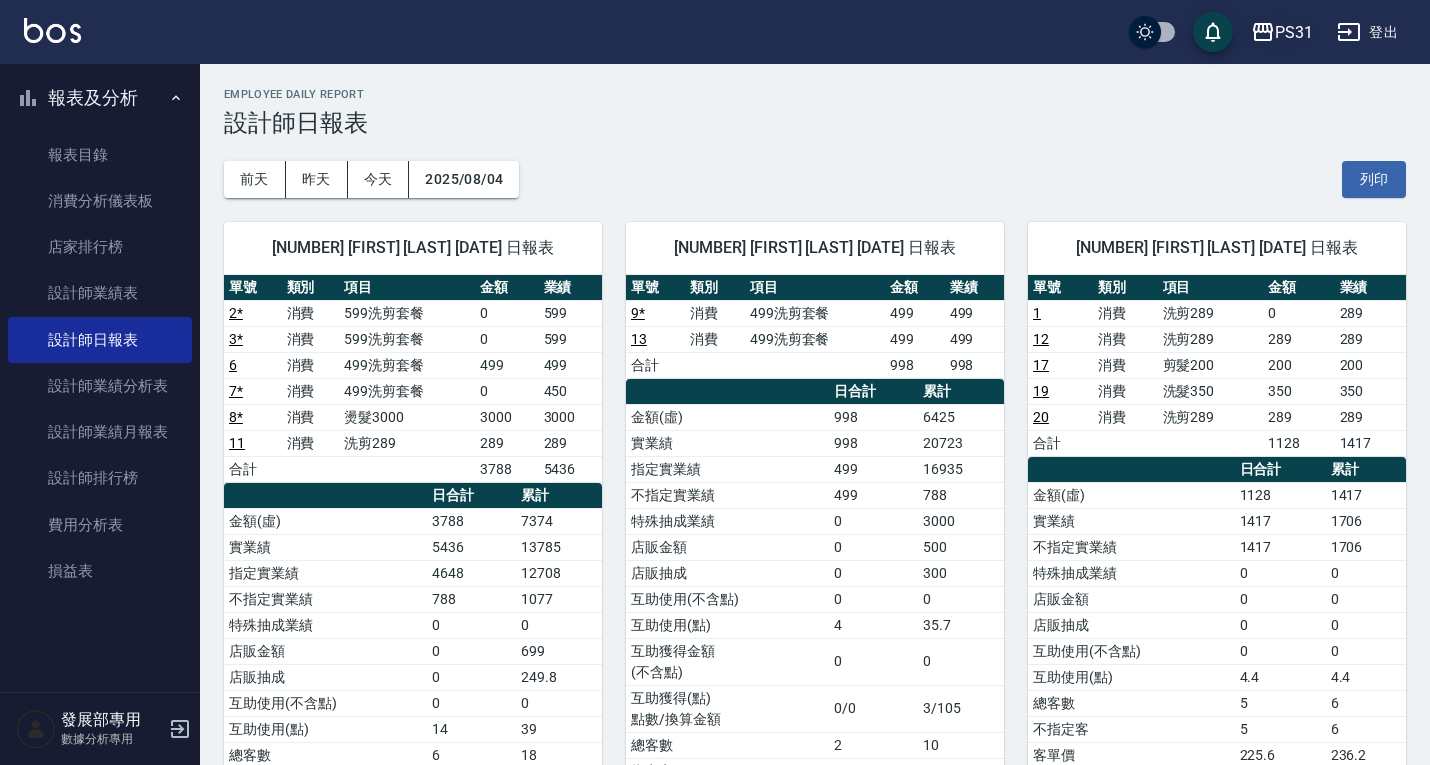 click on "PS31" at bounding box center (1294, 32) 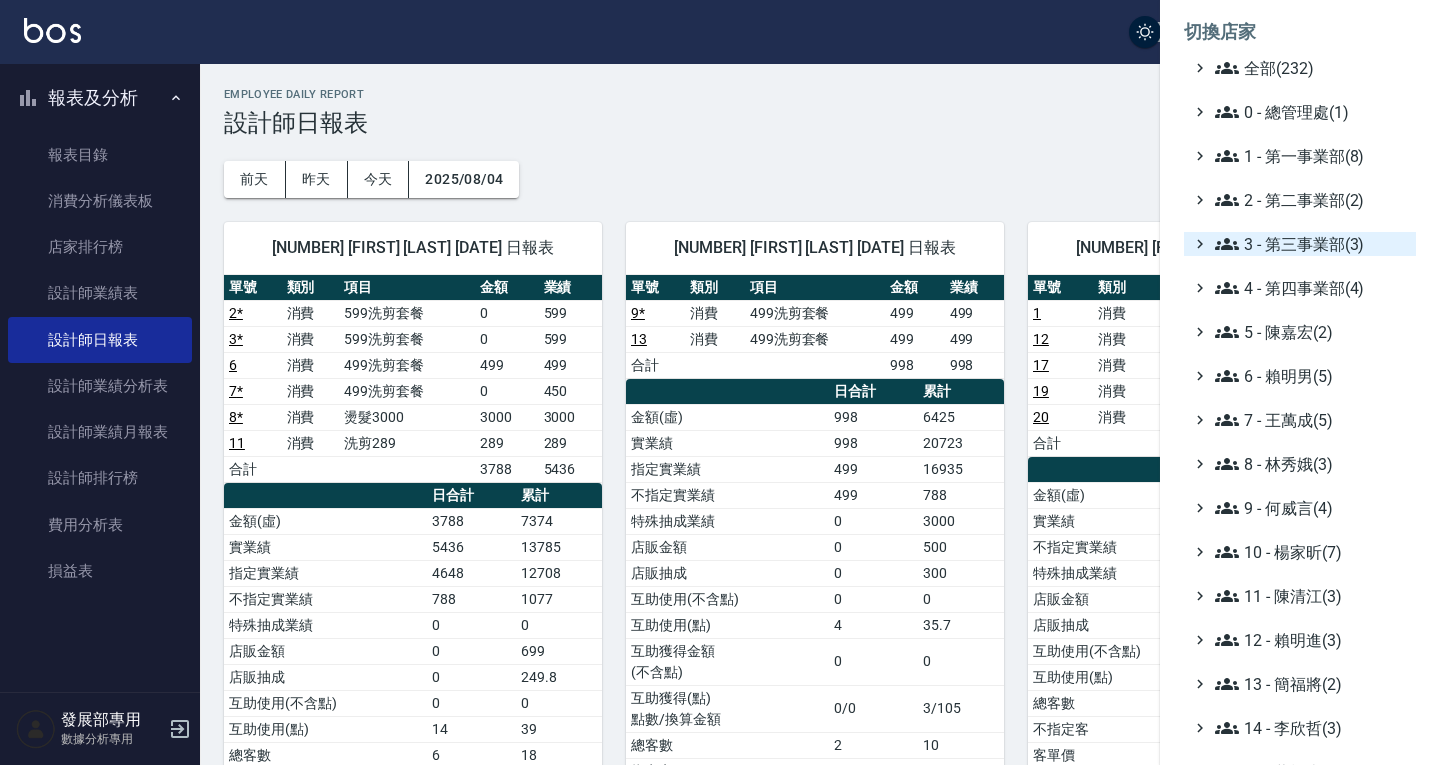 click on "3 - 第三事業部(3)" at bounding box center [1311, 244] 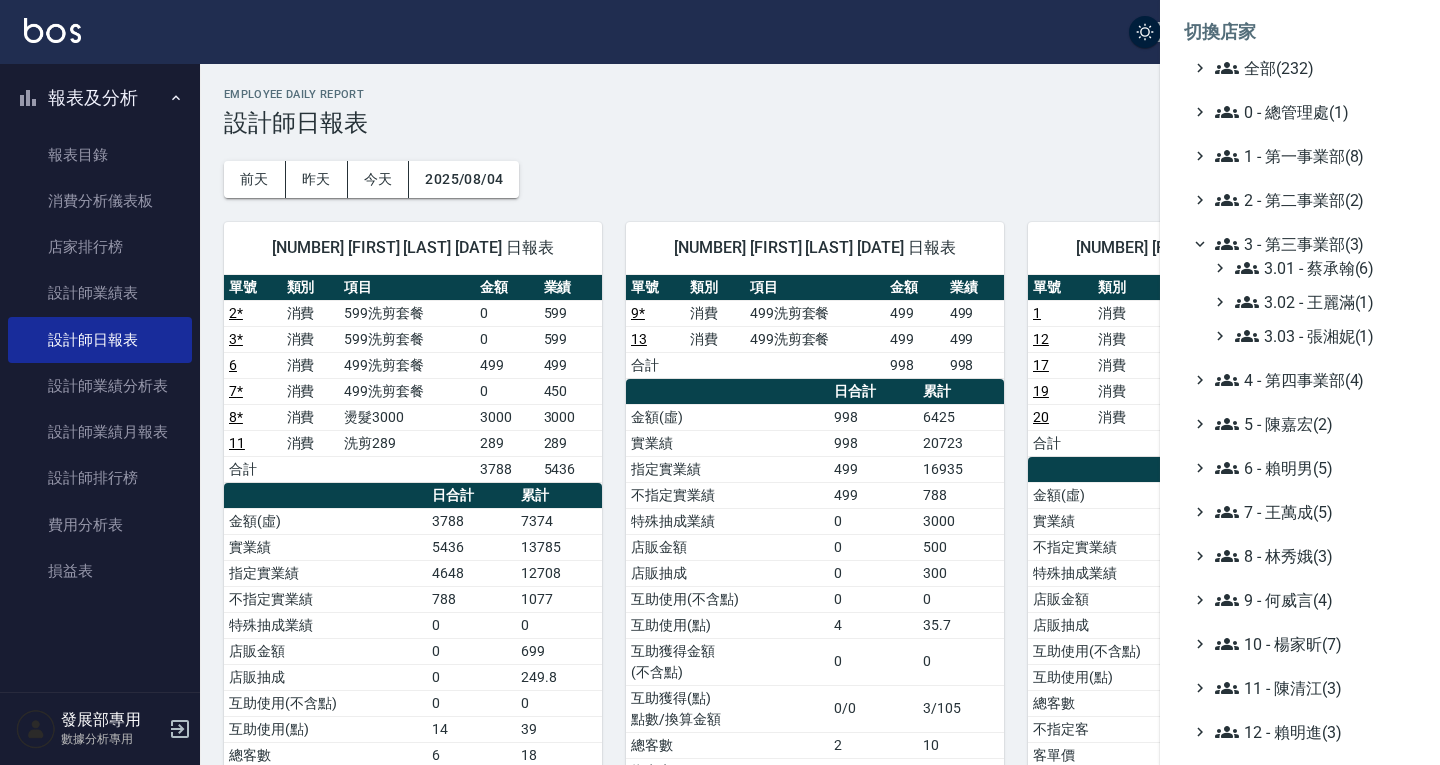 click on "全部(232) 0 - 總管理處(1) 1 - 第一事業部(8) 2 - 第二事業部(2) 3 - 第三事業部(3) 3.01 - 蔡承翰(6) 3.02 - 王麗滿(1) 3.03 - 張湘妮(1) 4 - 第四事業部(4) 5 - 陳嘉宏(2) 6 - 賴明男(5) 7 - 王萬成(5) 8 - 林秀娥(3) 9 - 何威言(4) 10 - 楊家昕(7) 11 - 陳清江(3) 12 - 賴明進(3) 13 - 簡福將(2) 14 - 李欣哲(3) 16 - 蕭楊吉(1) 17 - 顏鵬原(4) 18 - 單店(3) 19 - 新城區(3) 20 - 測試區(1) 21 - 歷史區(35)  - BeautyOS(9)" at bounding box center (1300, 598) 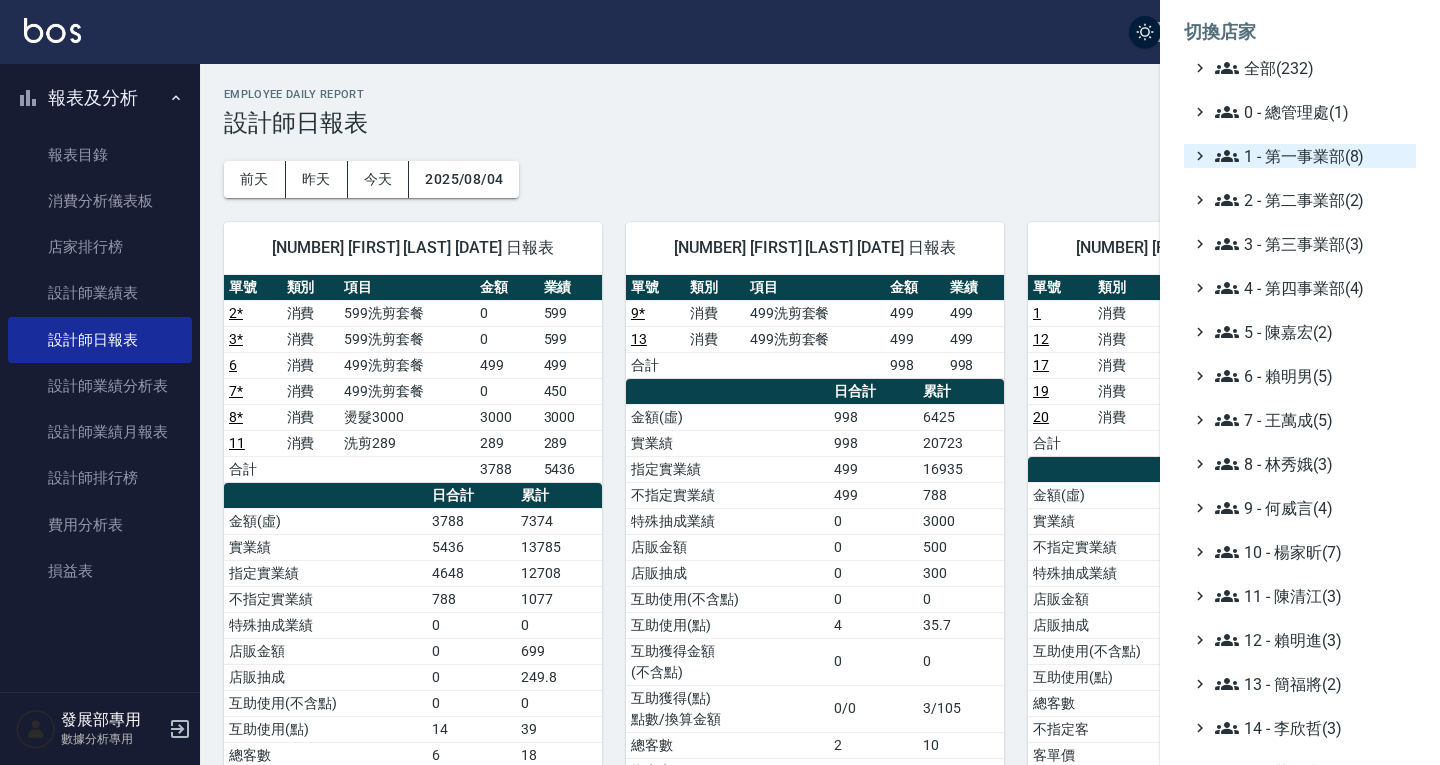 click on "1 - 第一事業部(8)" at bounding box center [1311, 156] 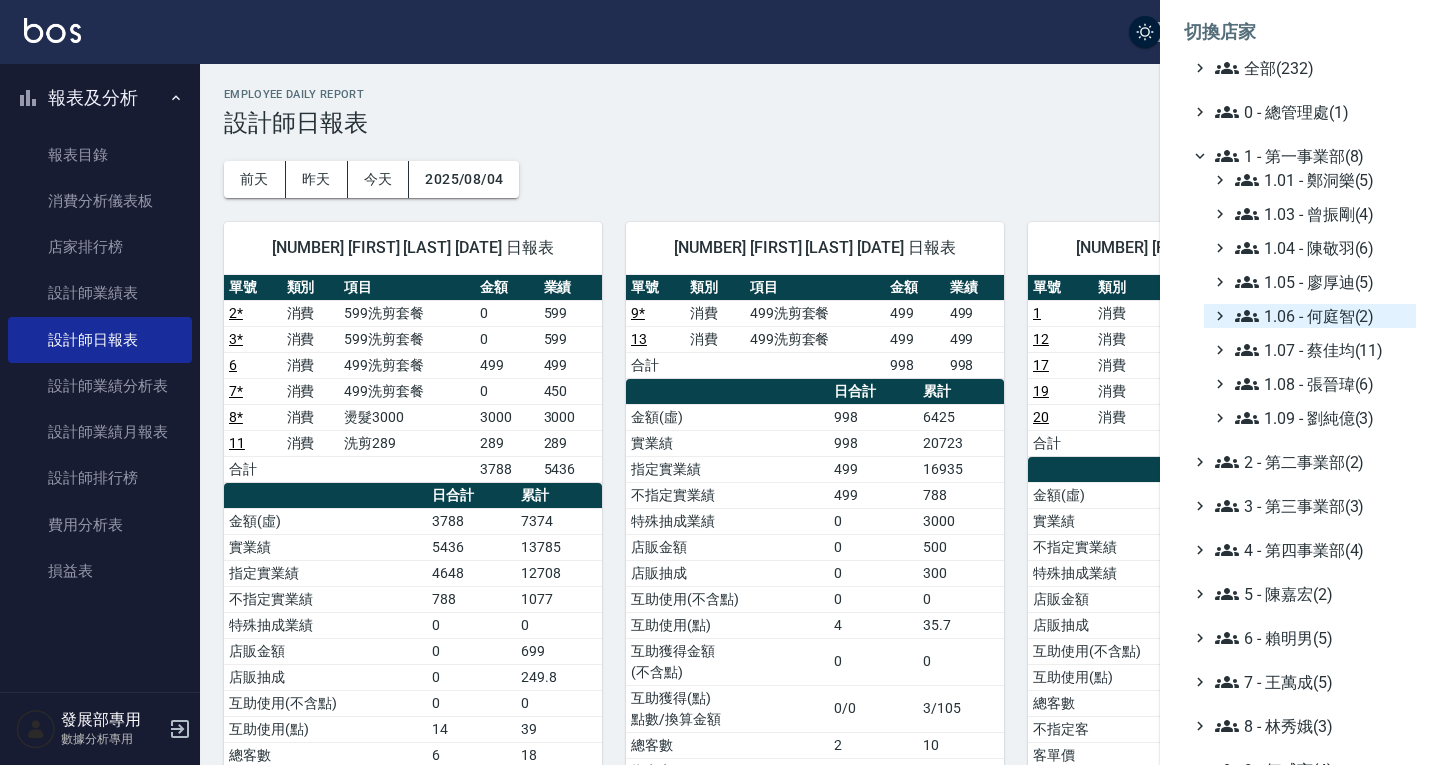 click on "1.06 - 何庭智(2)" at bounding box center (1321, 316) 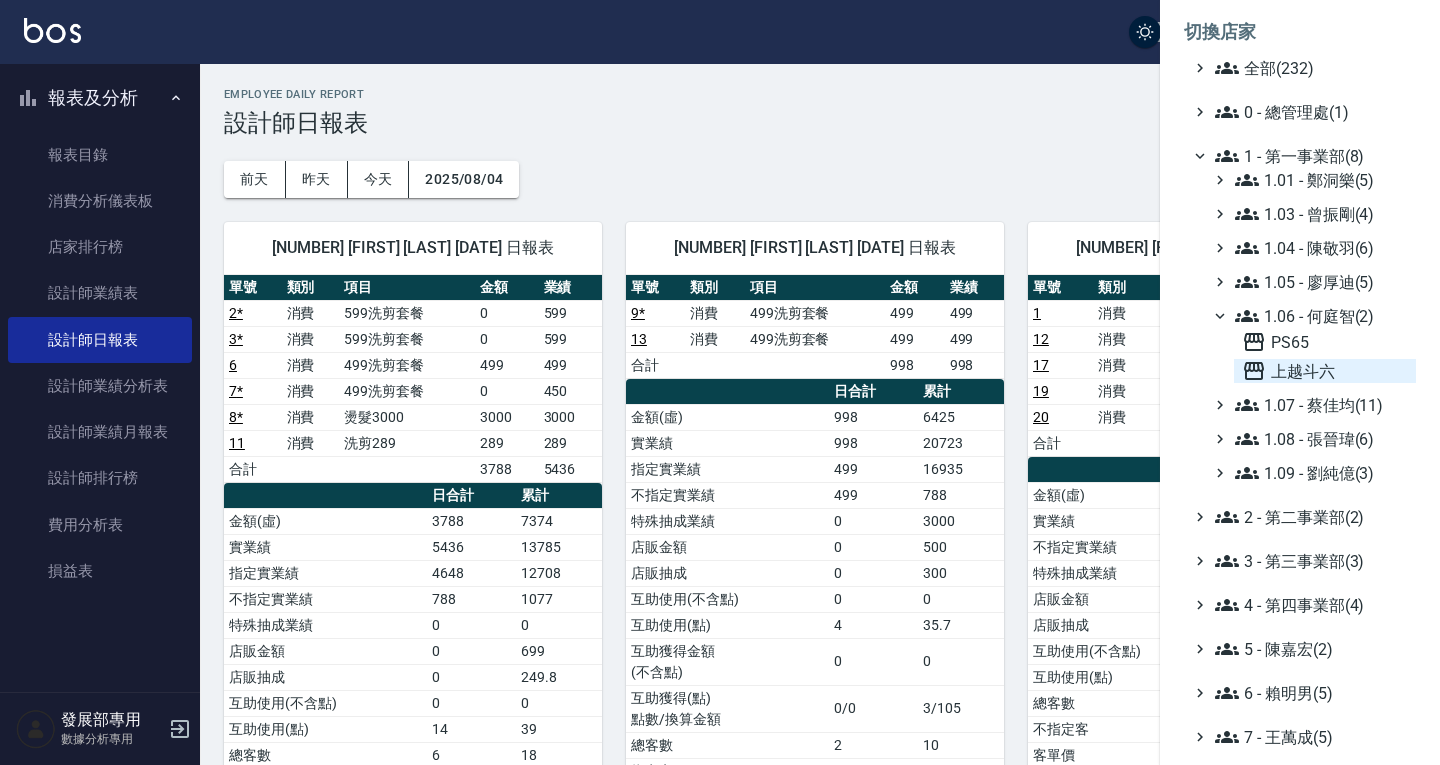 click on "上越斗六" at bounding box center (1325, 371) 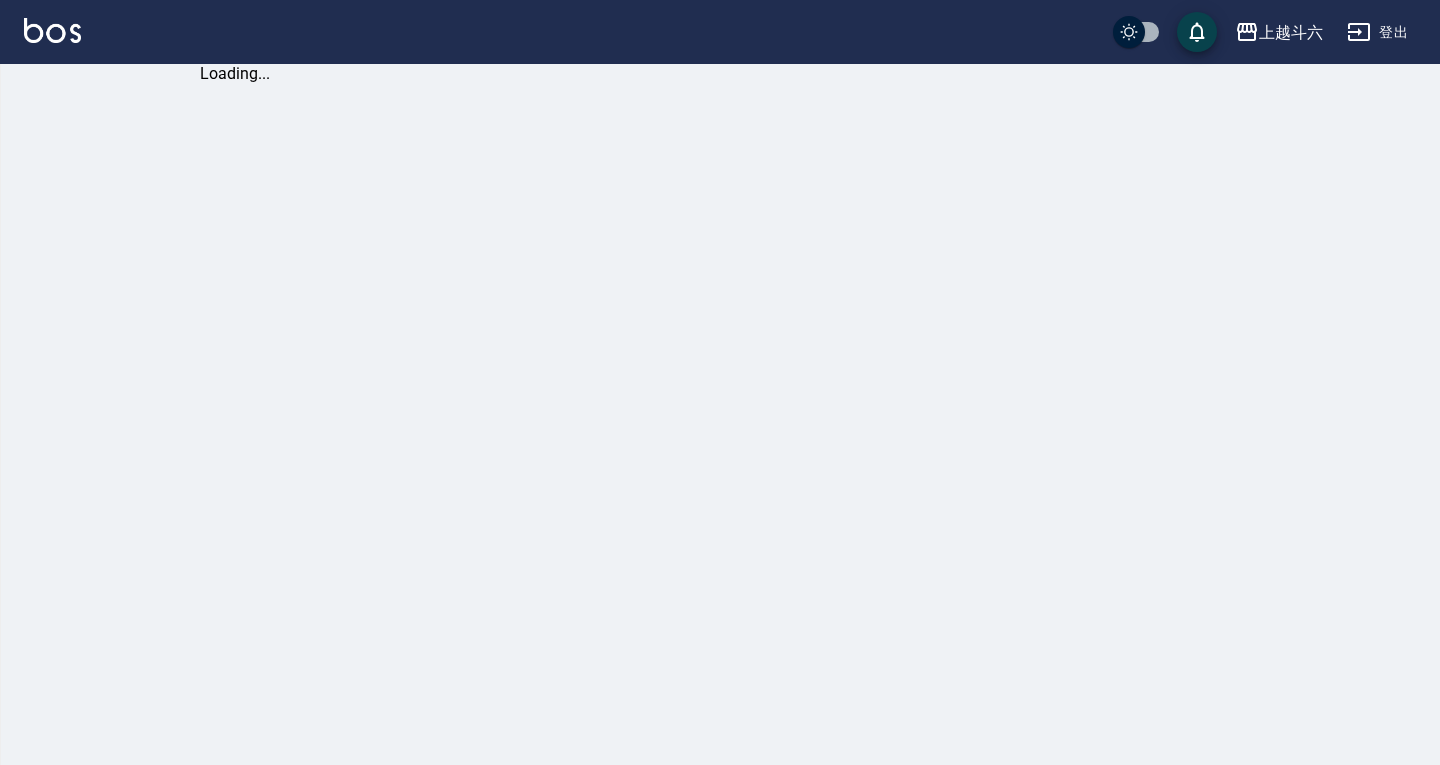 scroll, scrollTop: 0, scrollLeft: 0, axis: both 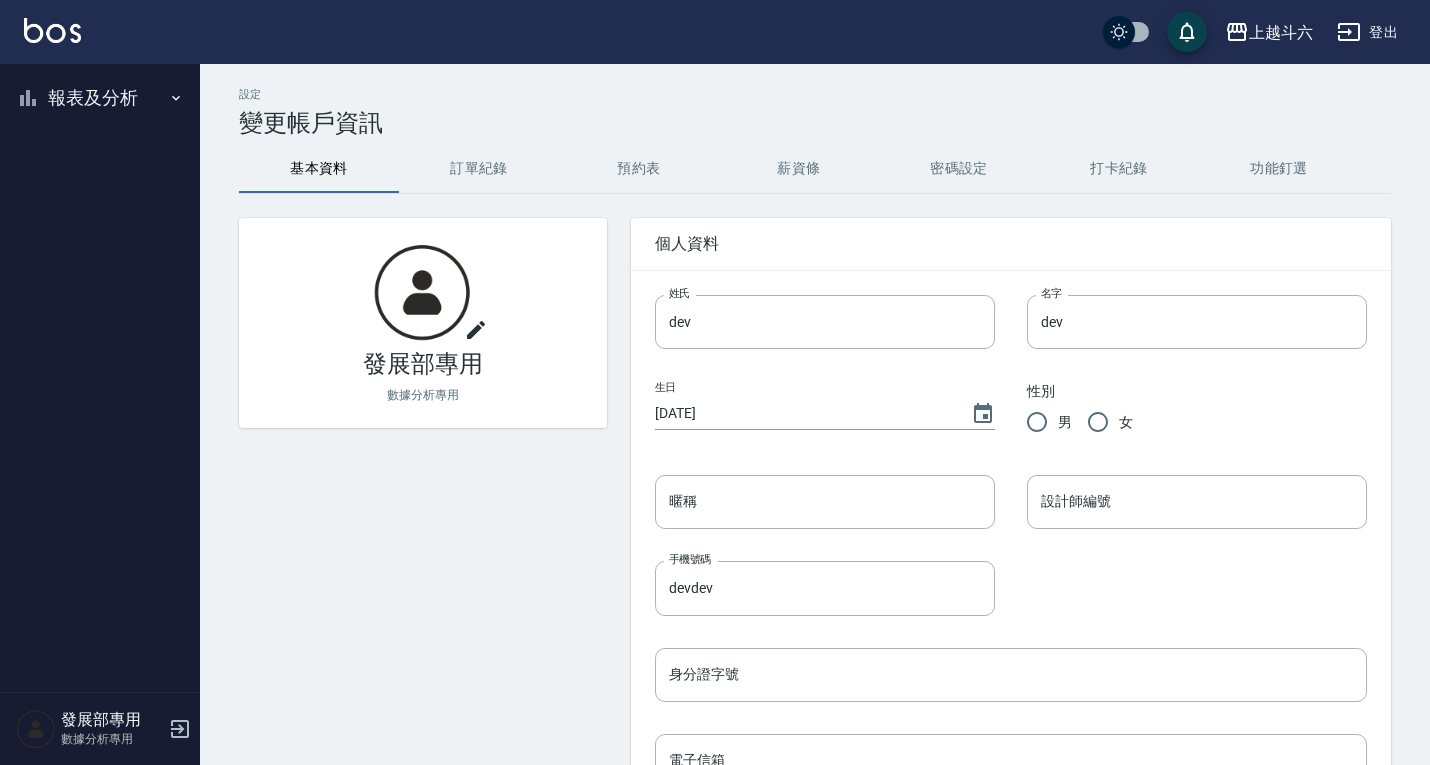 click on "報表及分析" at bounding box center (100, 98) 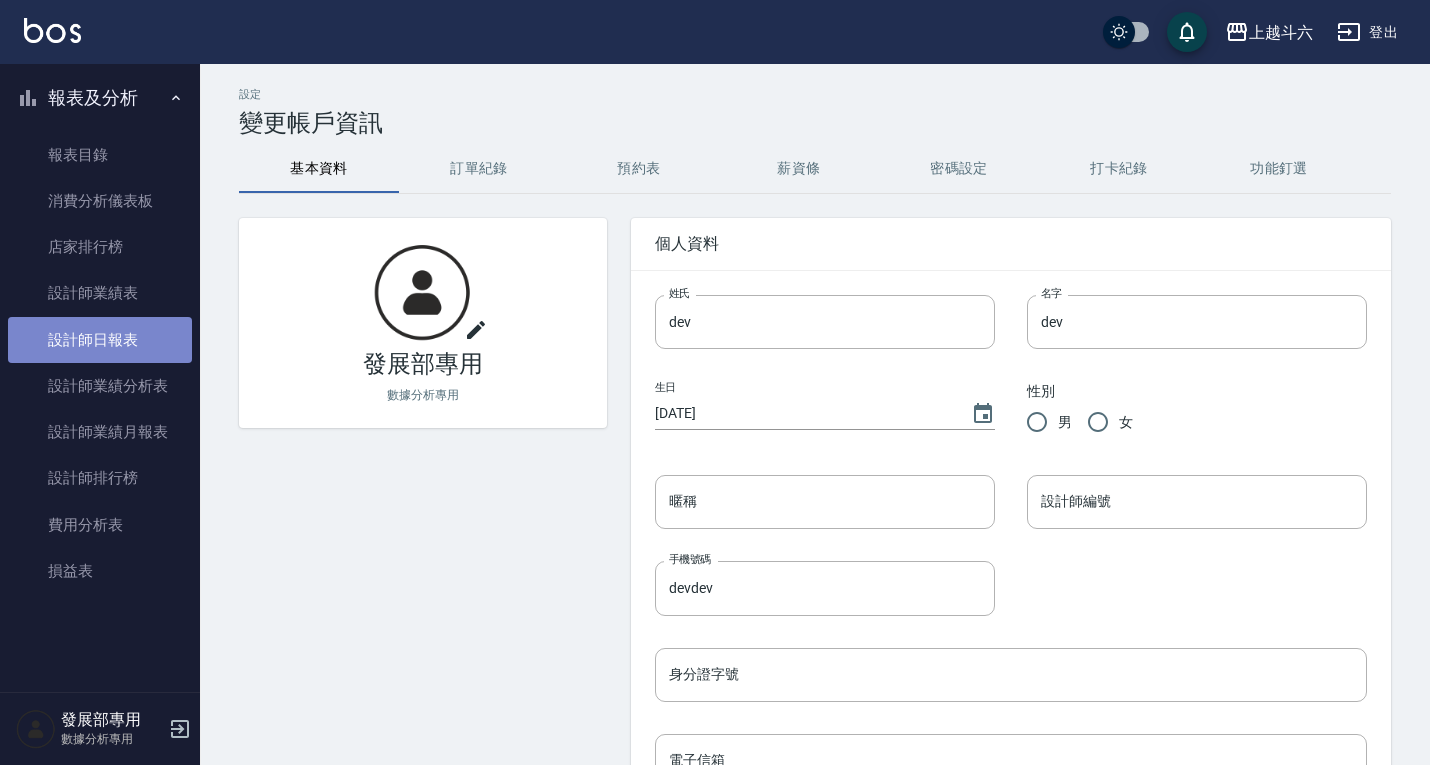 click on "設計師日報表" at bounding box center (100, 340) 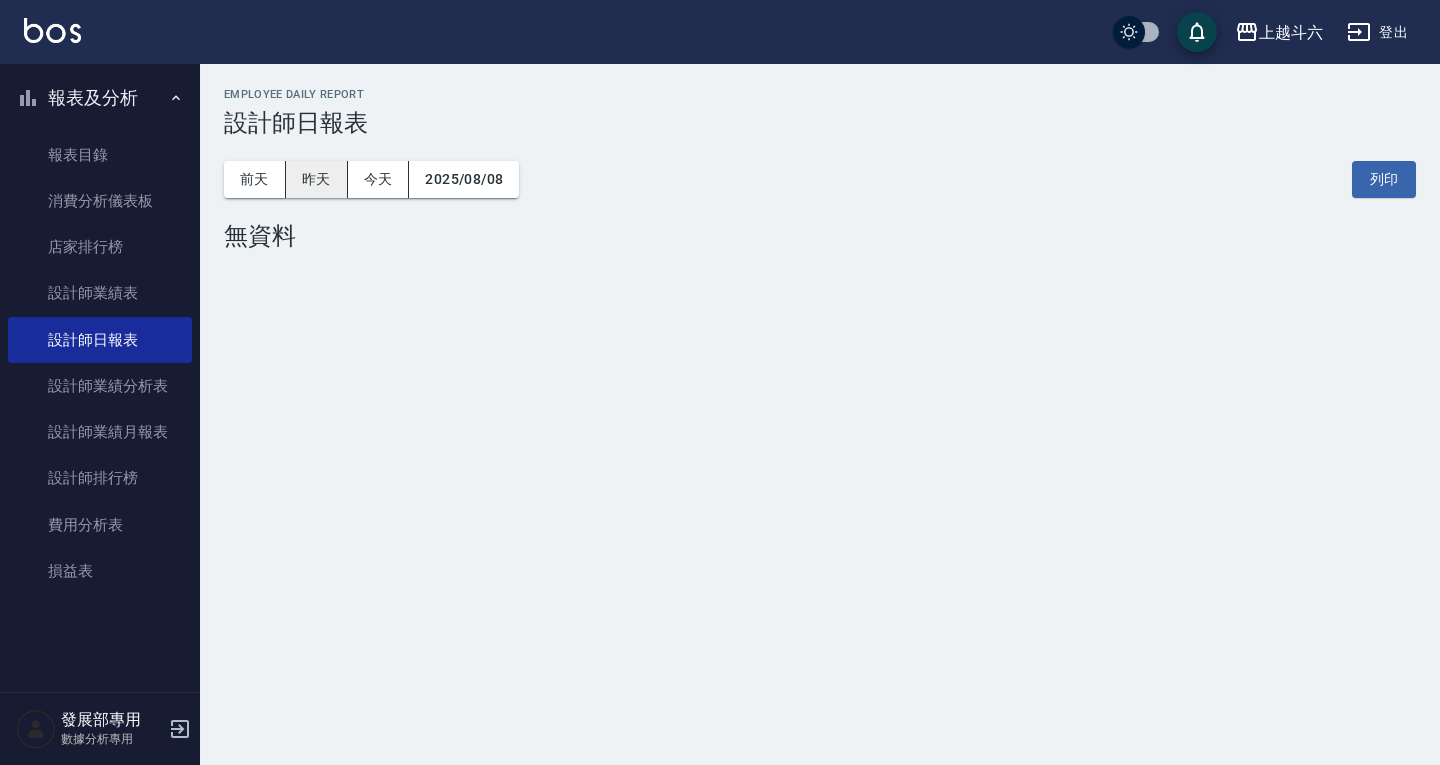 click on "昨天" at bounding box center [317, 179] 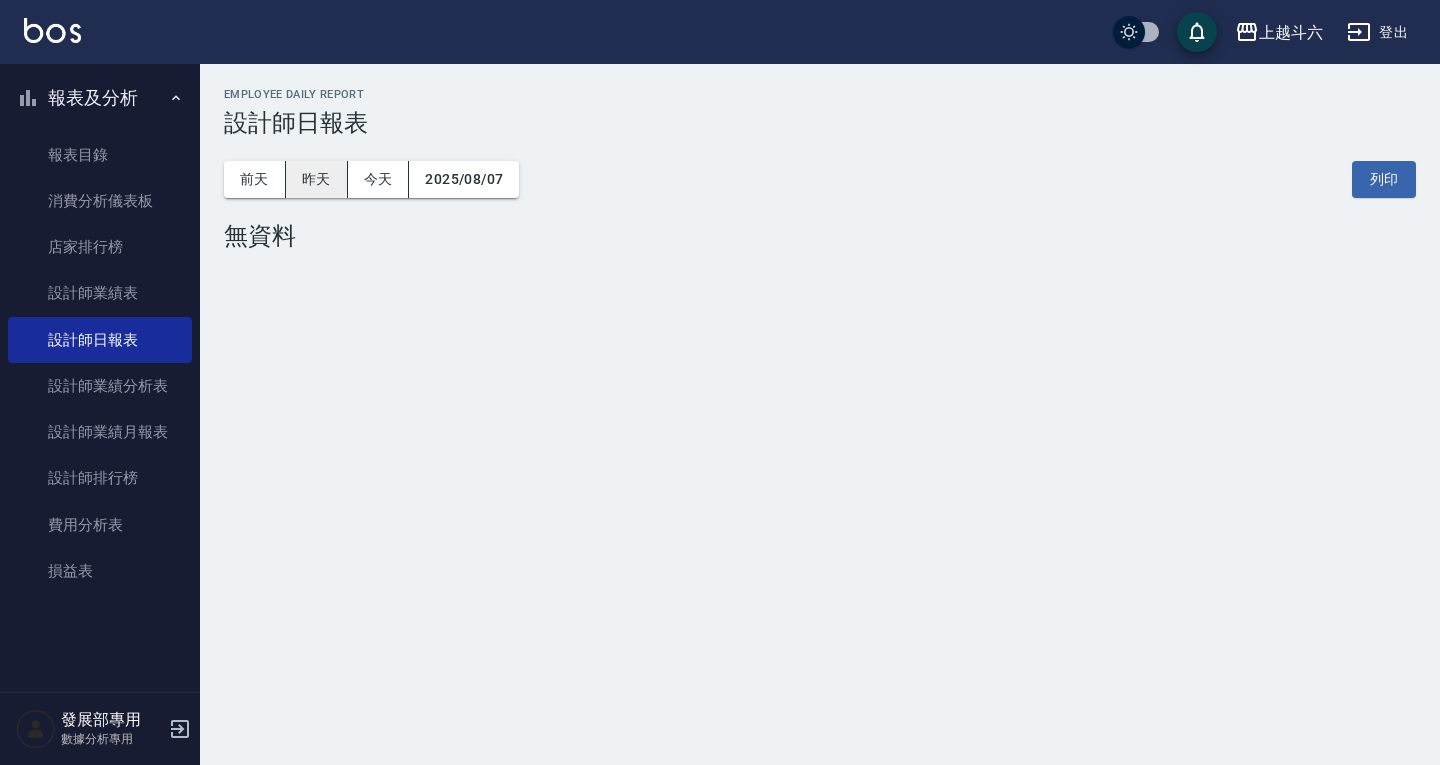 click on "昨天" at bounding box center (317, 179) 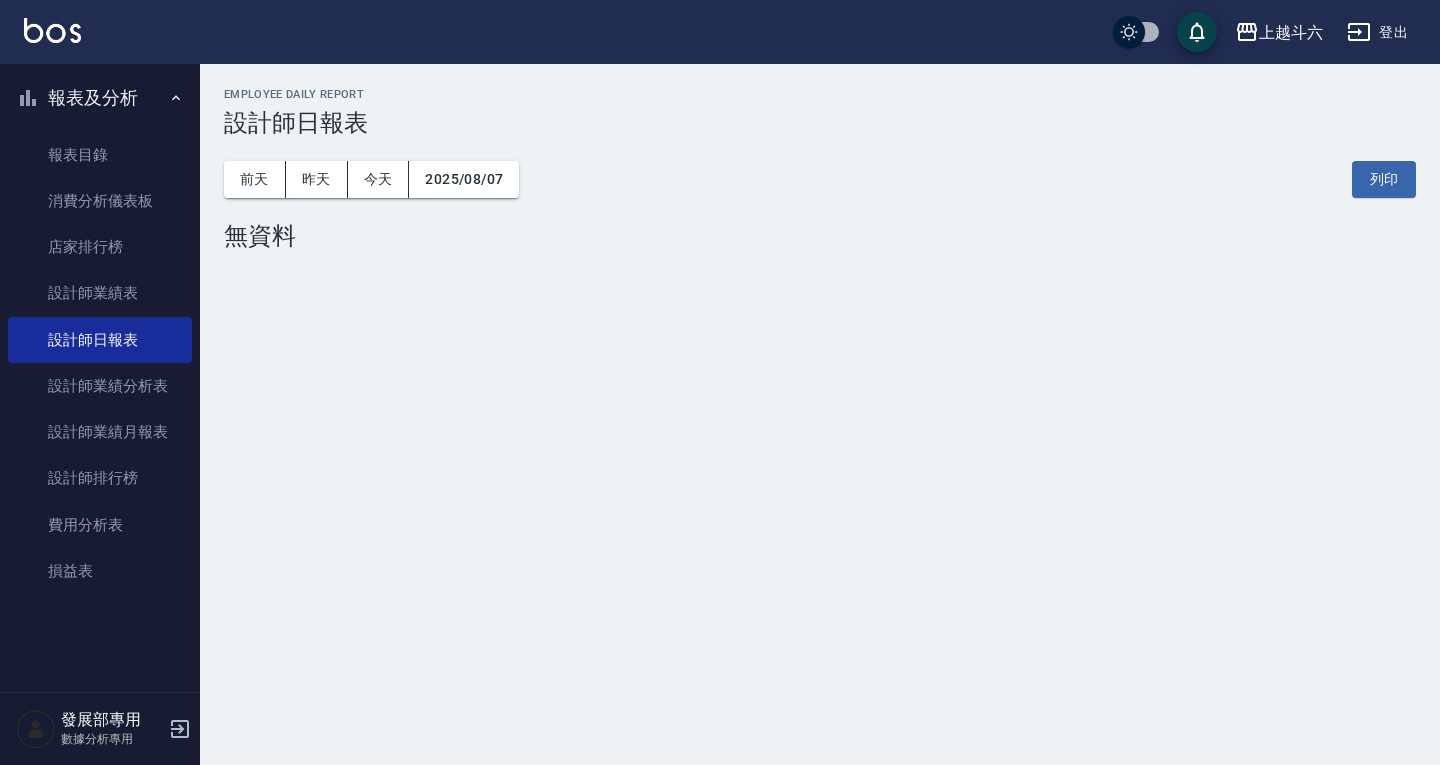click on "上越斗六   2025-08-07   設計師日報表 列印時間： 2025-08-08-10:03 Employee Daily Report 設計師日報表 前天 昨天 今天 2025/08/07 列印 無資料" at bounding box center [820, 173] 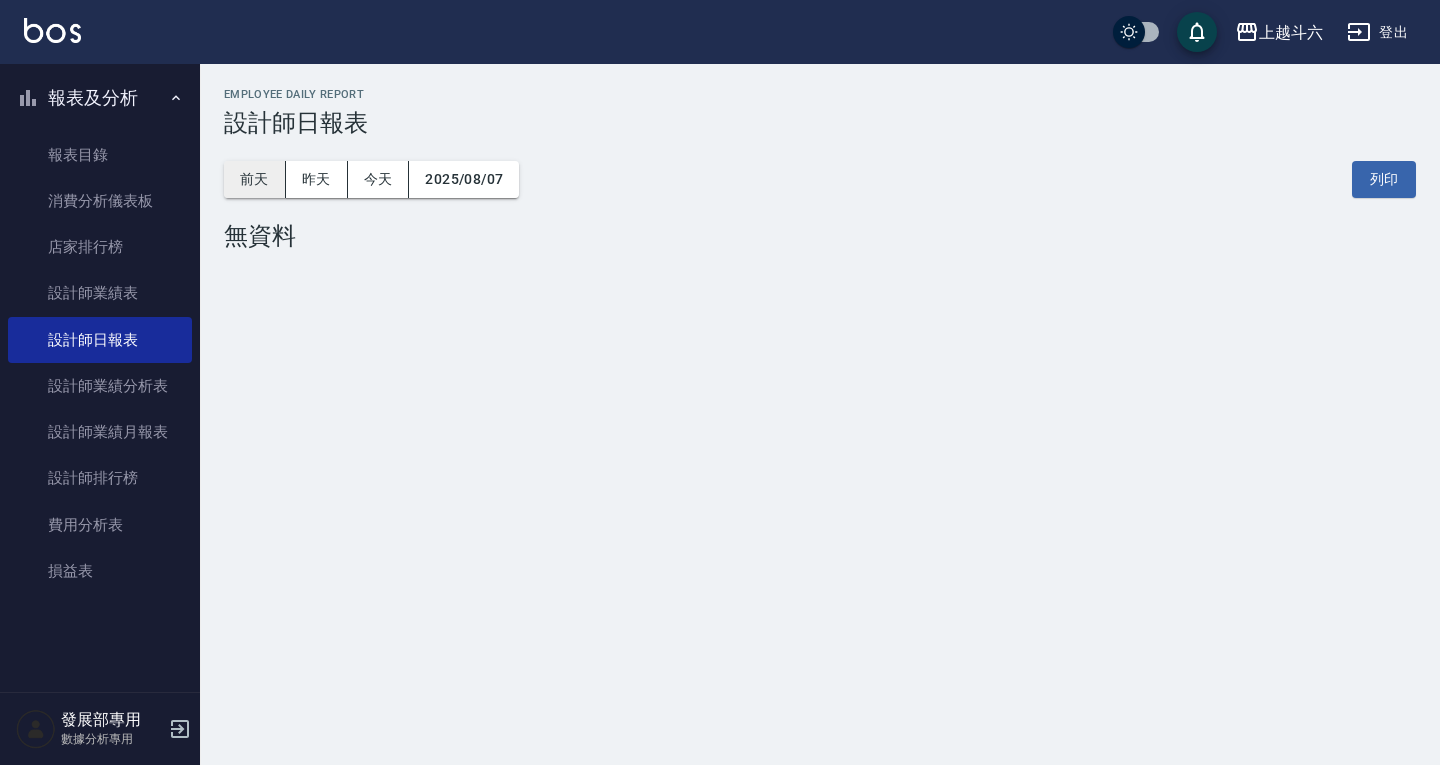 click on "前天" at bounding box center (255, 179) 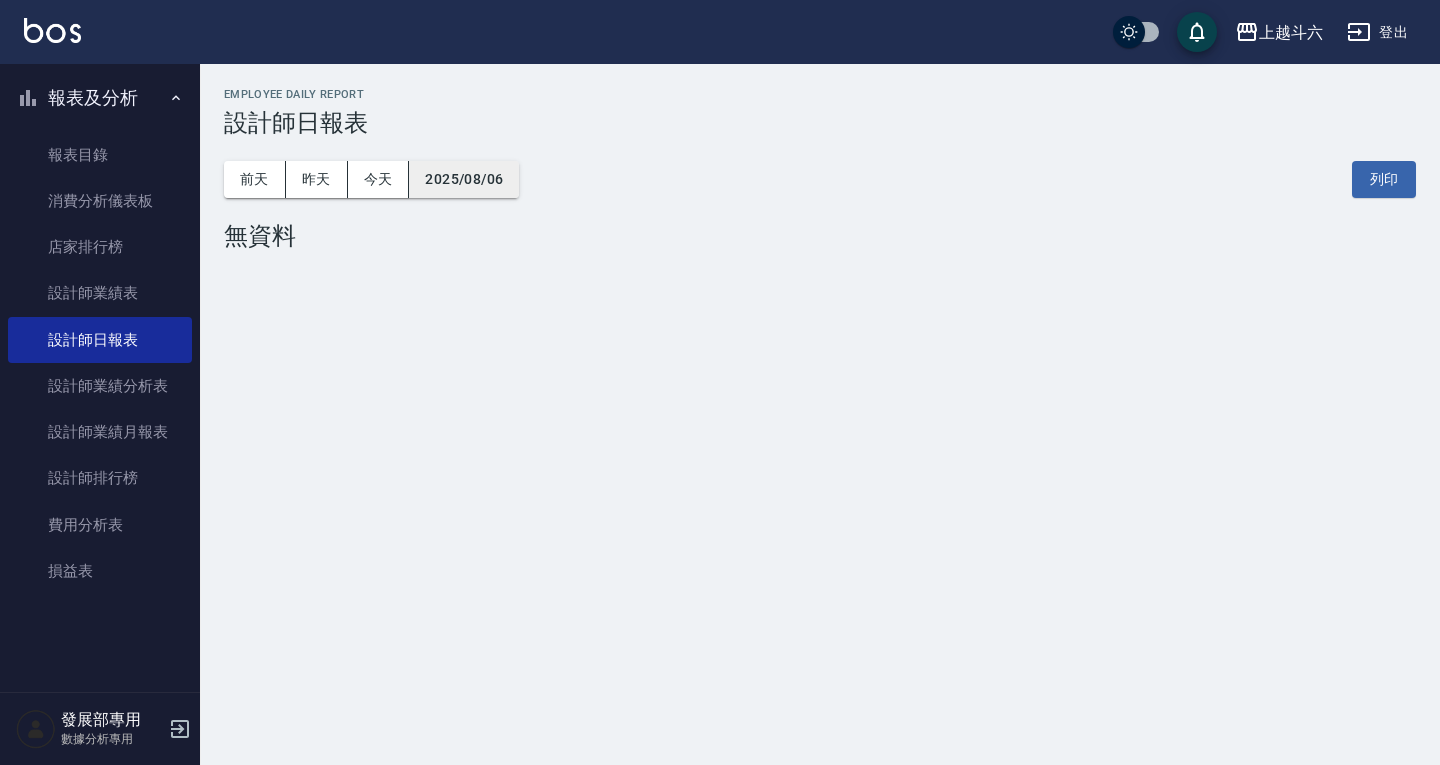 click on "2025/08/06" at bounding box center [464, 179] 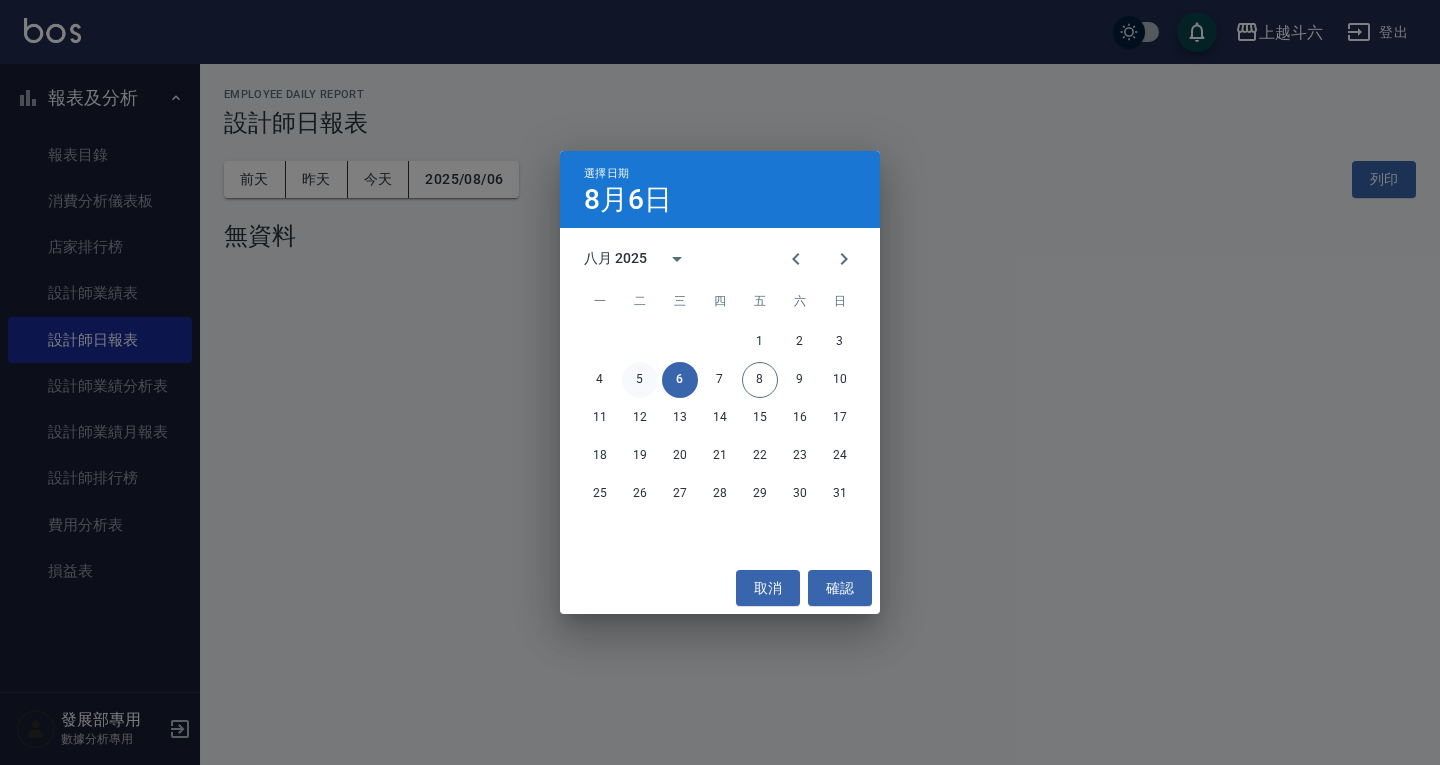 click on "5" at bounding box center (640, 380) 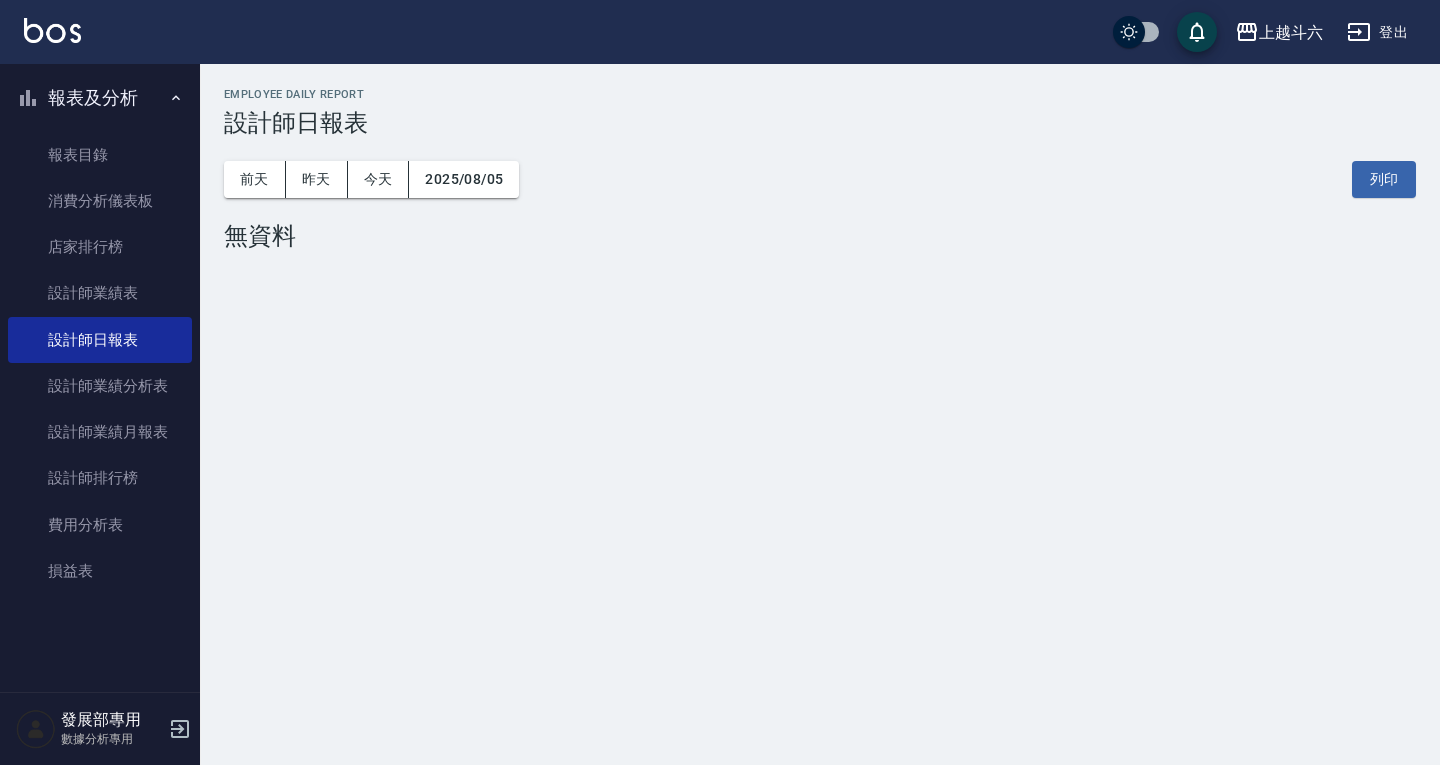 click on "前天 昨天 今天 2025/08/05 列印" at bounding box center [820, 179] 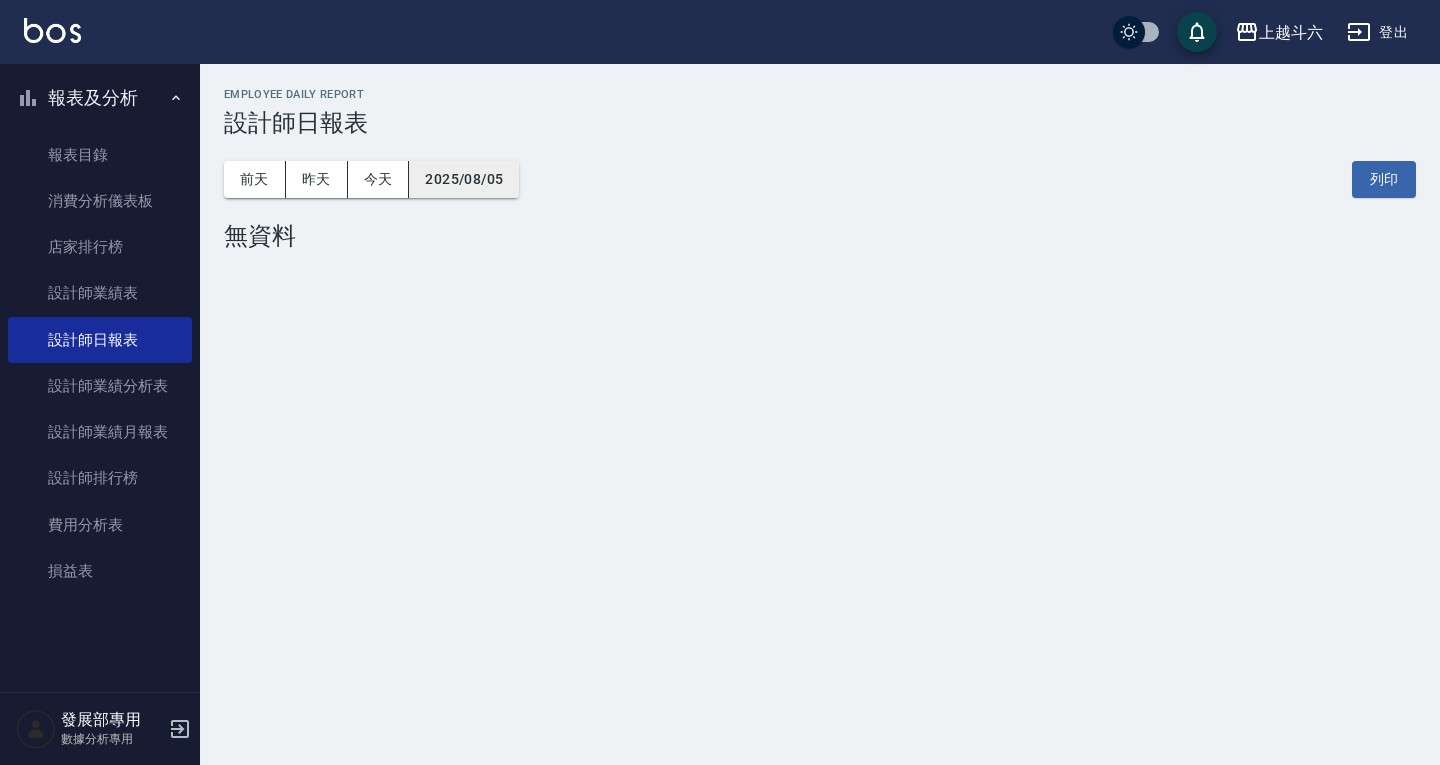 click on "2025/08/05" at bounding box center (464, 179) 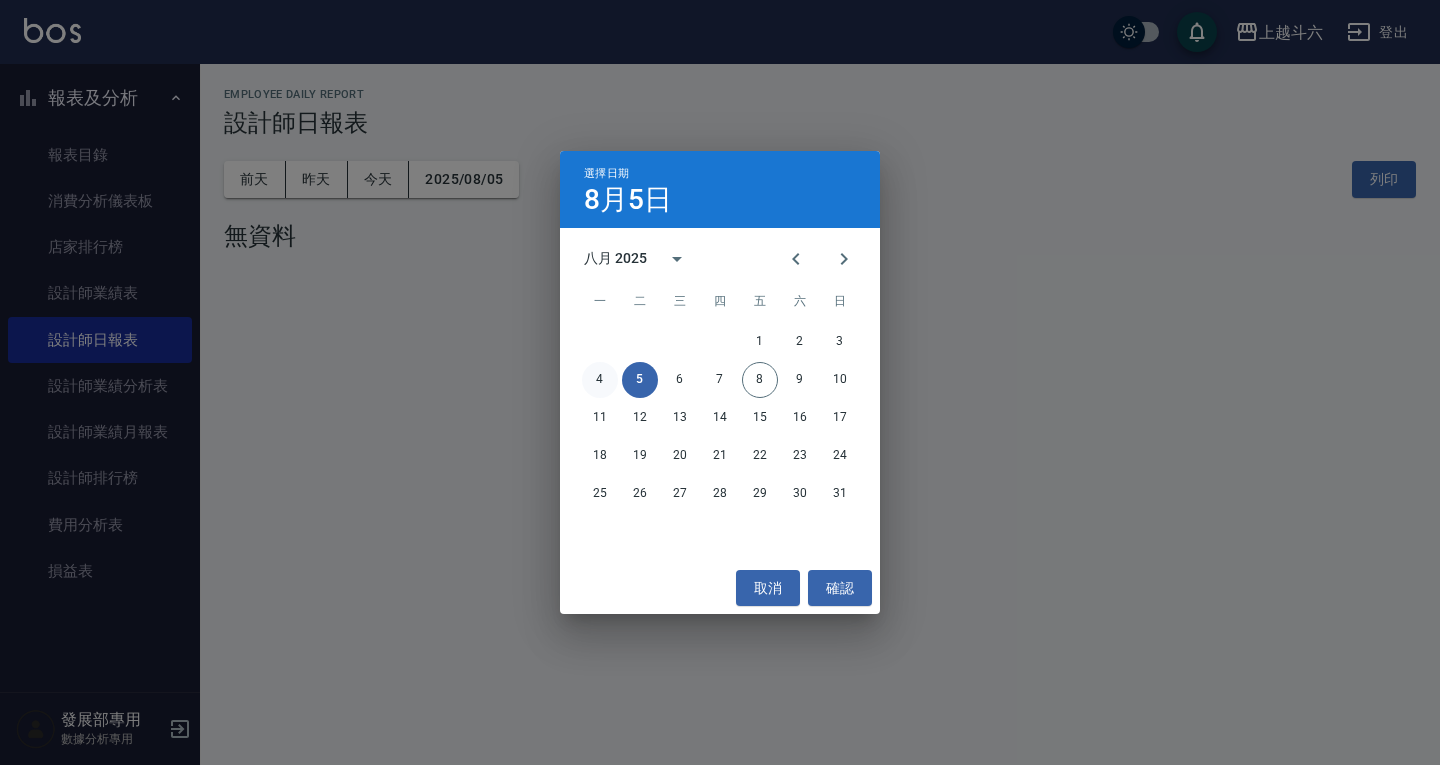 click on "4" at bounding box center (600, 380) 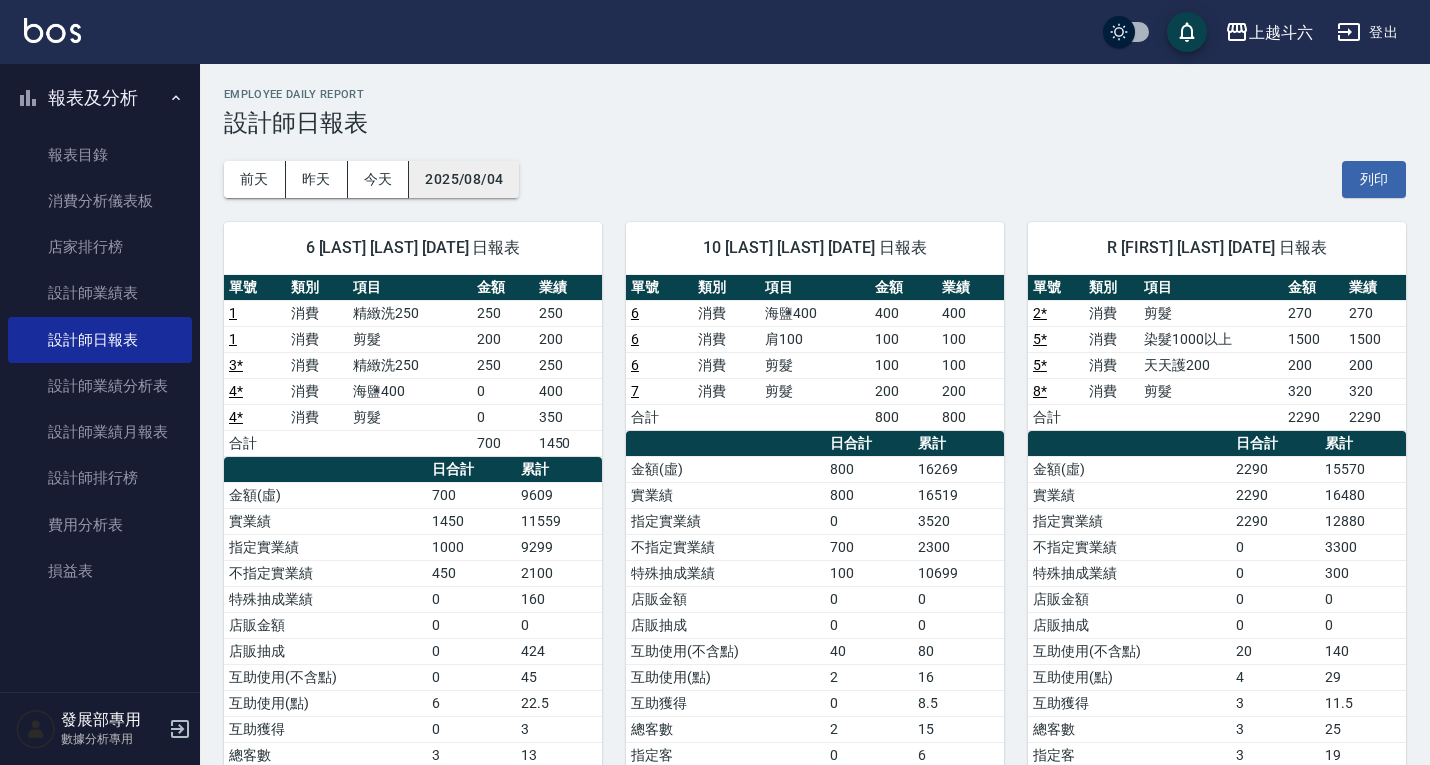 click on "2025/08/04" at bounding box center [464, 179] 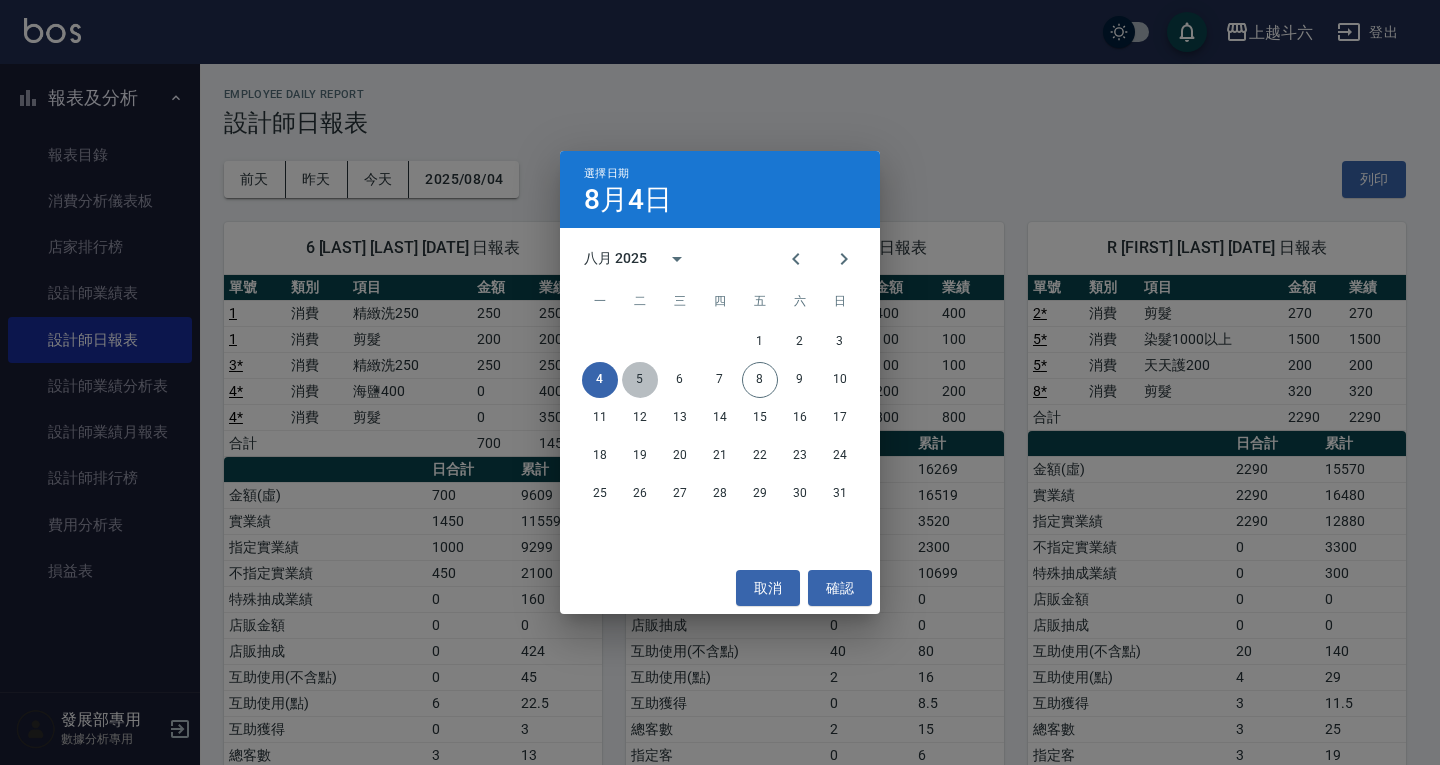 click on "5" at bounding box center (640, 380) 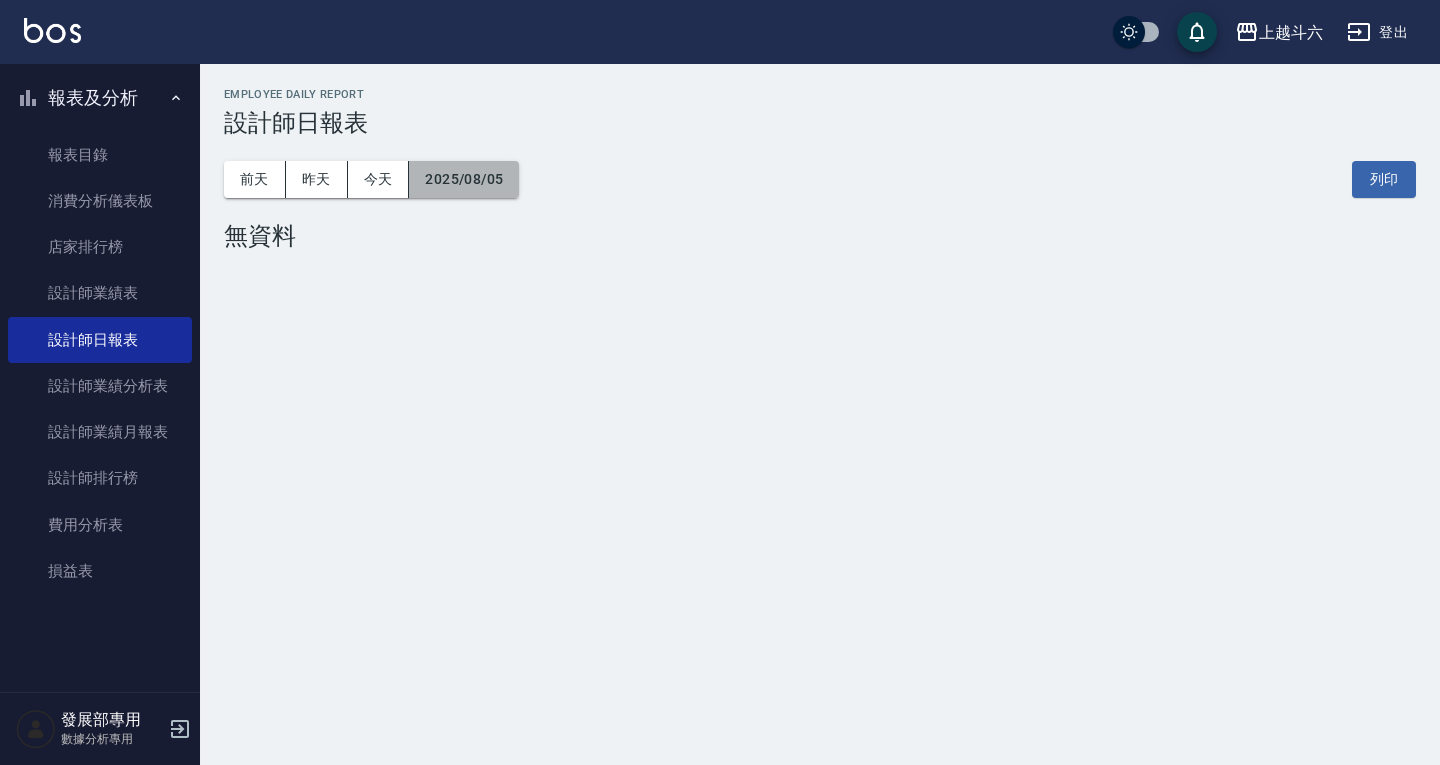 click on "2025/08/05" at bounding box center (464, 179) 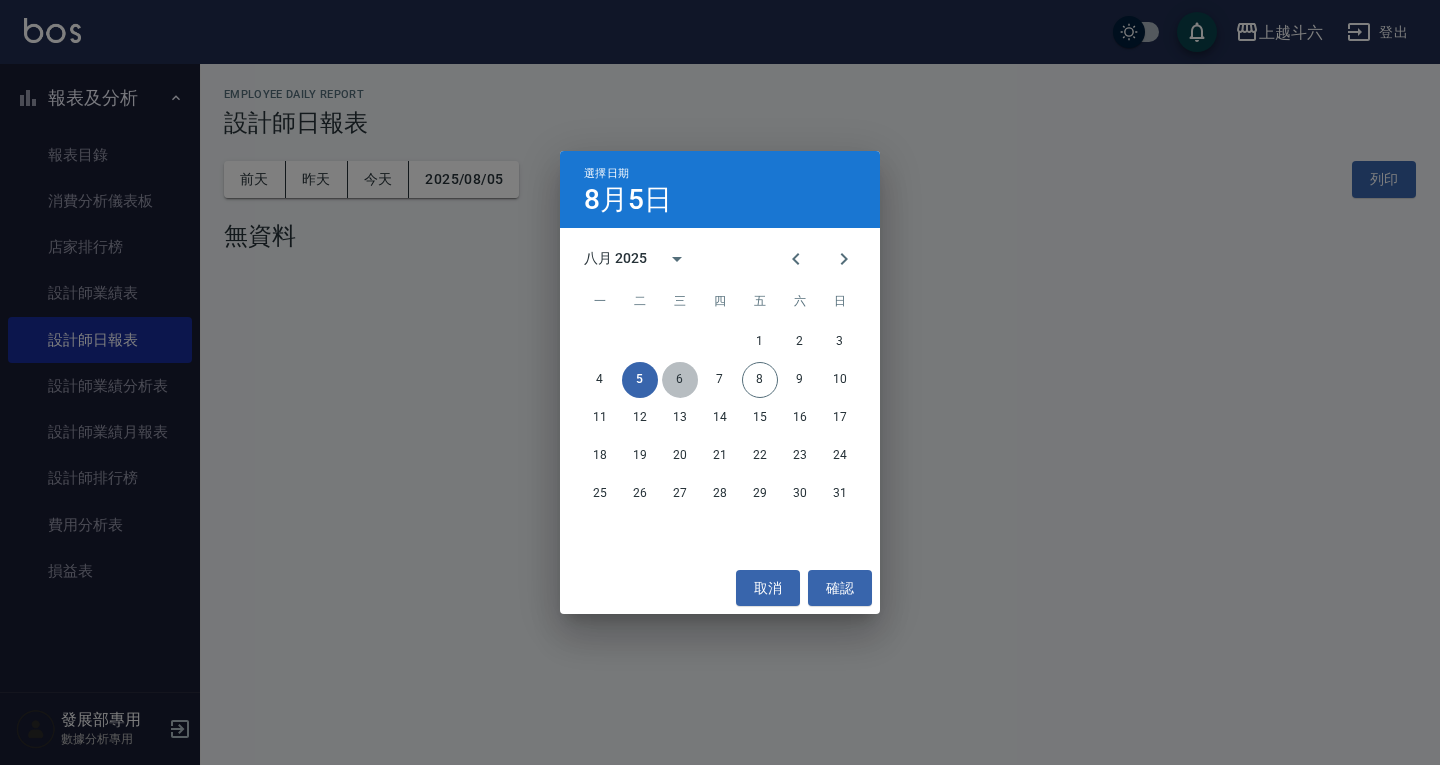 click on "6" at bounding box center [680, 380] 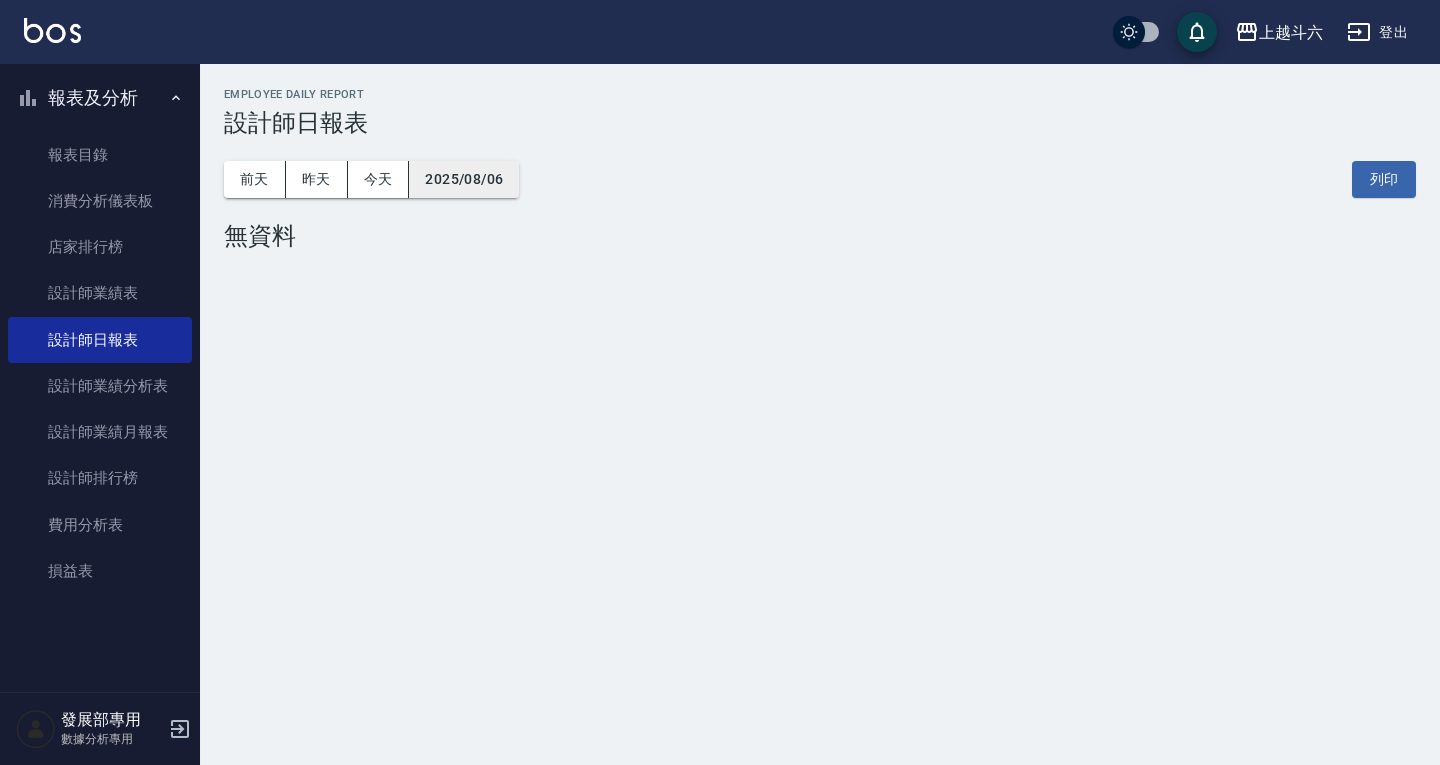 click on "2025/08/06" at bounding box center (464, 179) 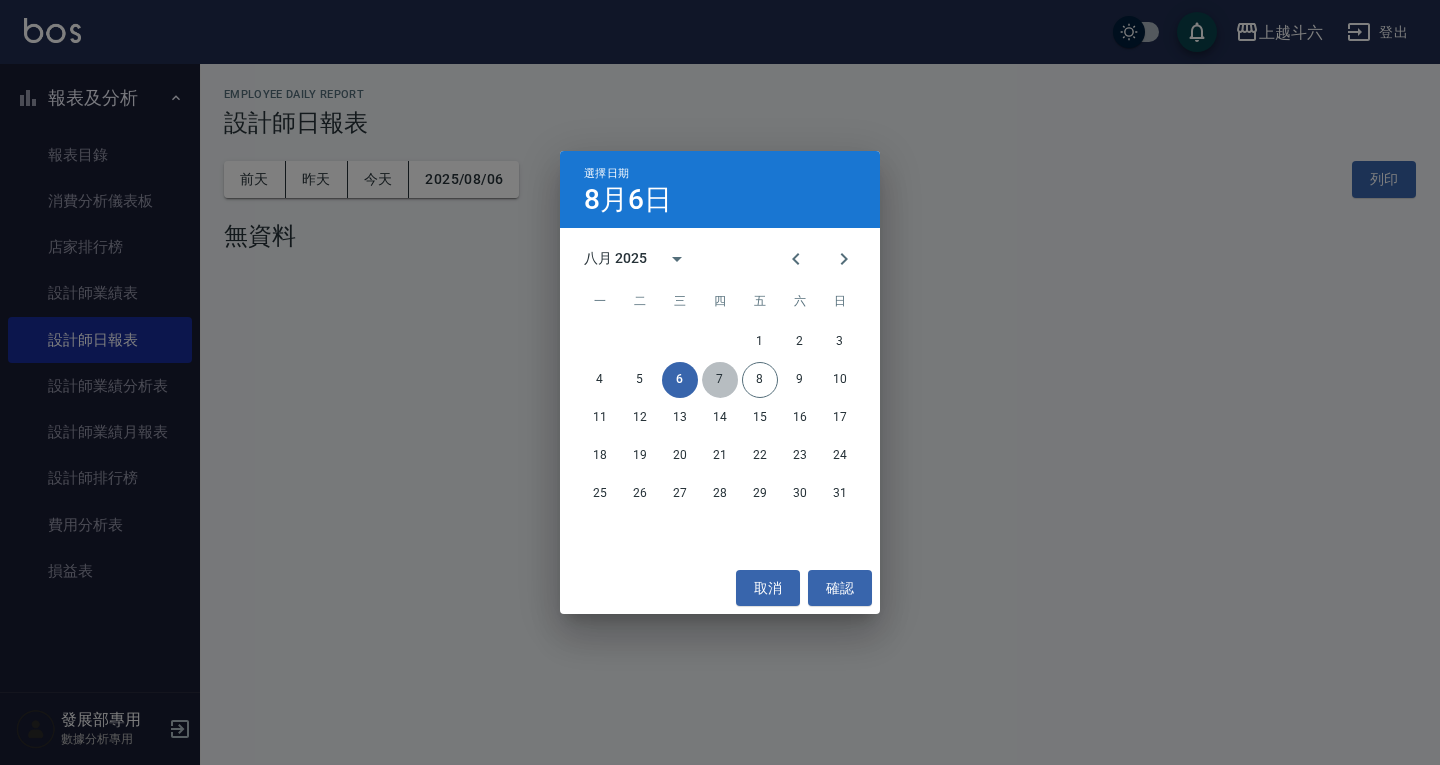 click on "7" at bounding box center [720, 380] 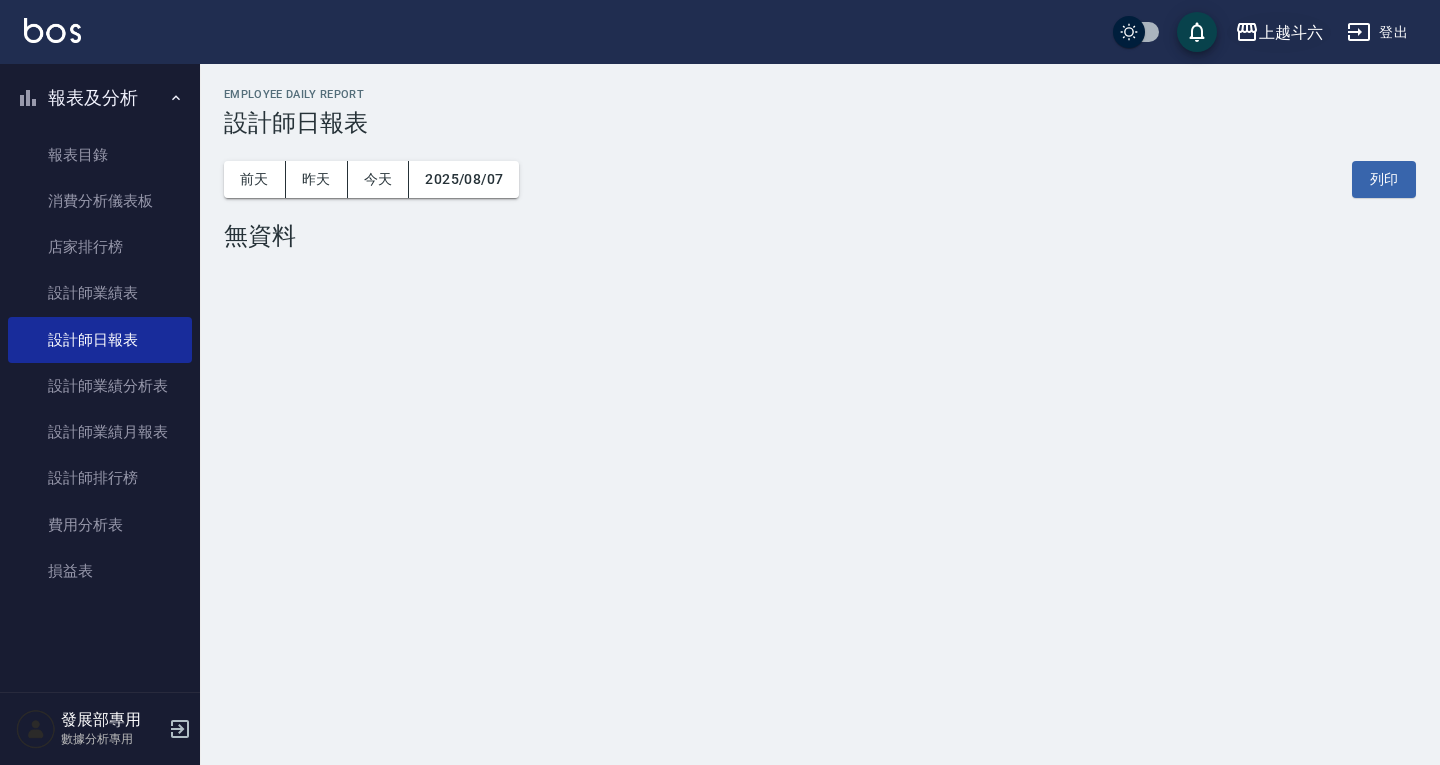 click on "上越斗六" at bounding box center [1291, 32] 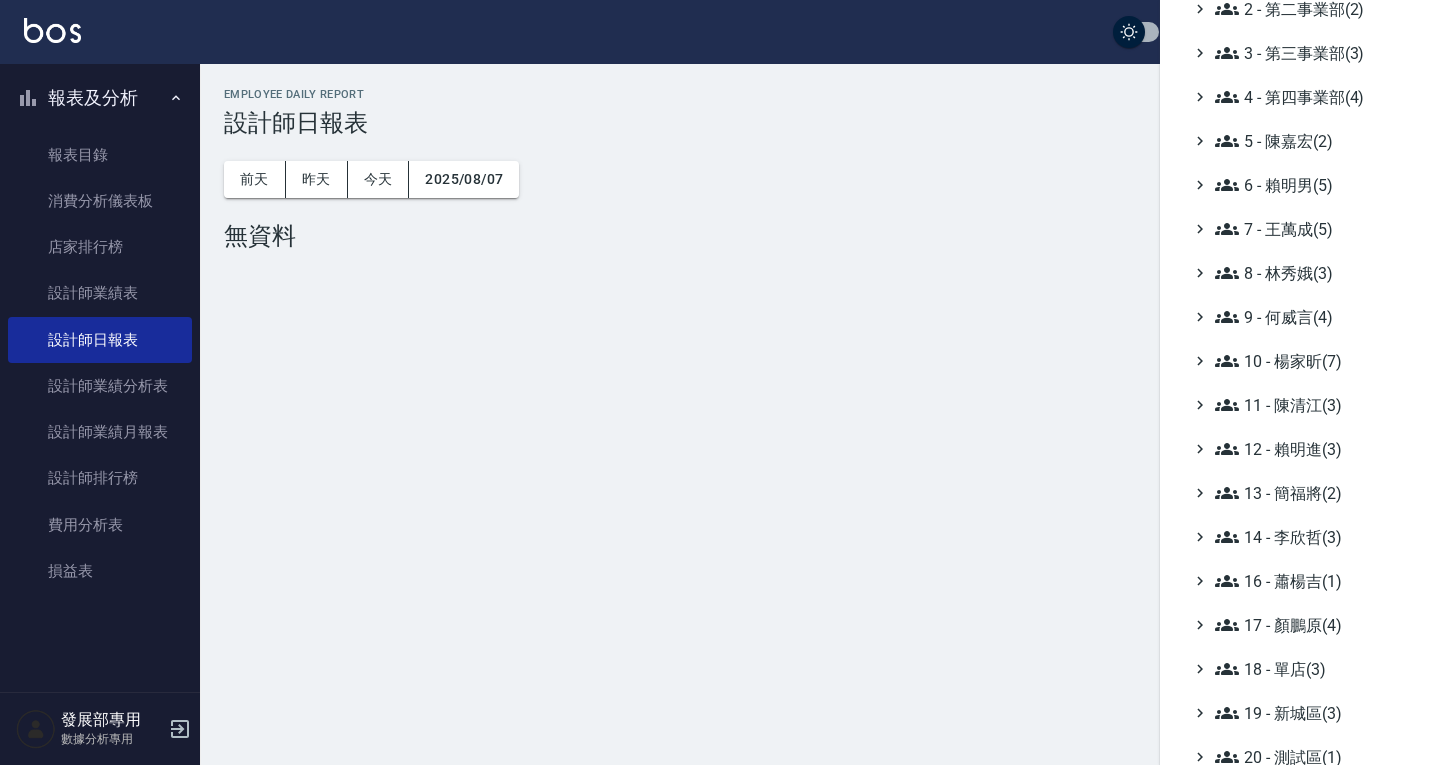 scroll, scrollTop: 191, scrollLeft: 0, axis: vertical 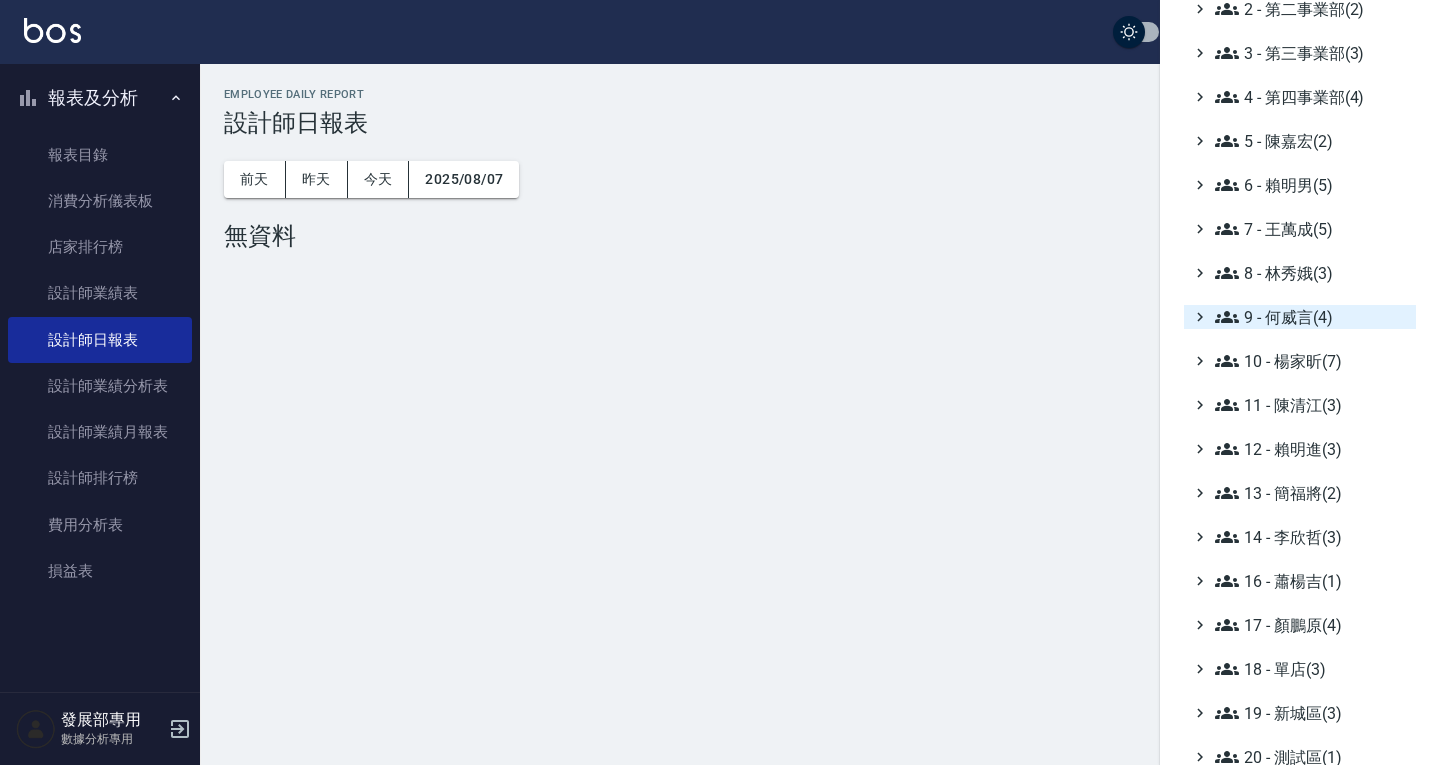 click on "9 - 何威言(4)" at bounding box center [1311, 317] 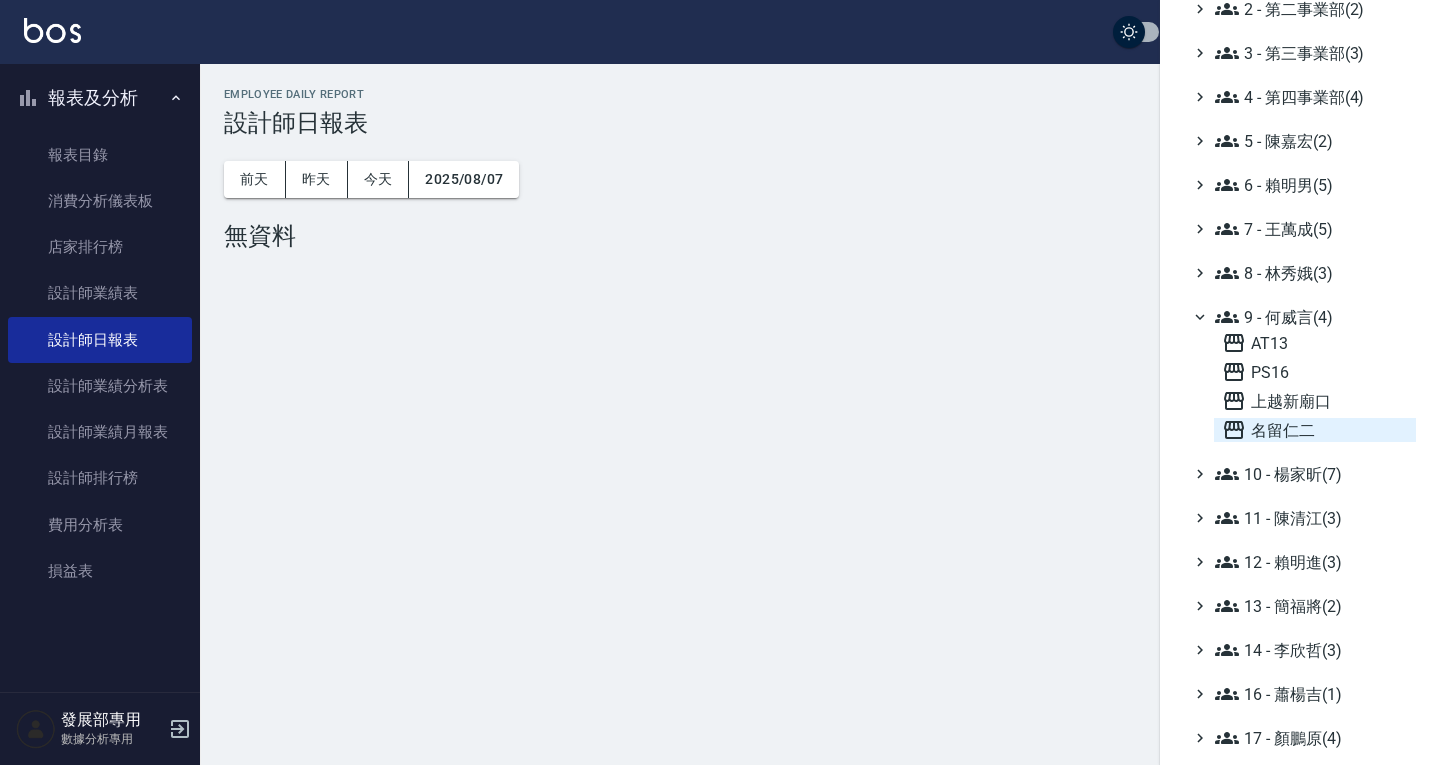 click on "名留仁二" at bounding box center [1315, 430] 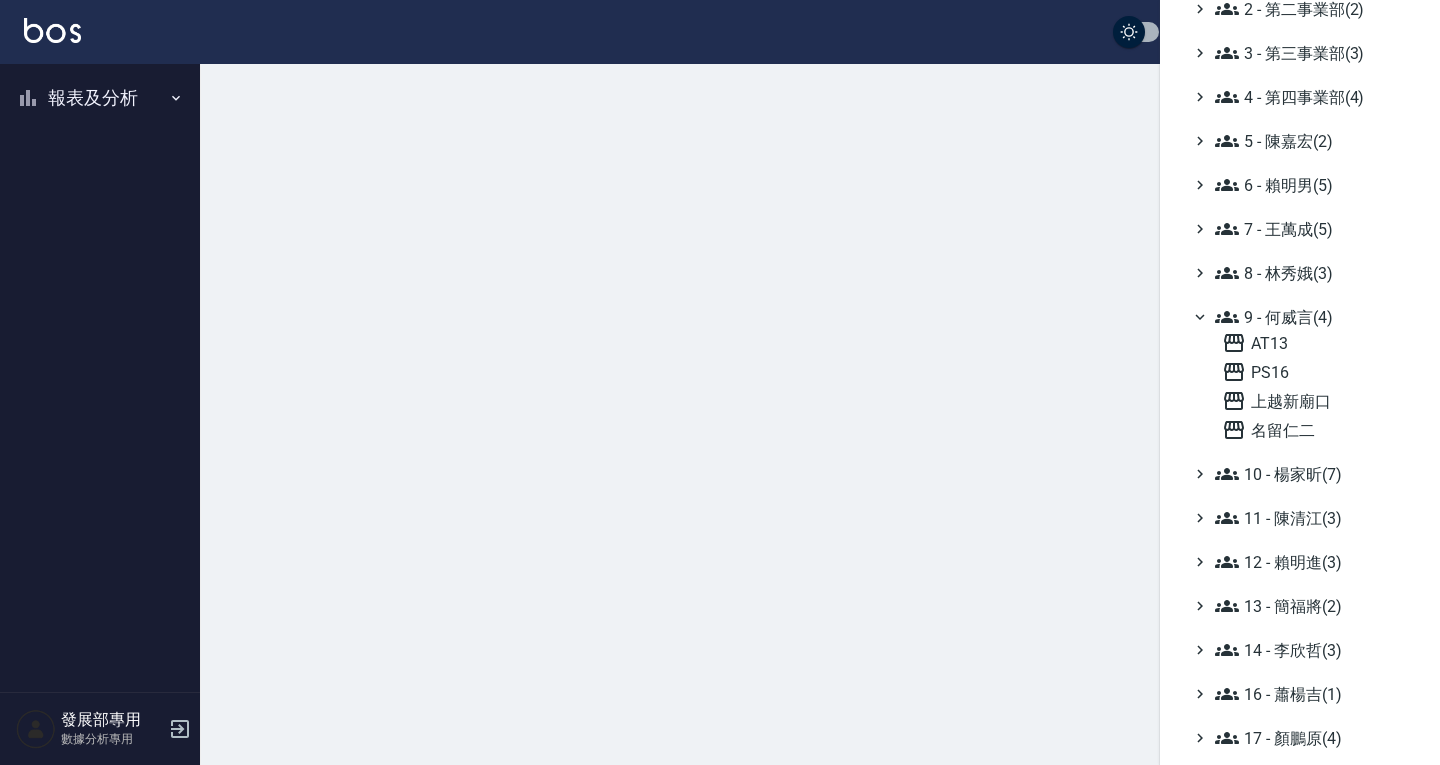click at bounding box center [720, 382] 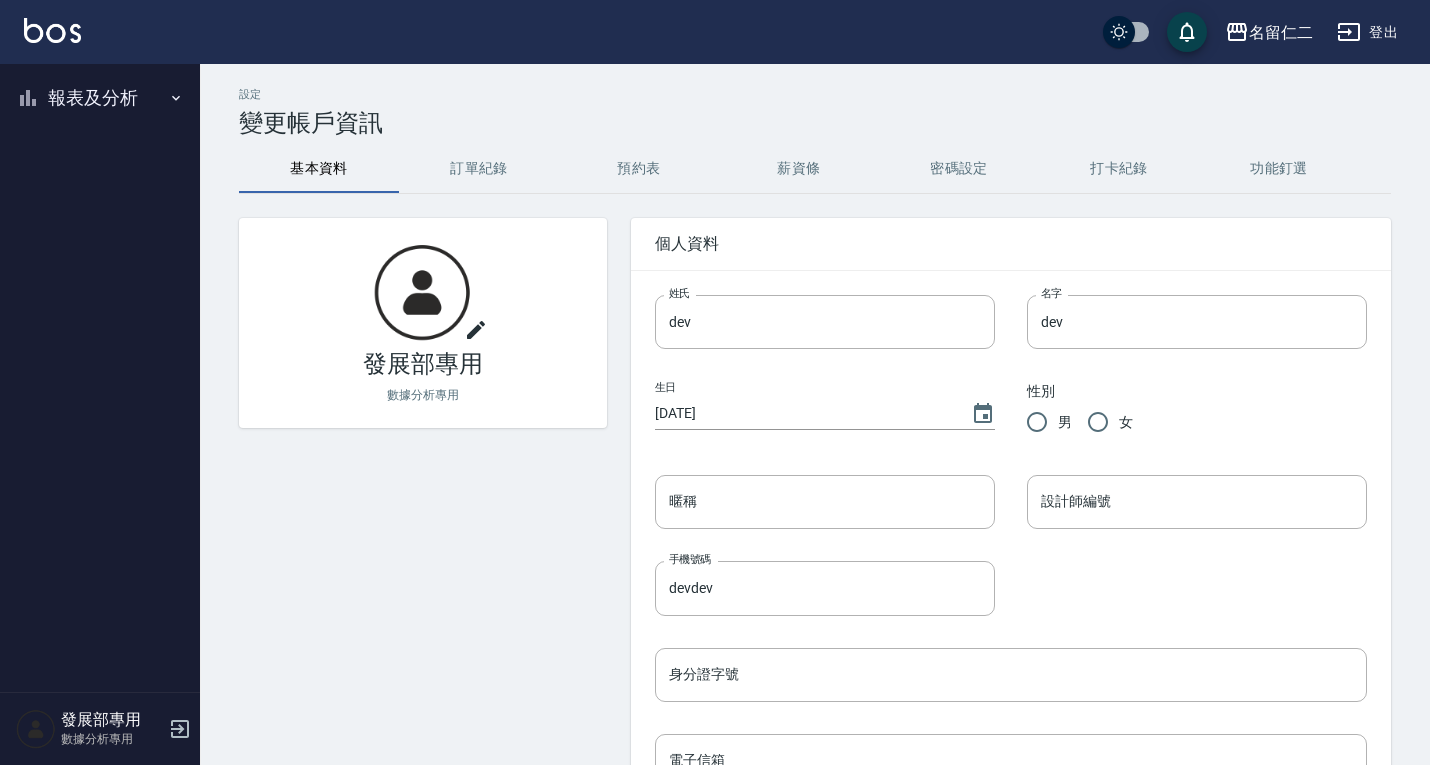 click on "報表及分析" at bounding box center [100, 98] 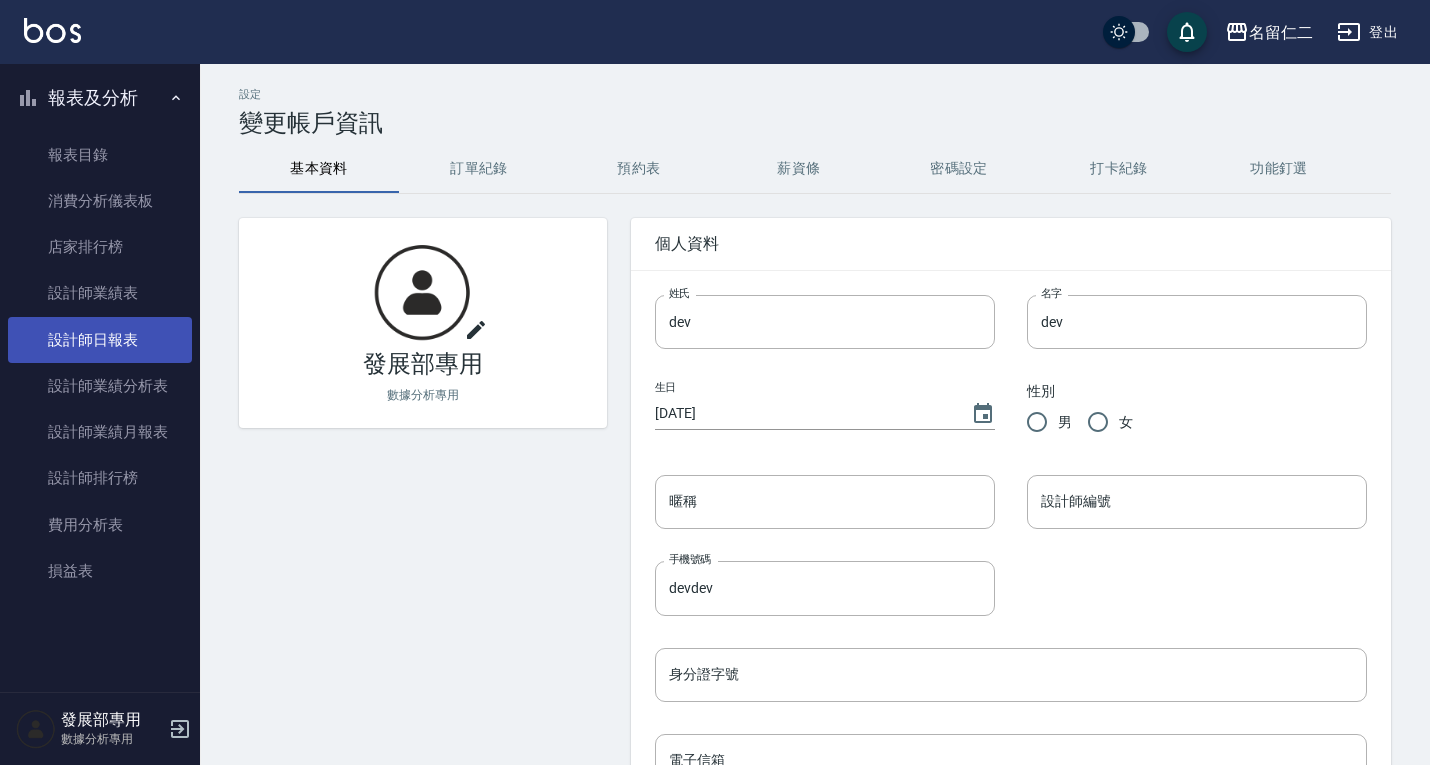 click on "設計師日報表" at bounding box center (100, 340) 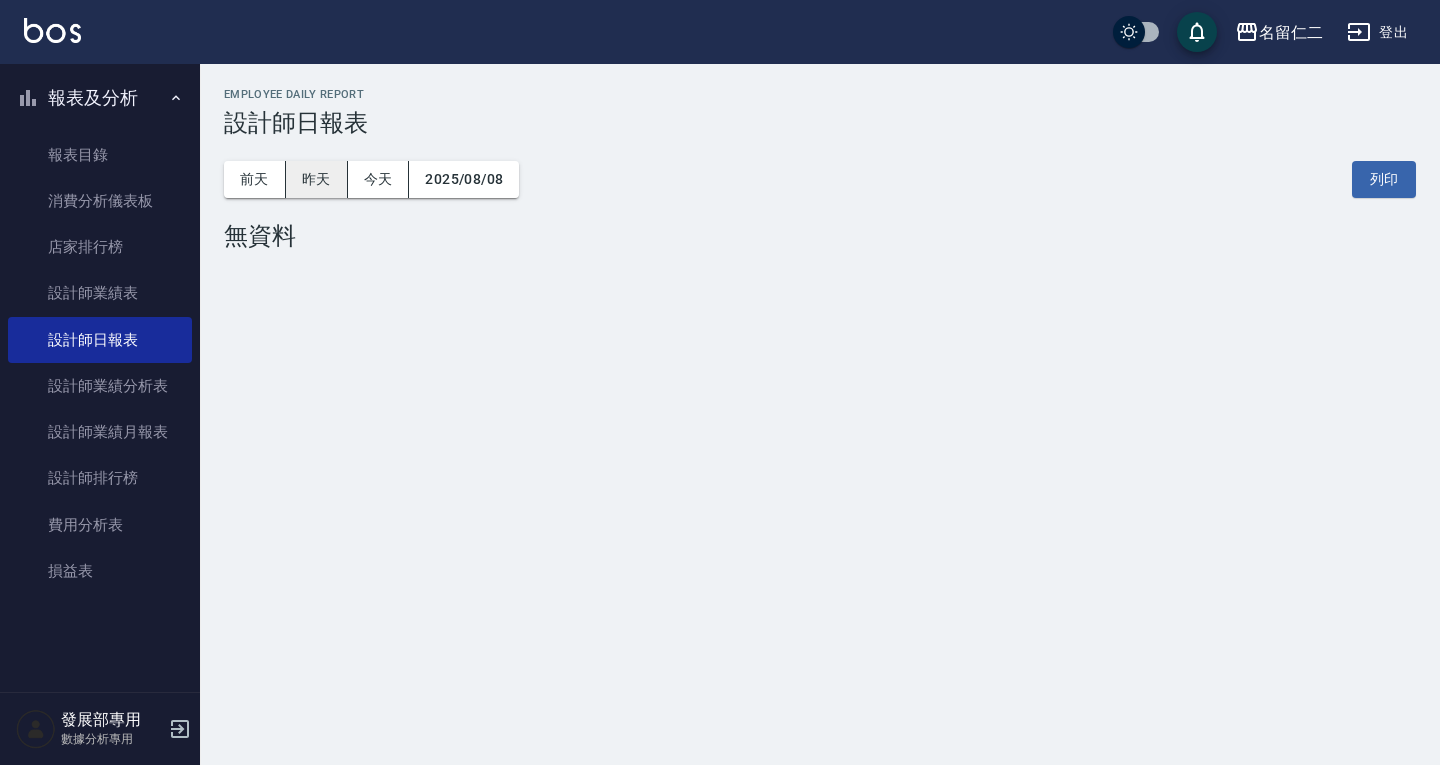 click on "昨天" at bounding box center [317, 179] 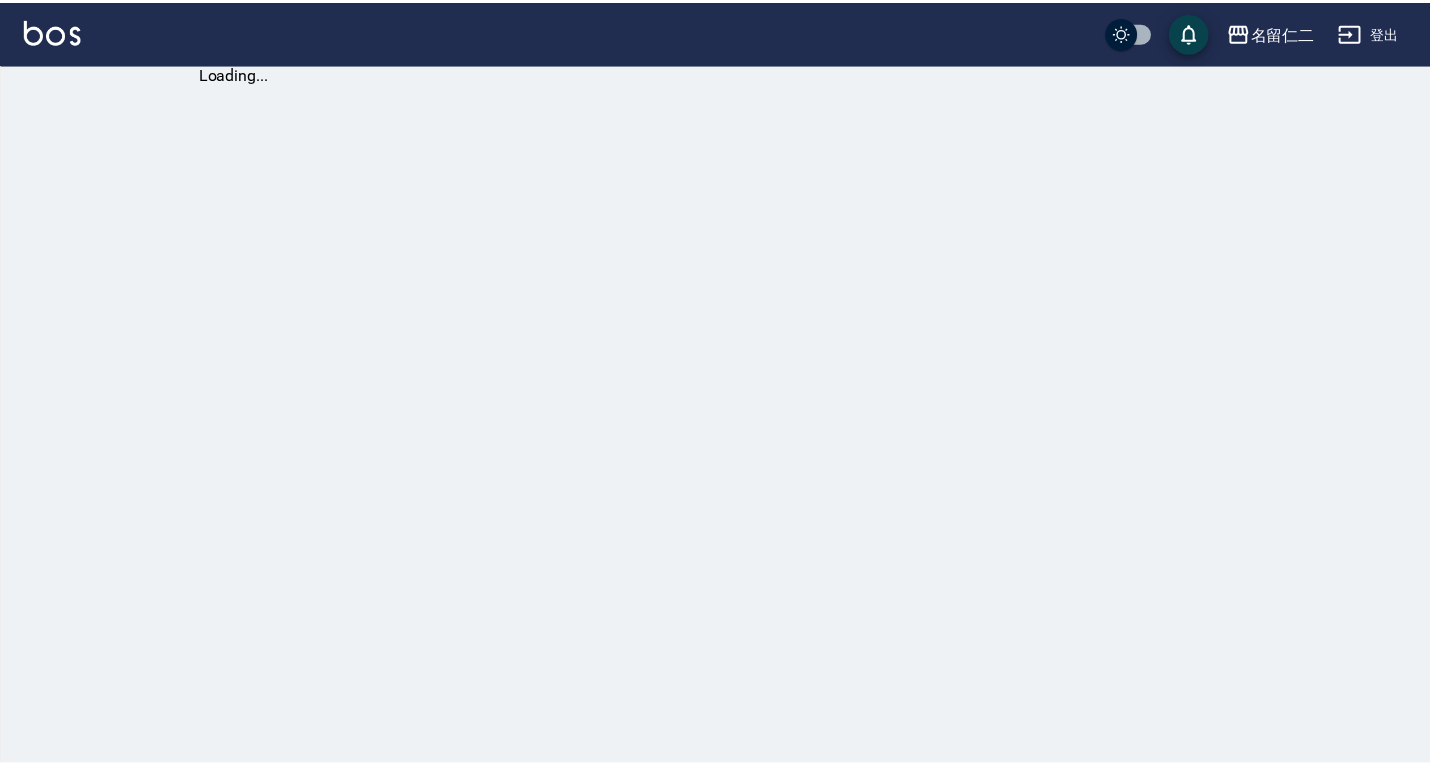 scroll, scrollTop: 0, scrollLeft: 0, axis: both 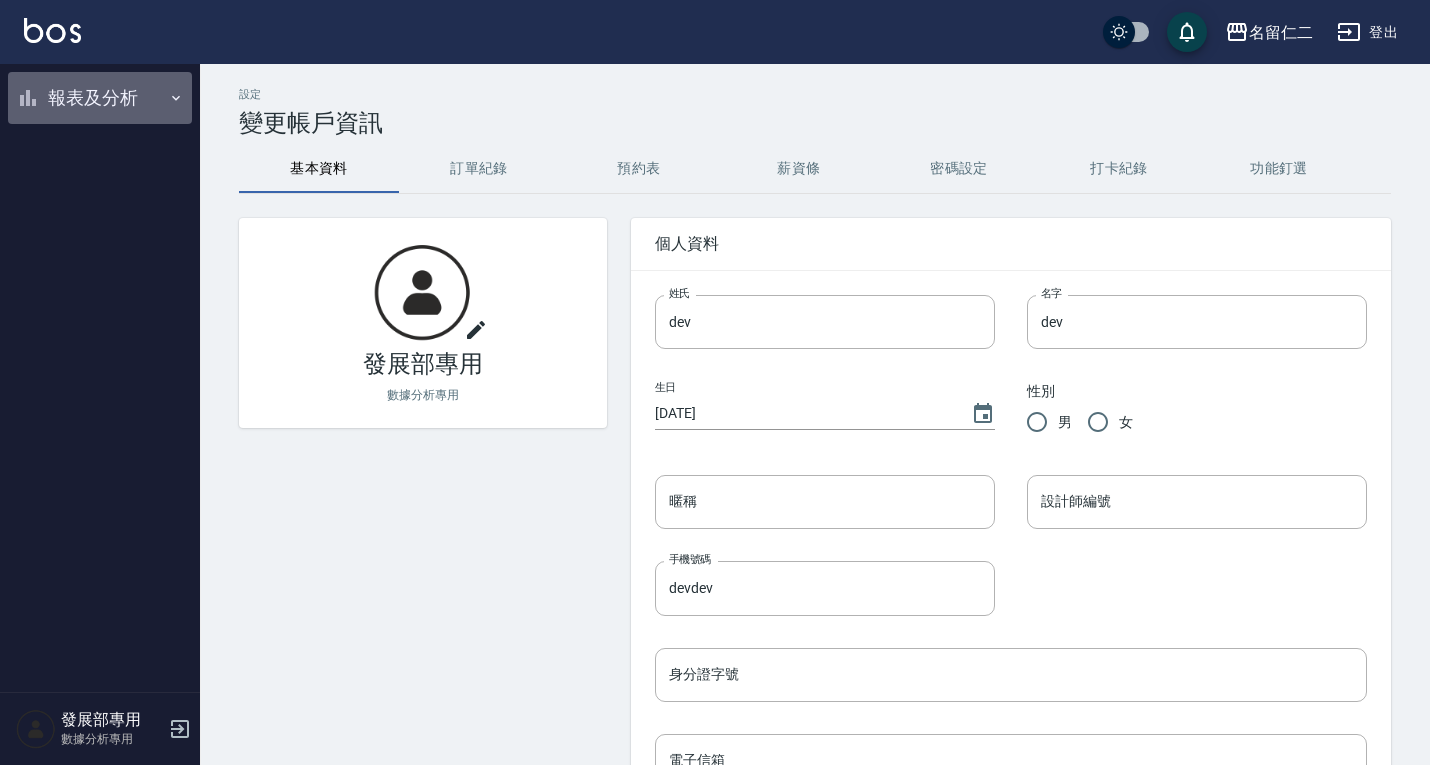 click on "報表及分析" at bounding box center [100, 98] 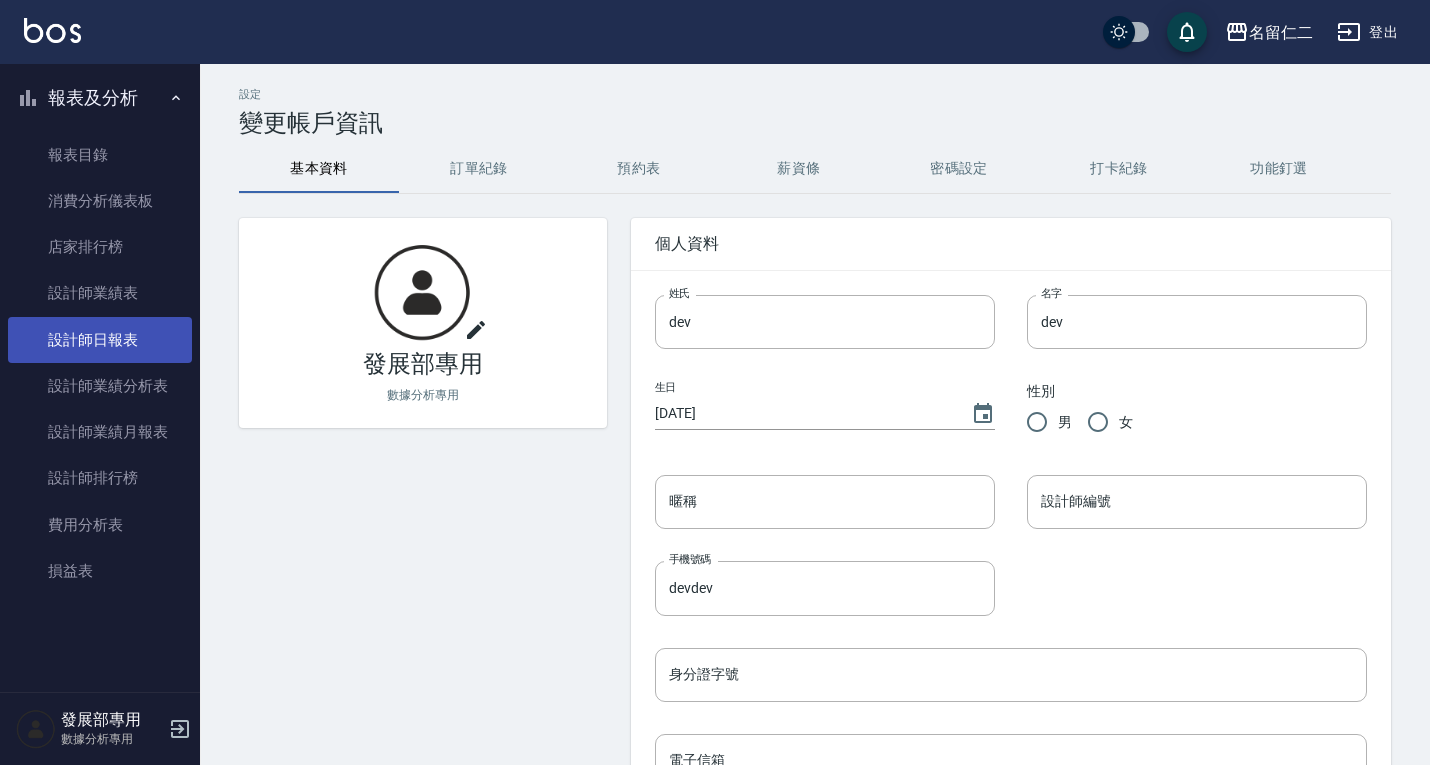 click on "設計師日報表" at bounding box center [100, 340] 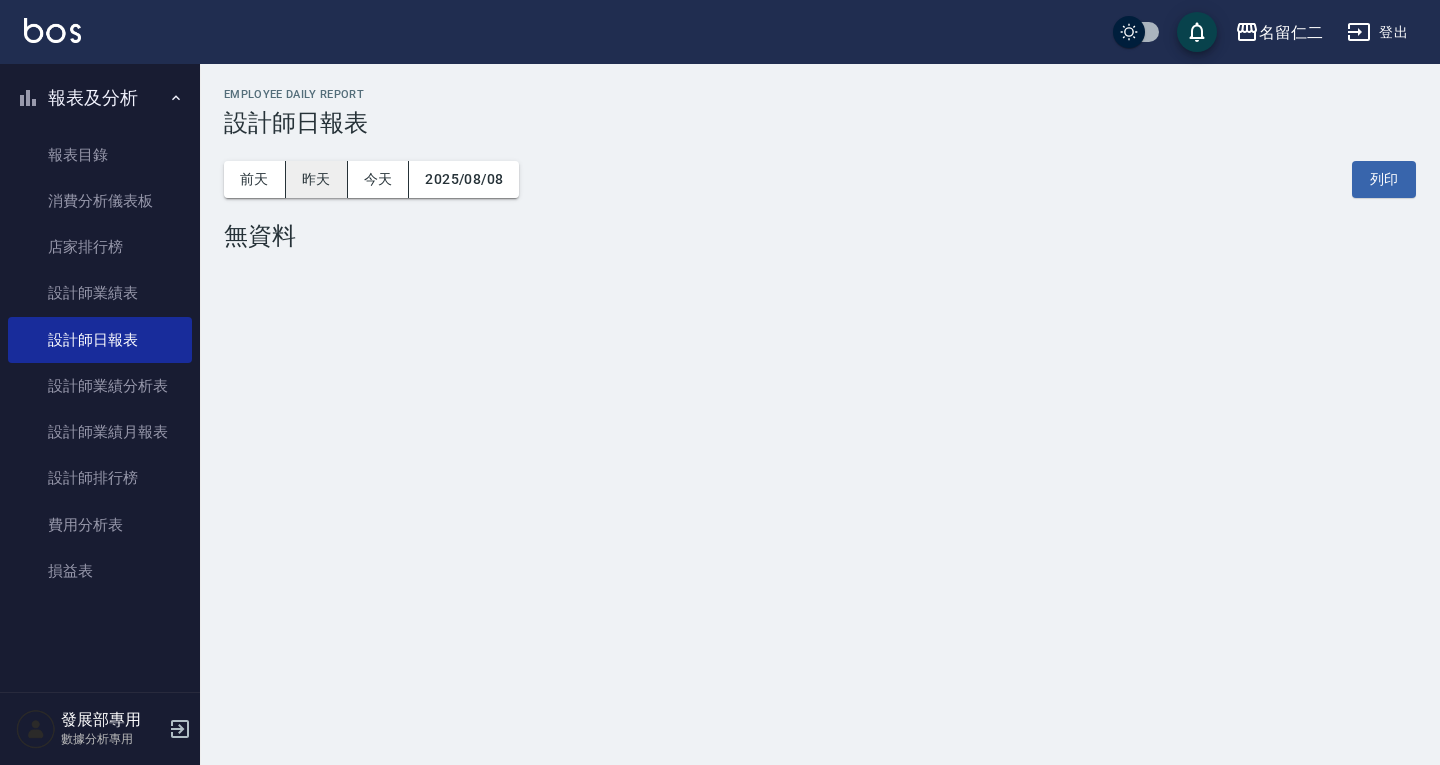 click on "昨天" at bounding box center (317, 179) 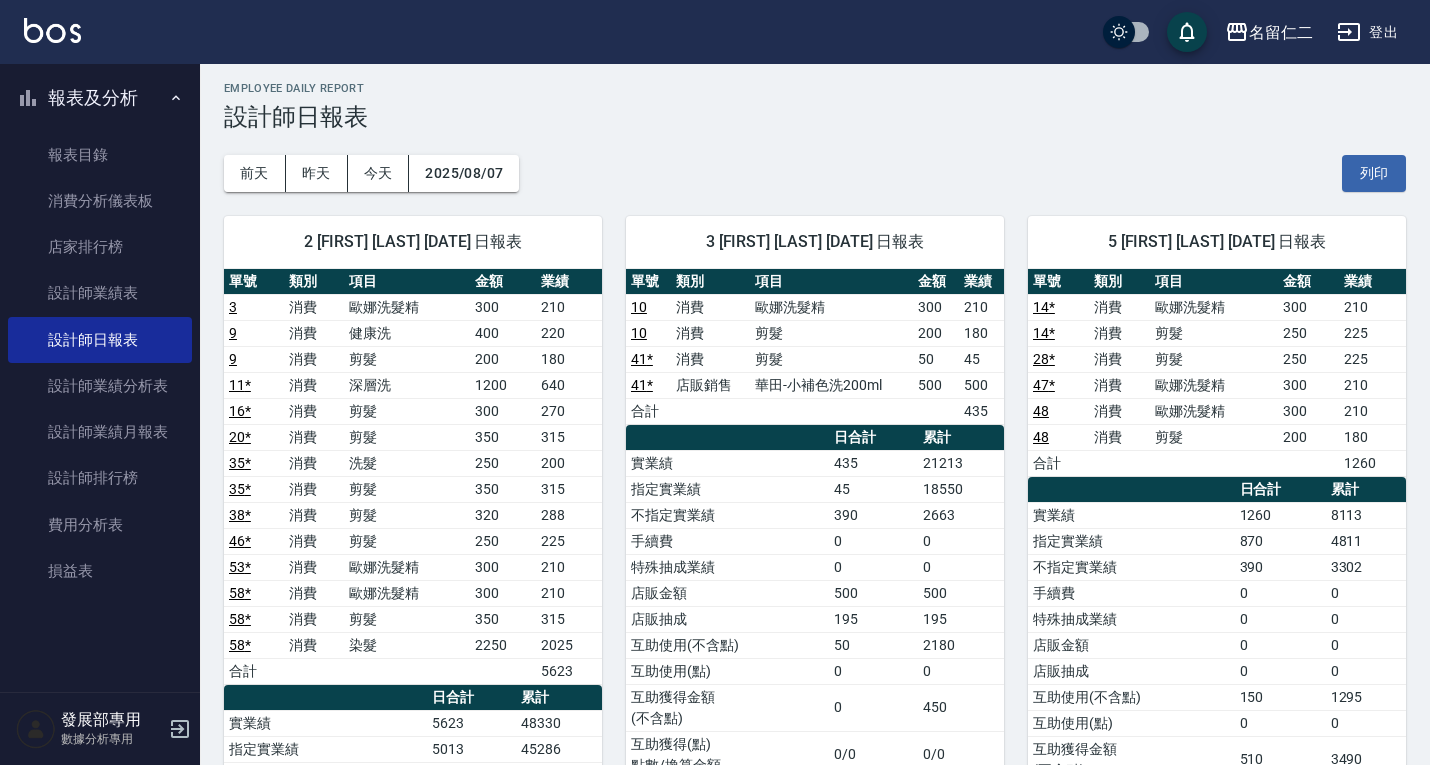 scroll, scrollTop: 0, scrollLeft: 0, axis: both 